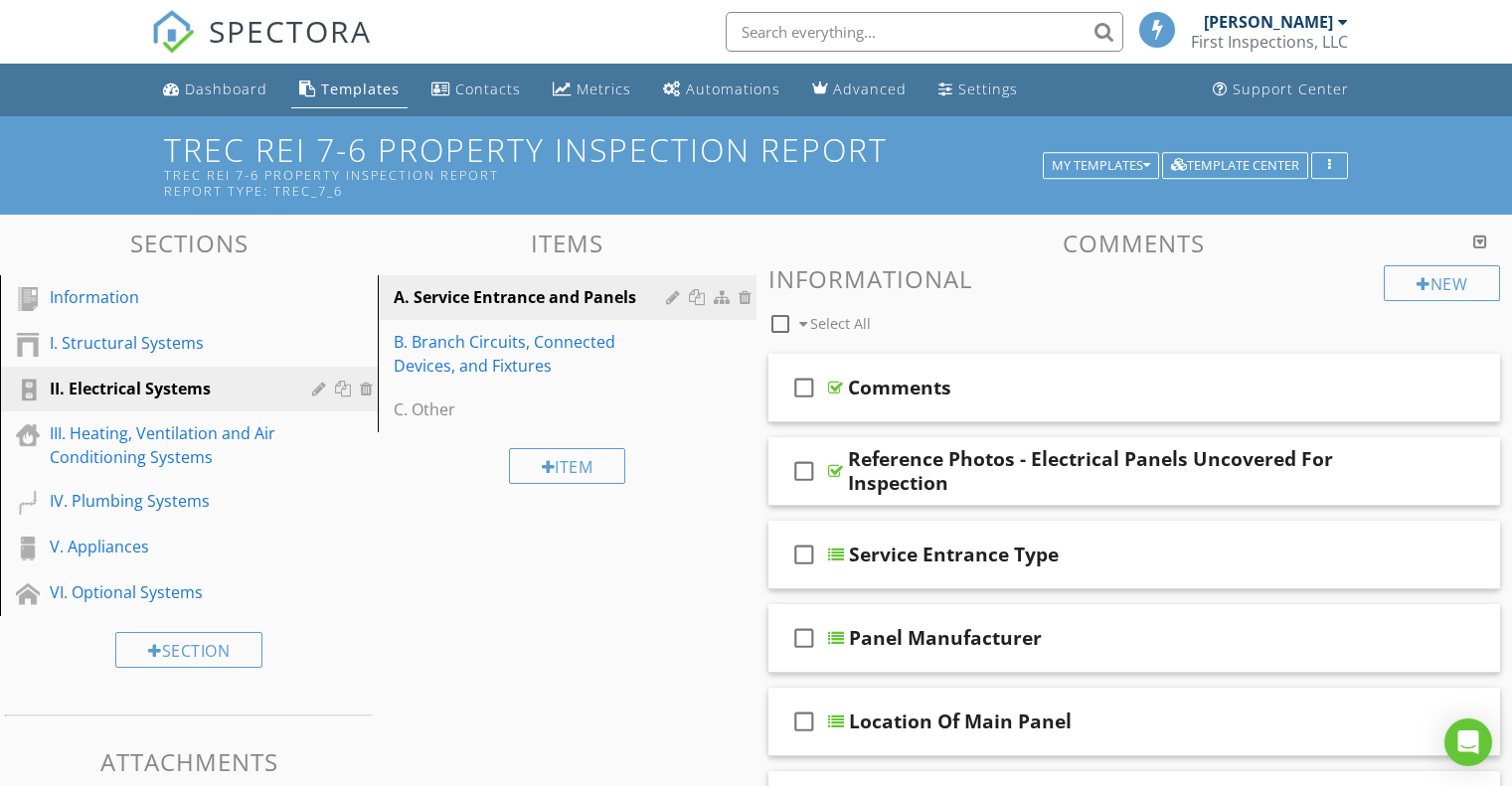 scroll, scrollTop: 6279, scrollLeft: 0, axis: vertical 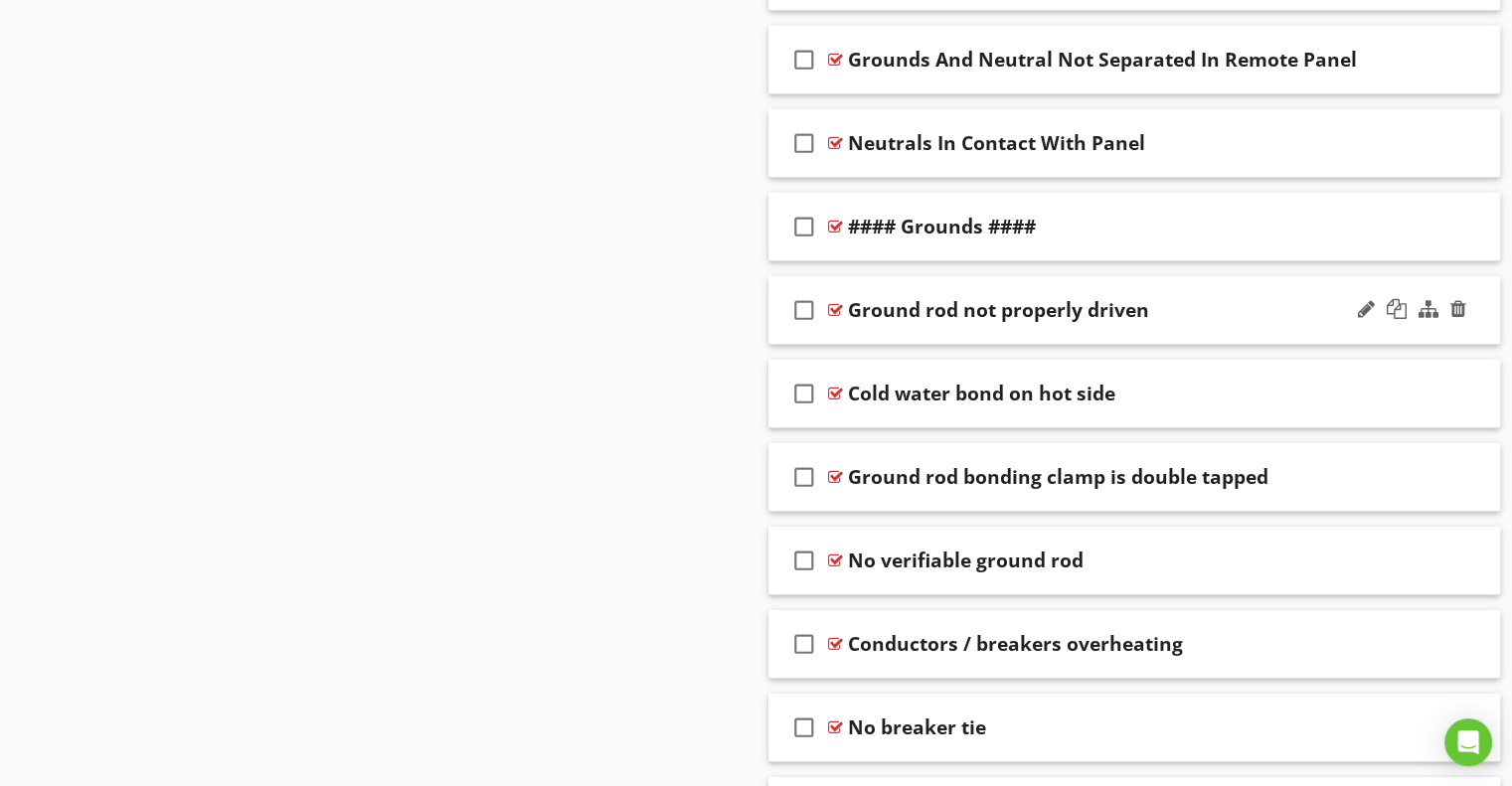 click on "Ground rod not properly driven" at bounding box center [998, 310] 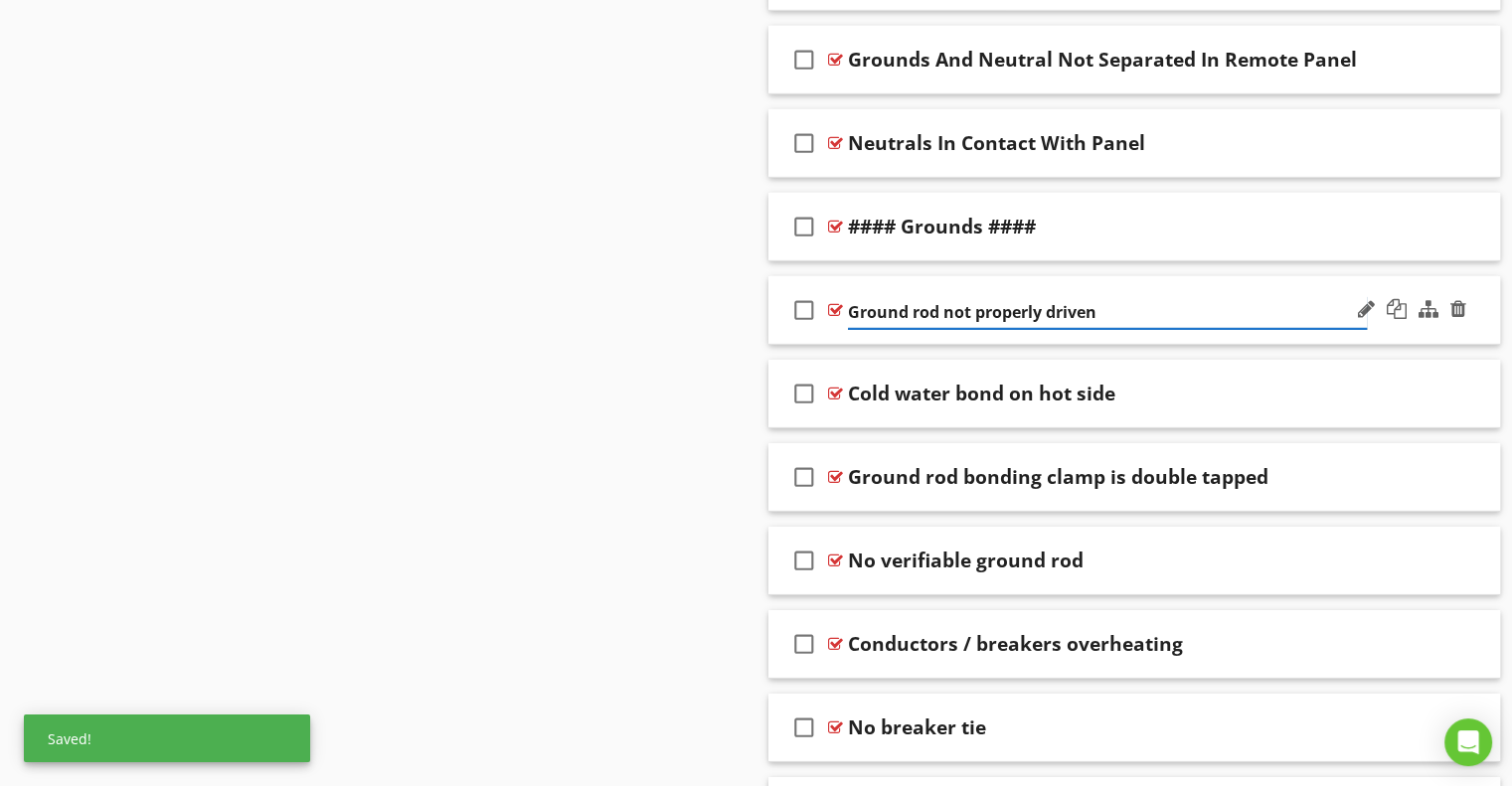 click on "Ground rod not properly driven" at bounding box center (1107, 312) 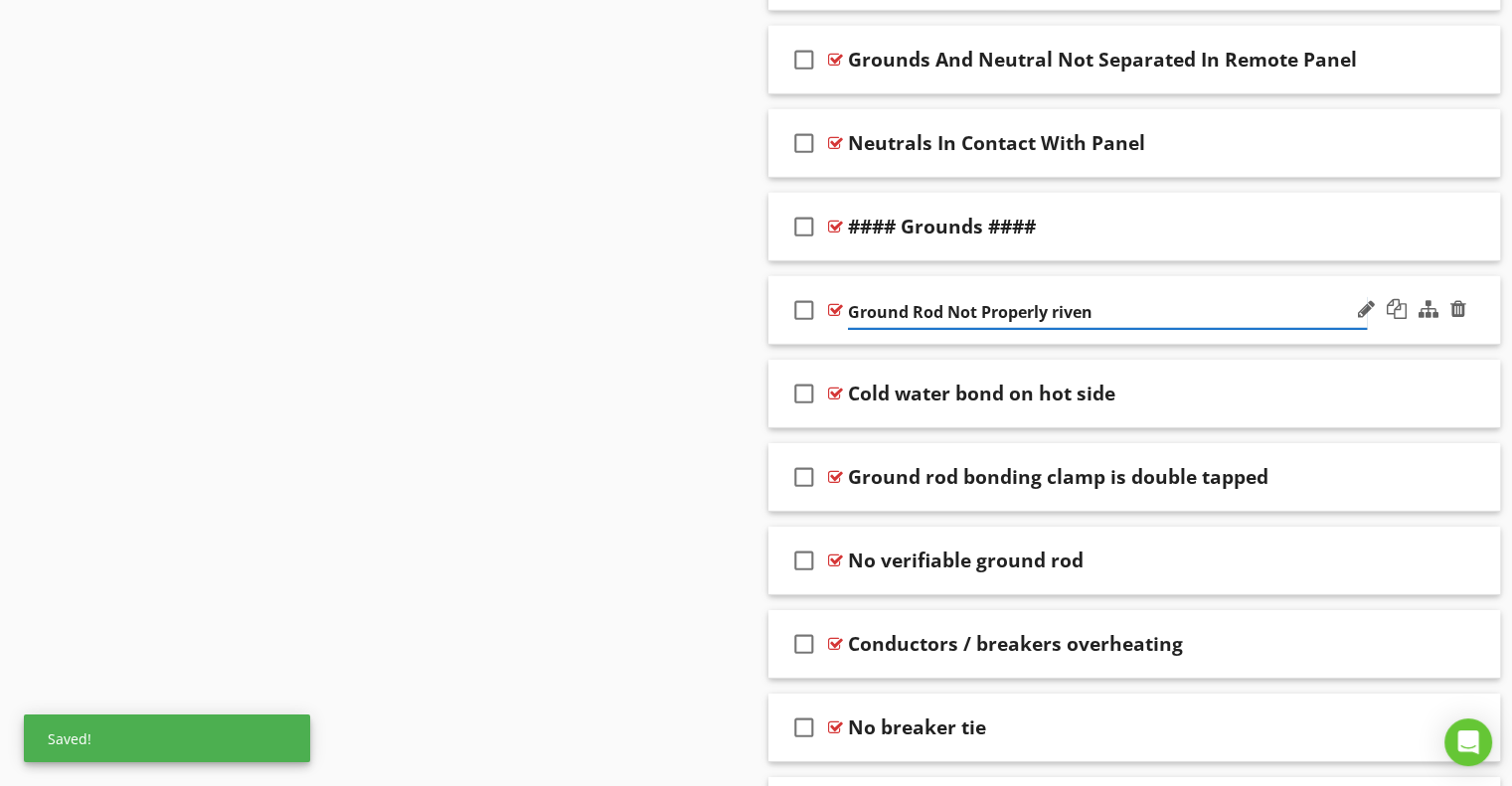 type on "Ground Rod Not Properly Driven" 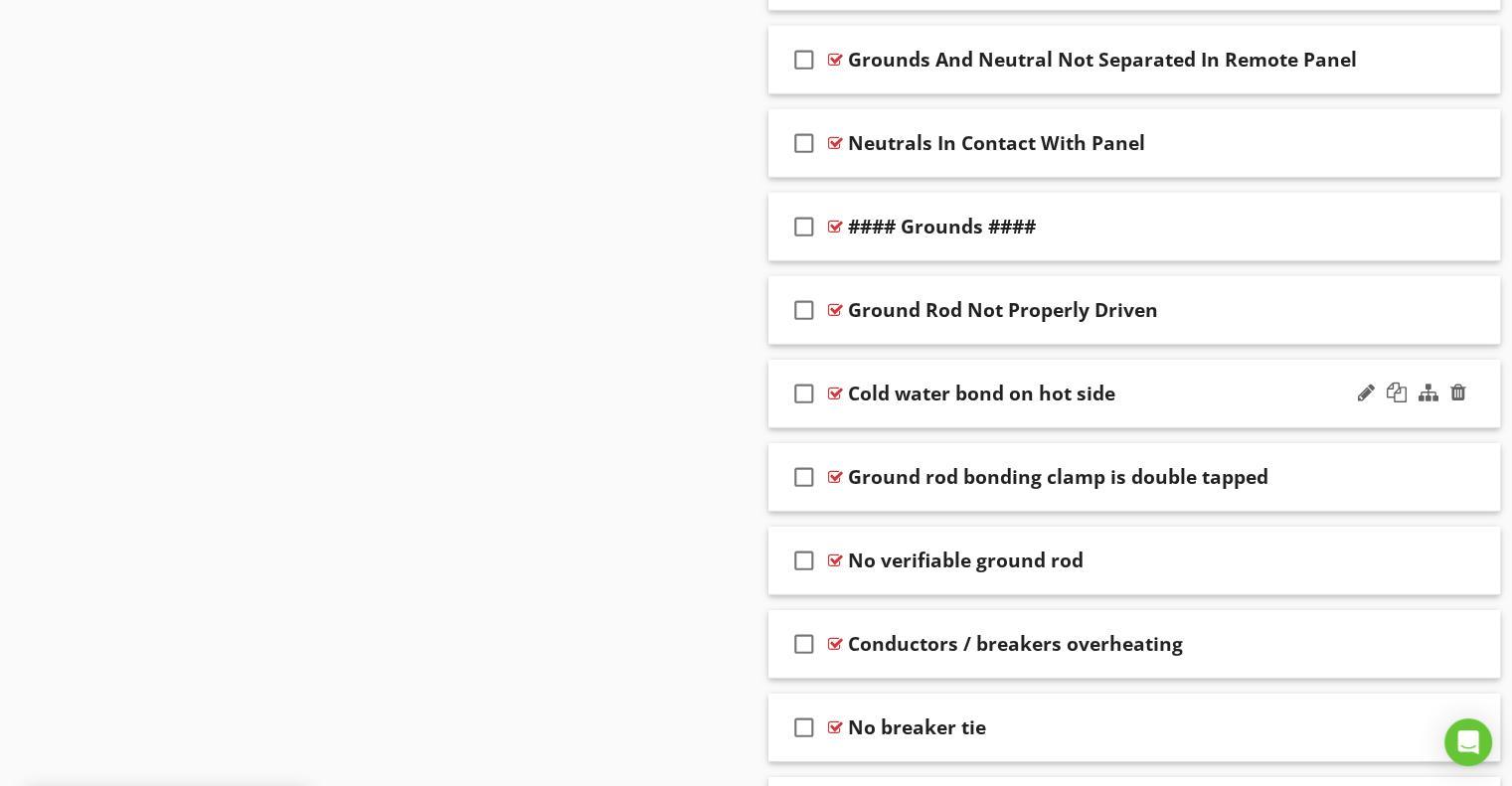 click on "Cold water bond on hot side" at bounding box center (981, 393) 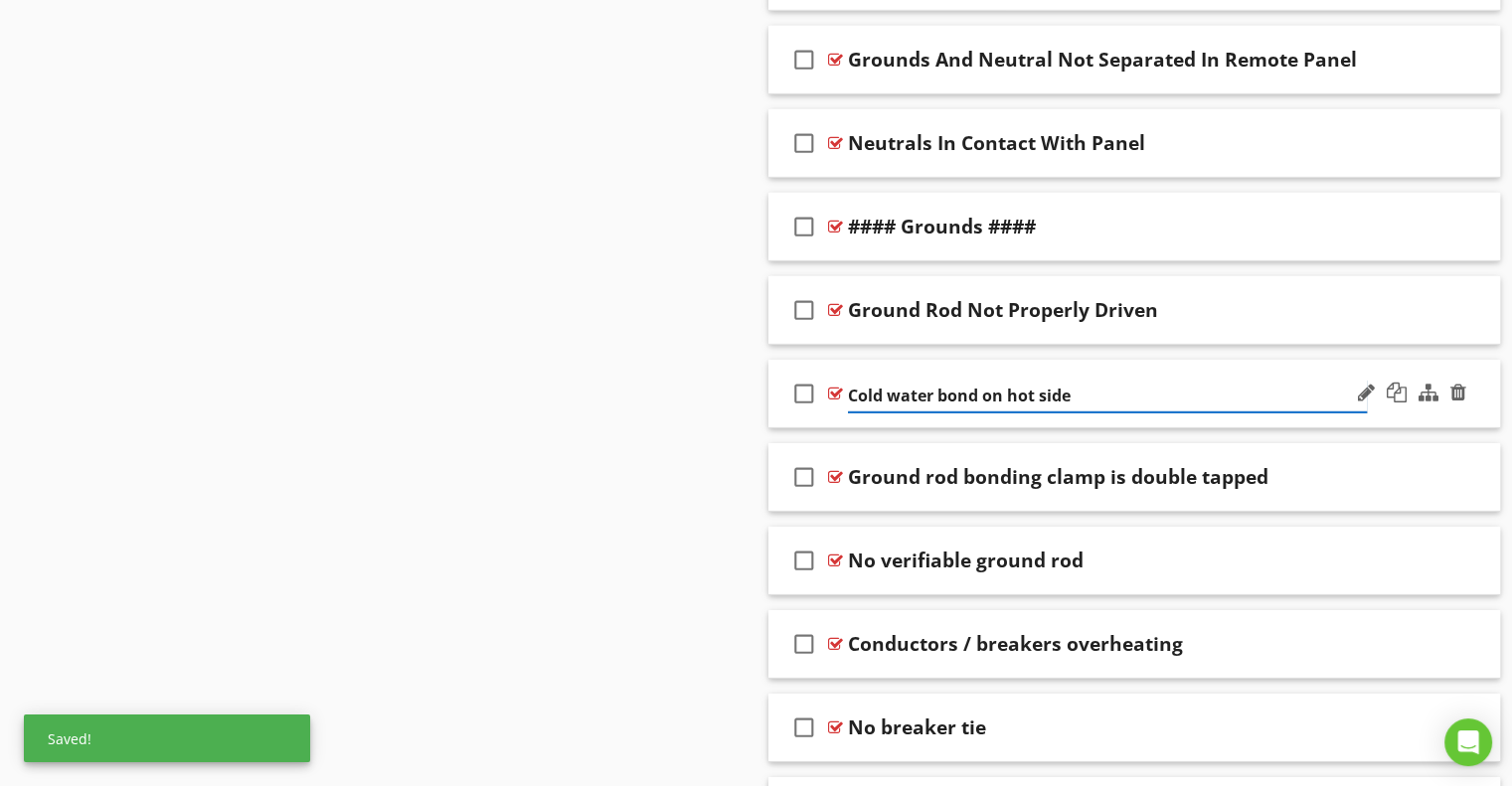 click on "Cold water bond on hot side" at bounding box center (1107, 395) 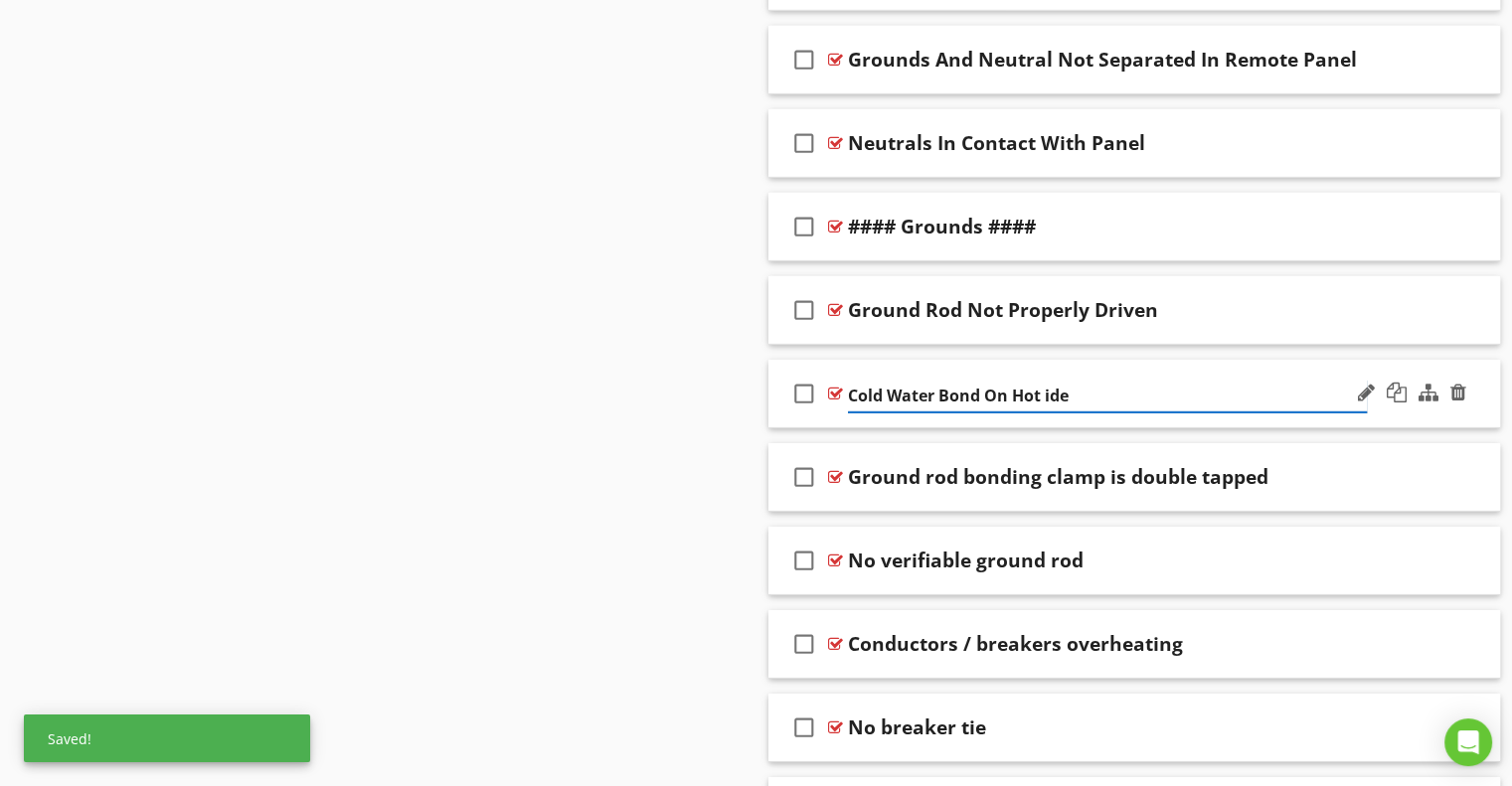 type on "Cold Water Bond On Hot Side" 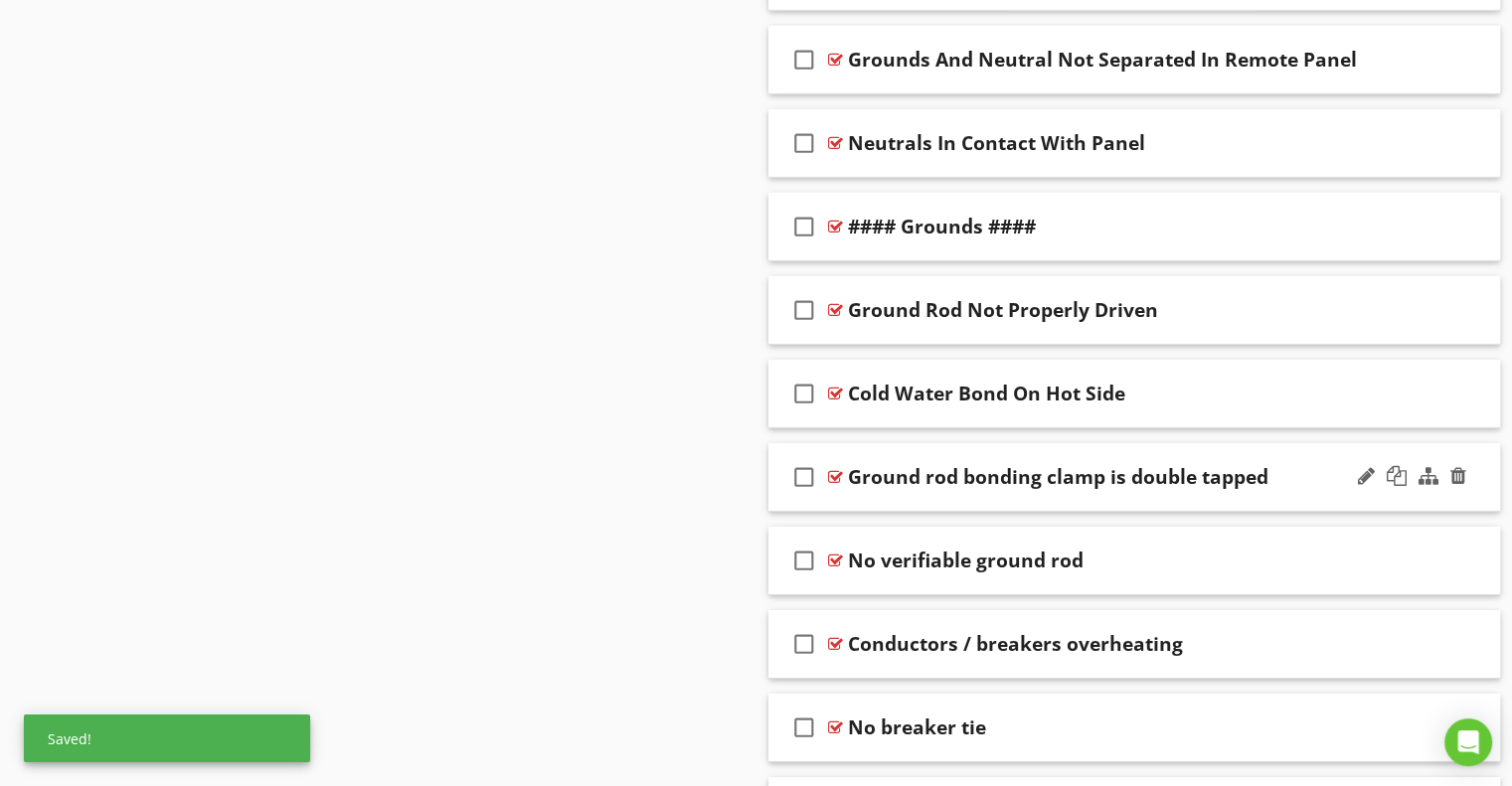 click on "Ground rod bonding clamp is double tapped" at bounding box center (1058, 477) 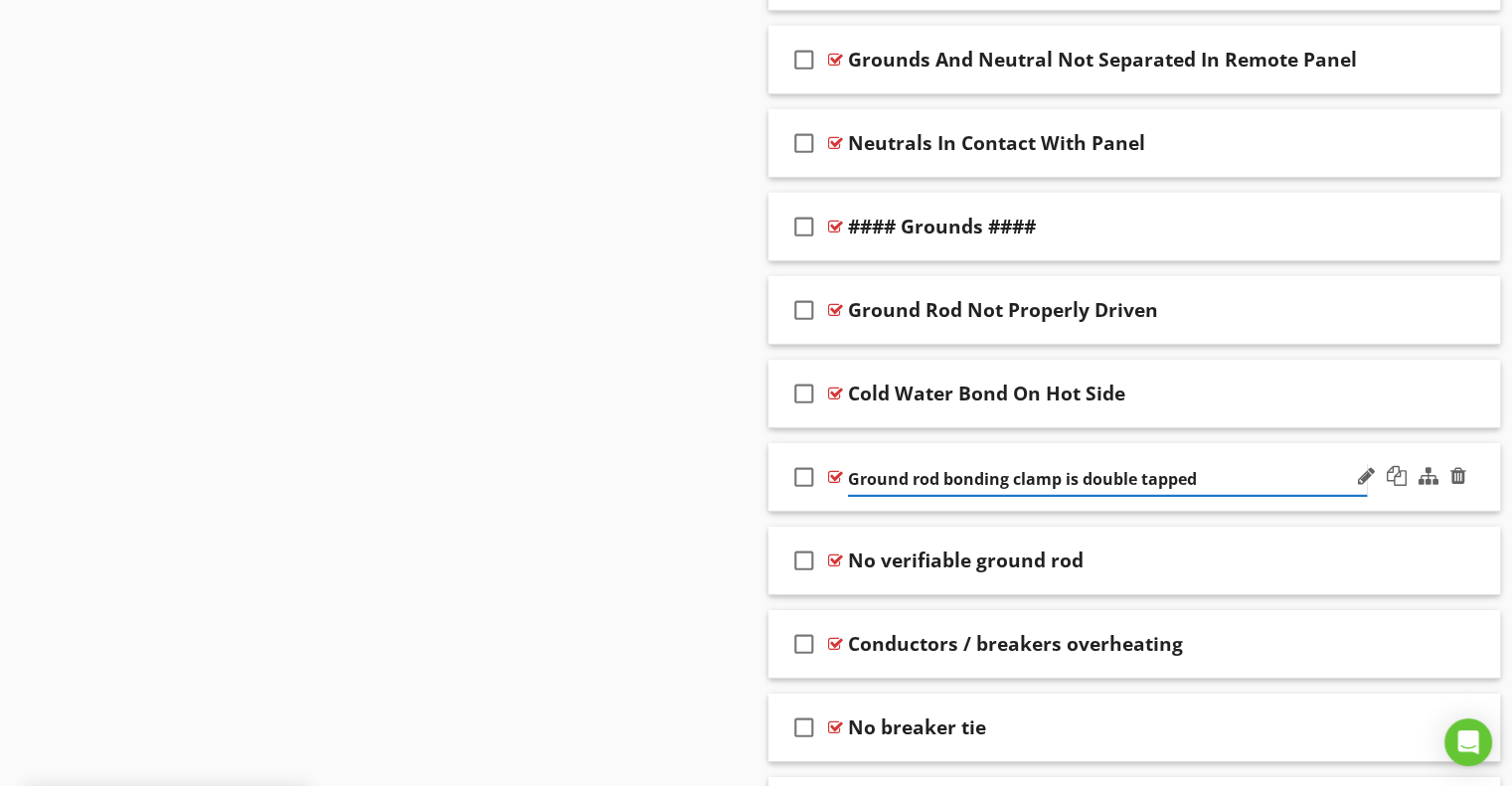 click on "Ground rod bonding clamp is double tapped" at bounding box center [1107, 479] 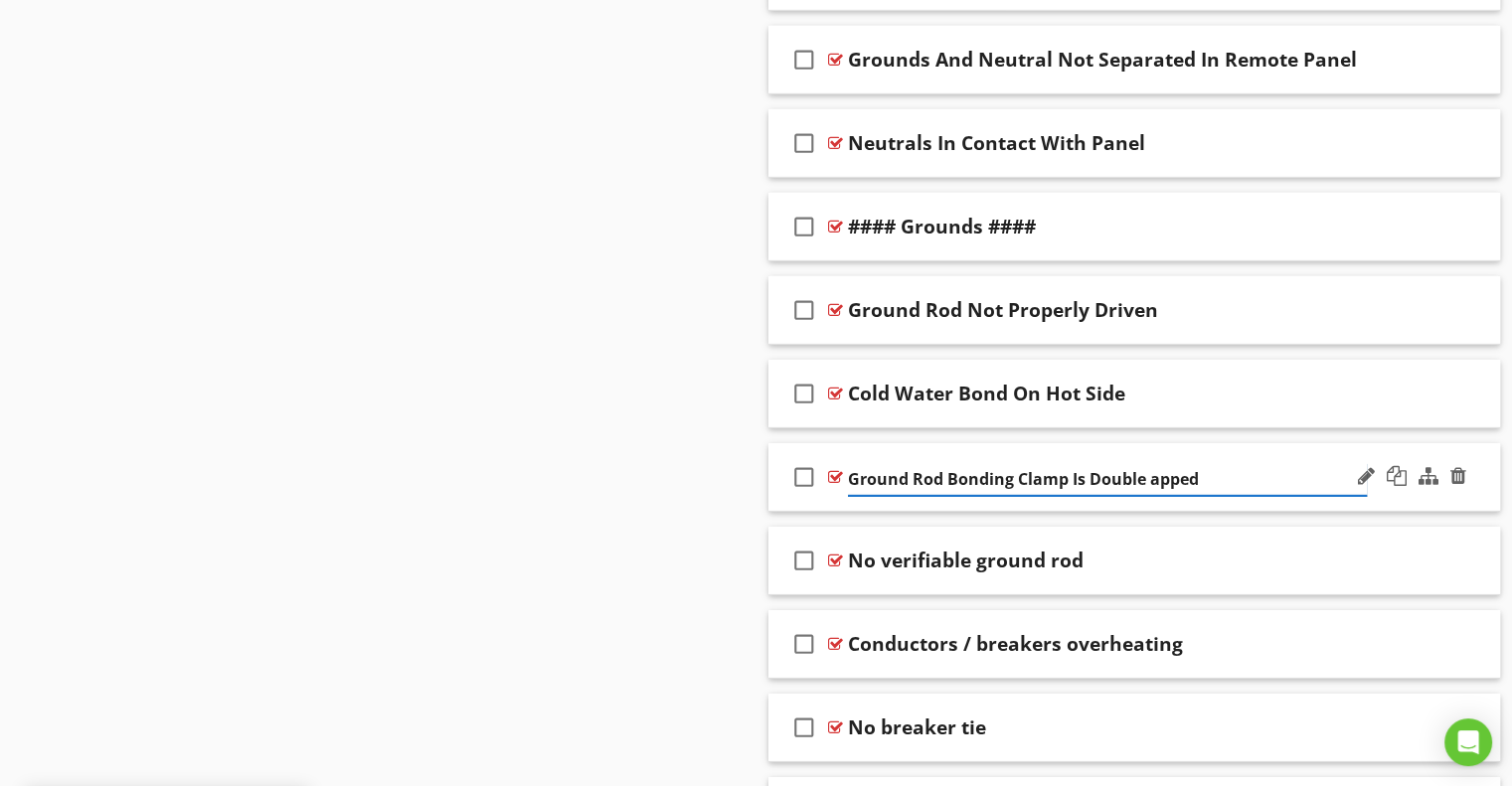 type on "Ground Rod Bonding Clamp Is Double Tapped" 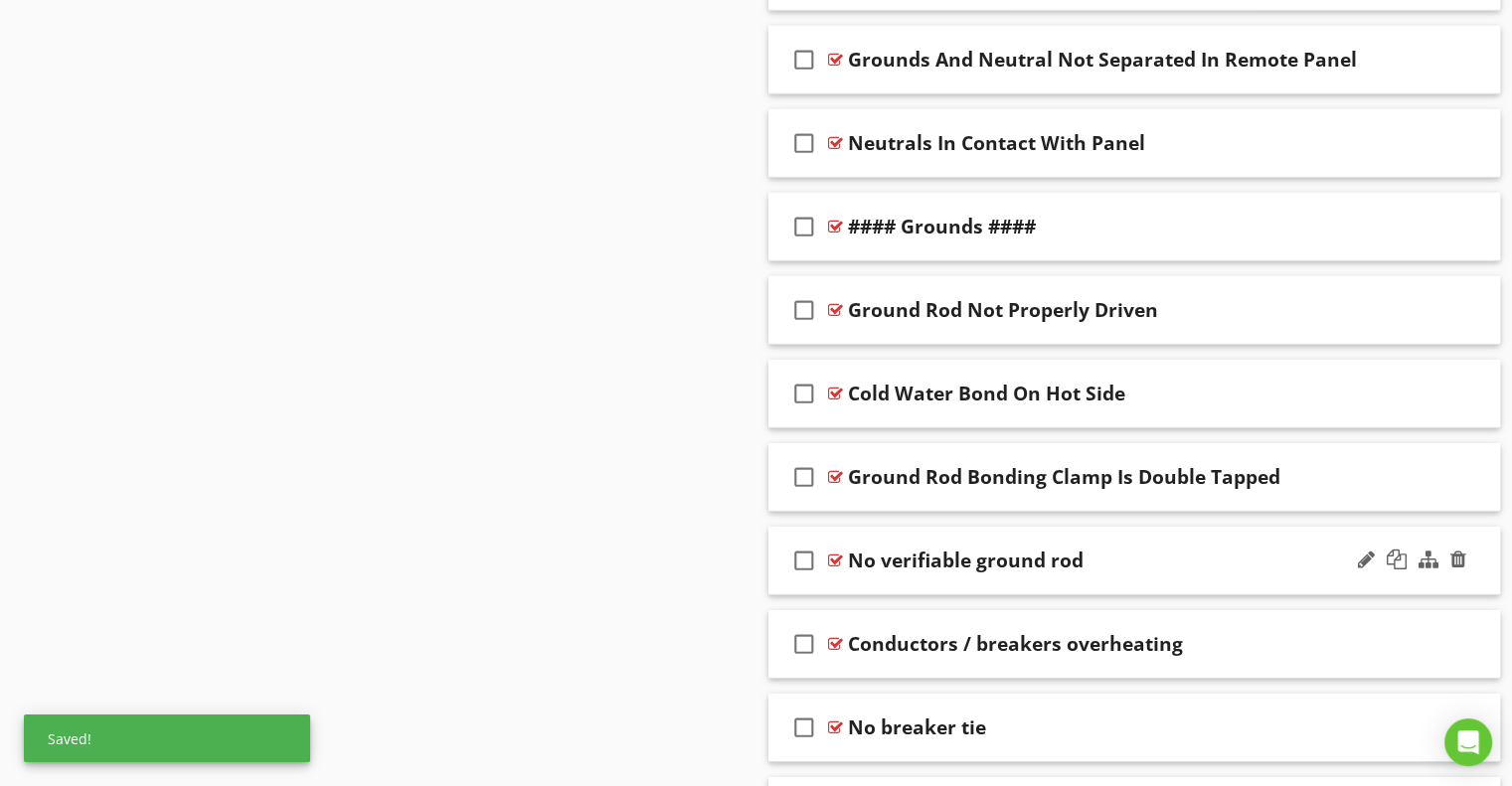 click on "No verifiable ground rod" at bounding box center (965, 560) 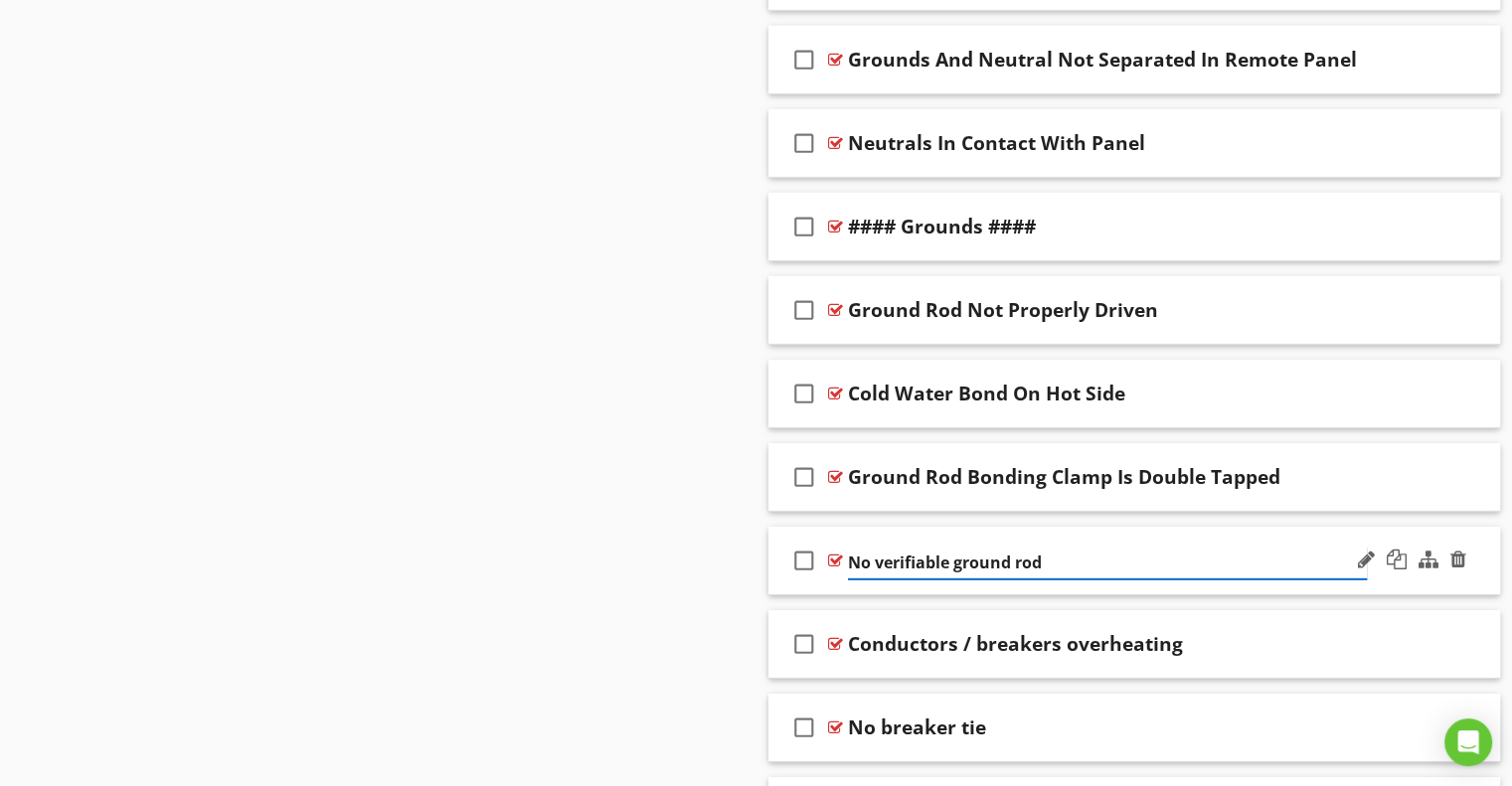 click on "No verifiable ground rod" at bounding box center (1107, 562) 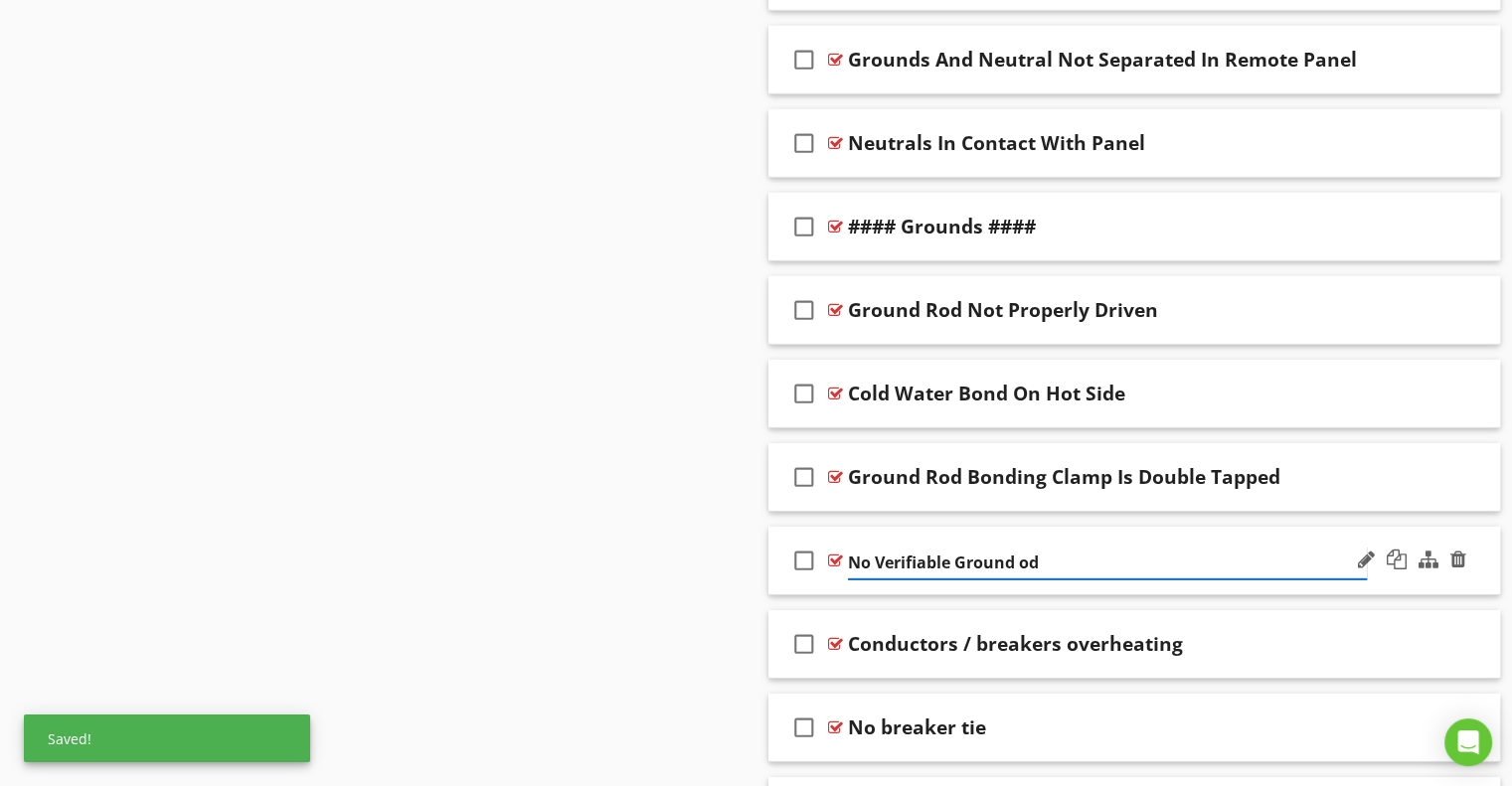 type on "No Verifiable Ground Rod" 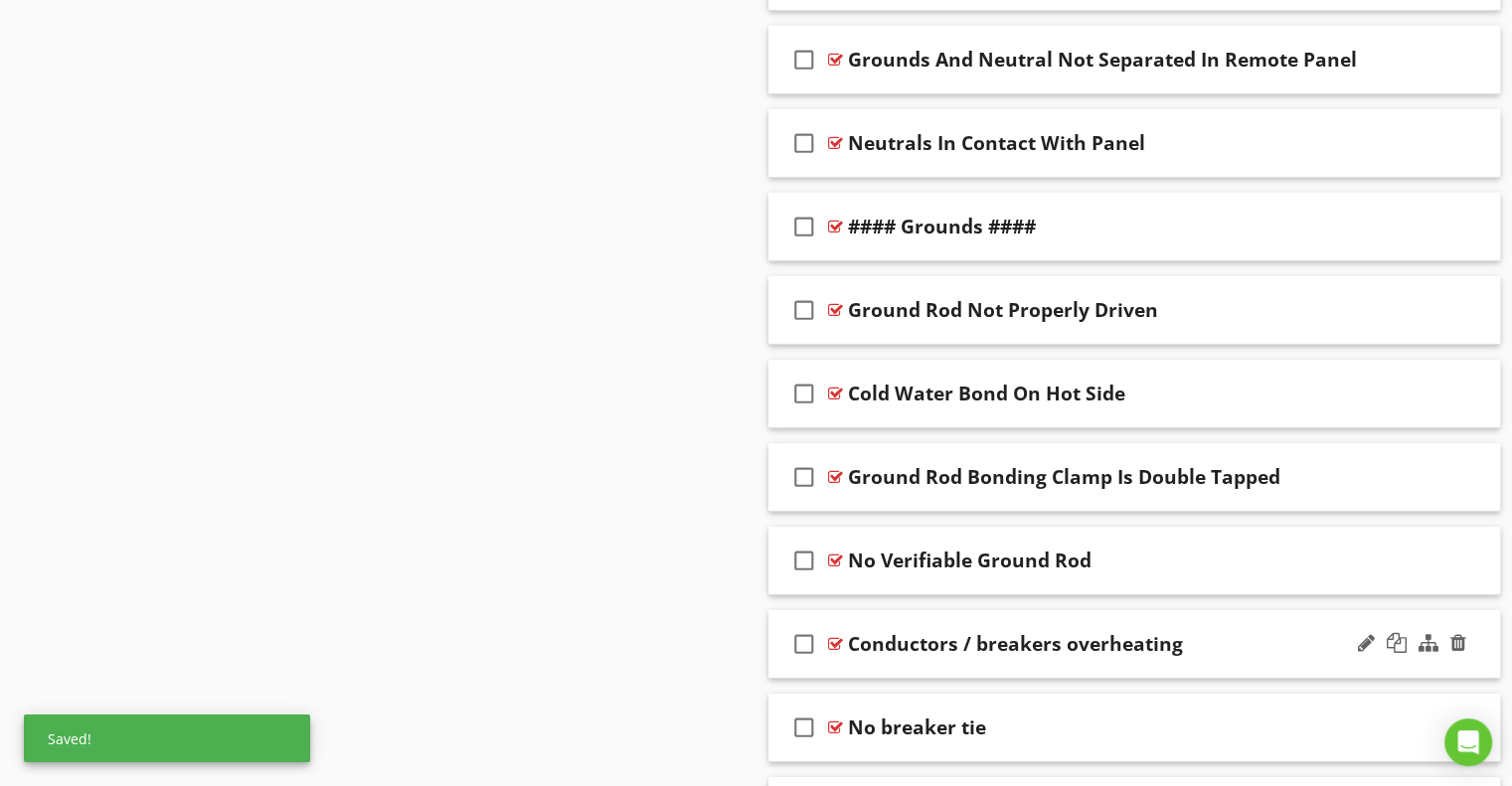 click on "Conductors / breakers overheating" at bounding box center (1015, 644) 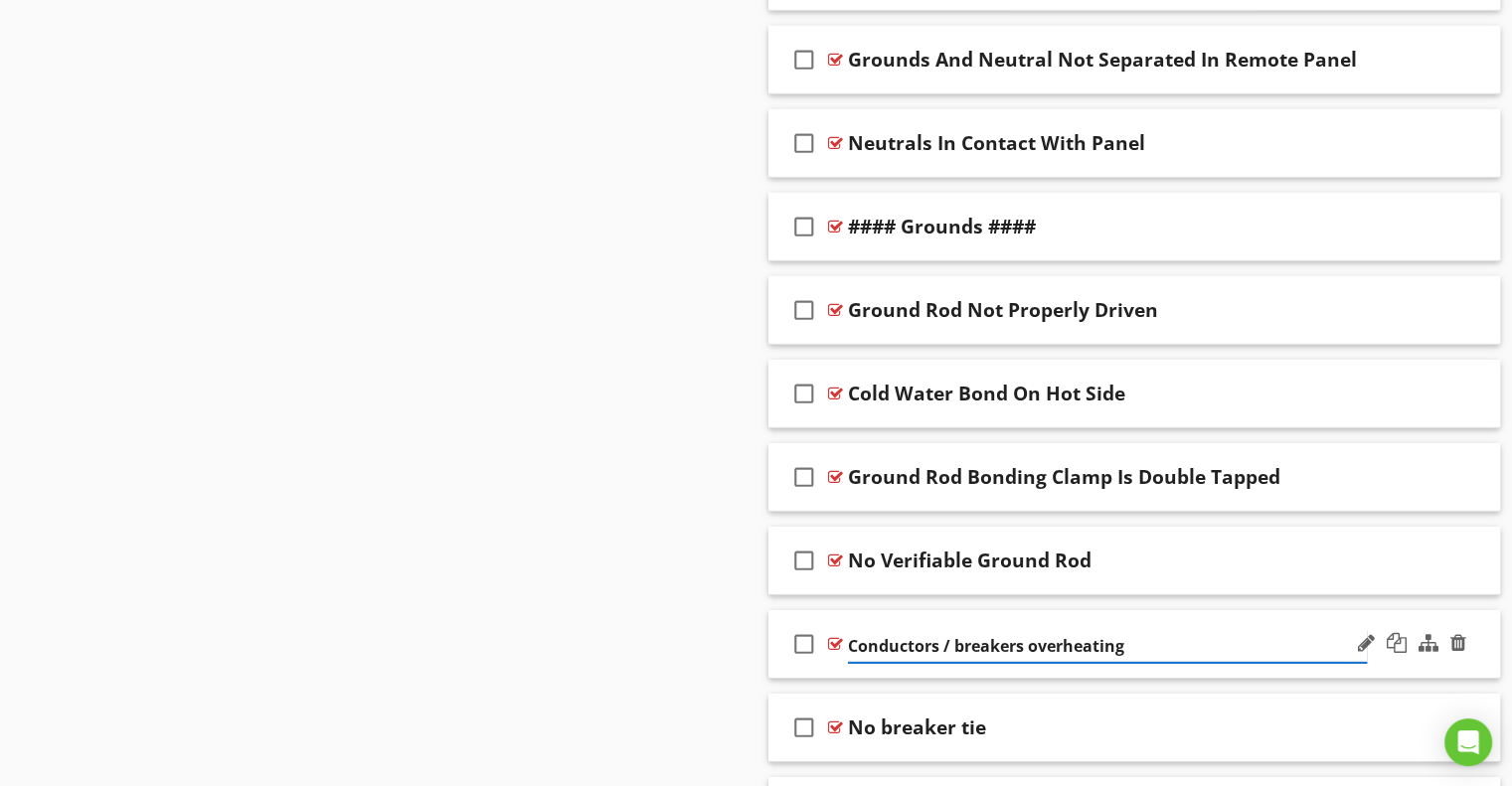 click on "Conductors / breakers overheating" at bounding box center [1107, 646] 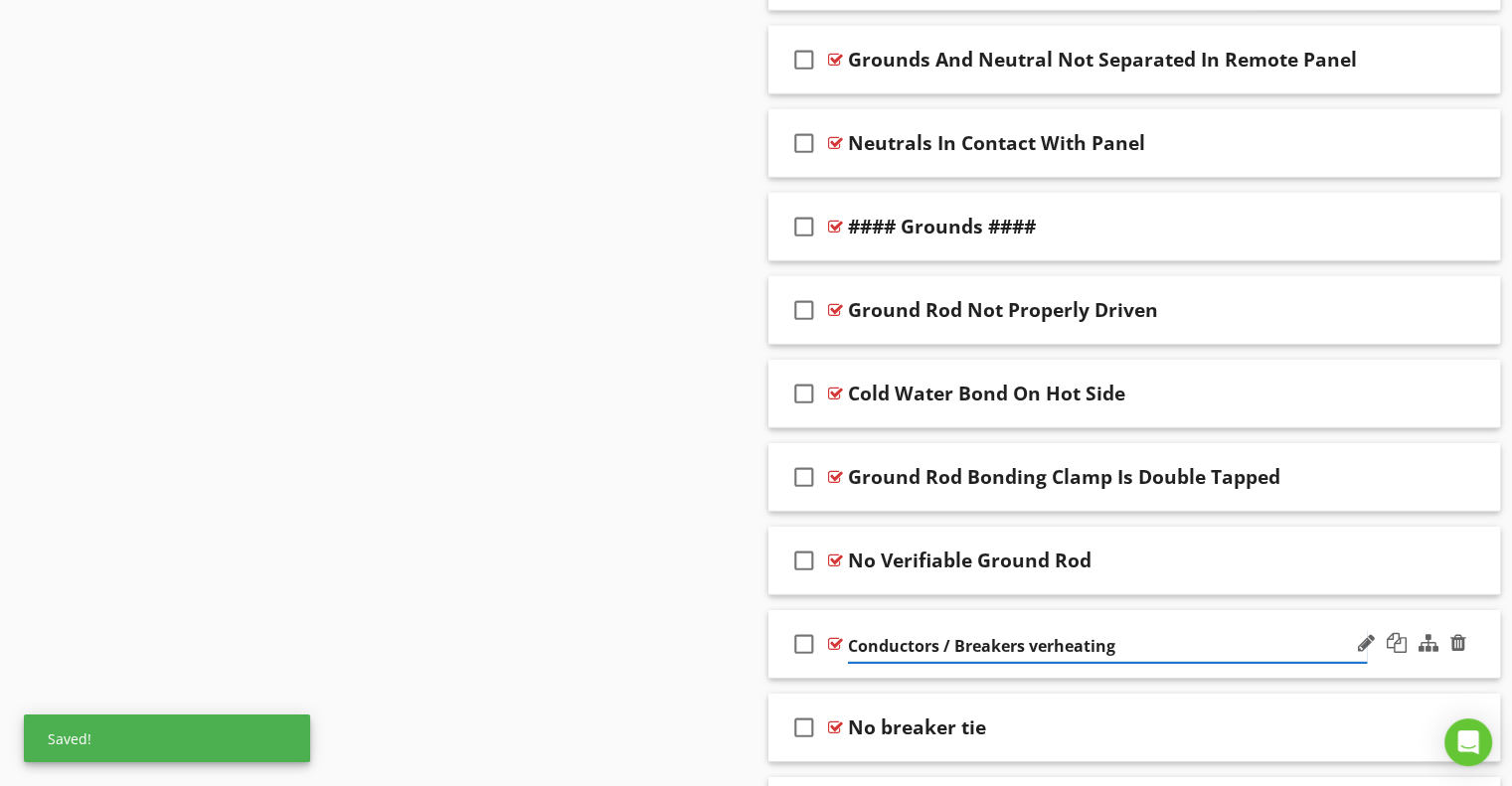type on "Conductors / Breakers Overheating" 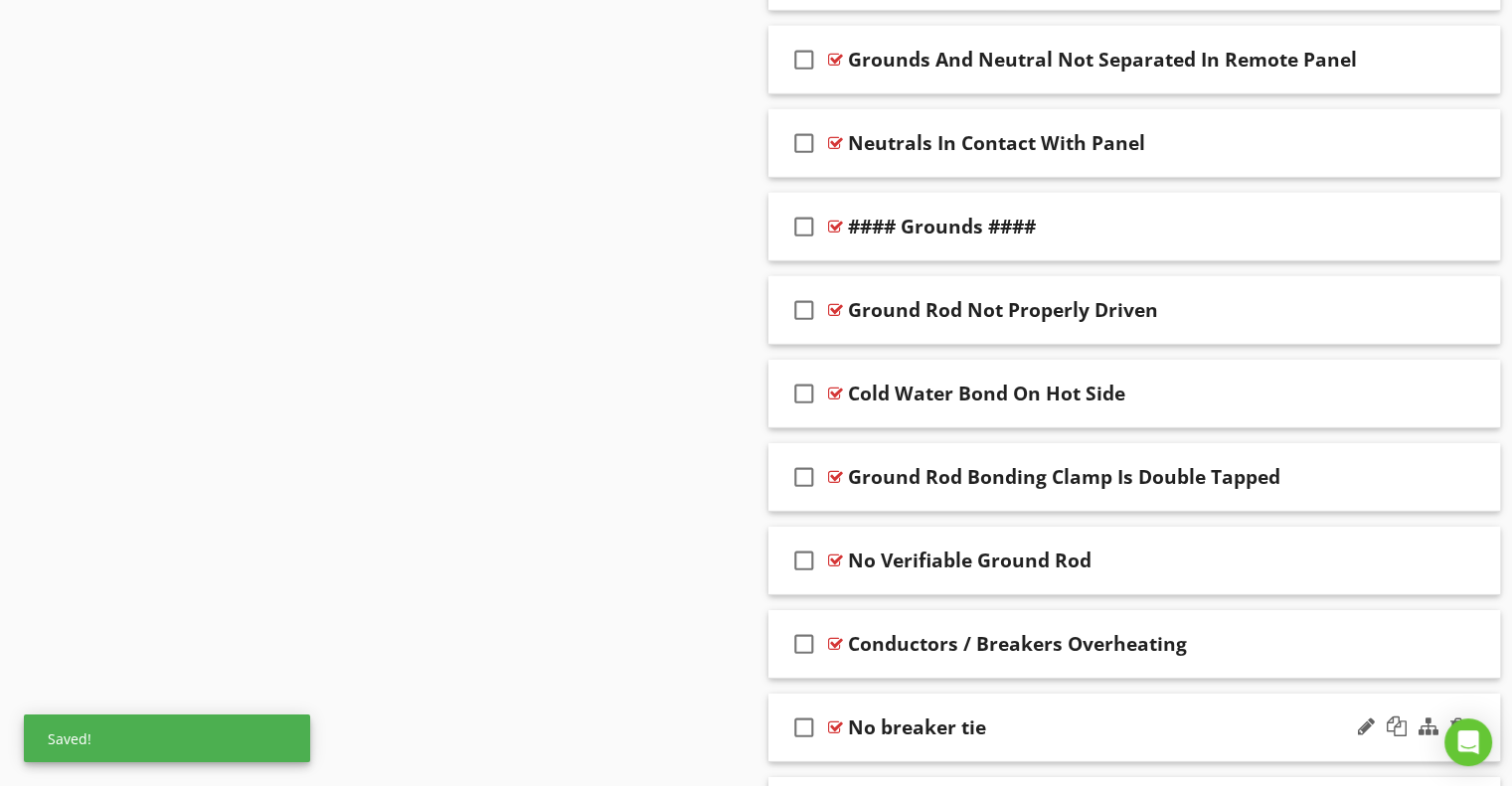 click on "check_box_outline_blank
No breaker tie" at bounding box center (1134, 727) 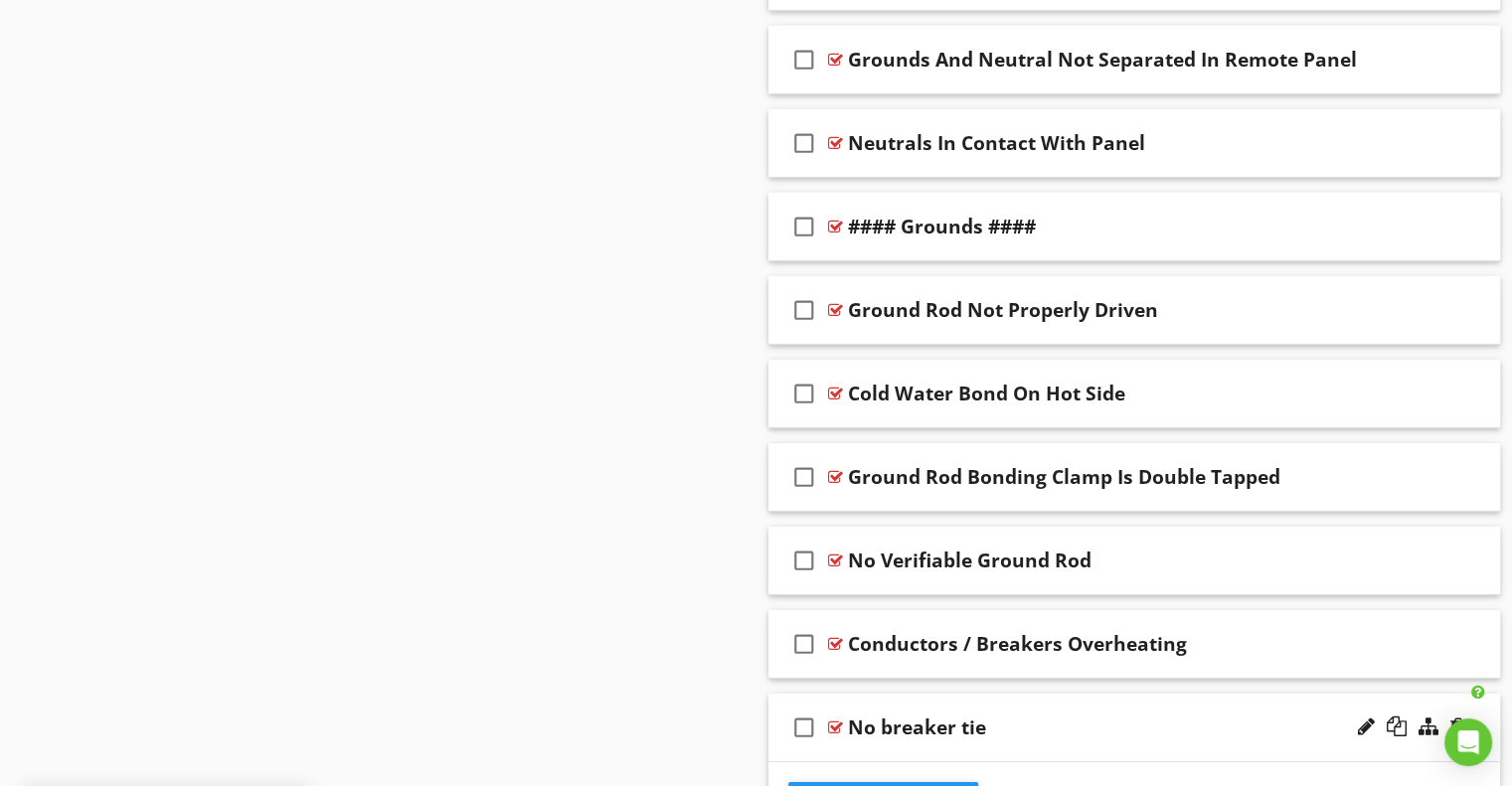 click on "No breaker tie" at bounding box center (917, 727) 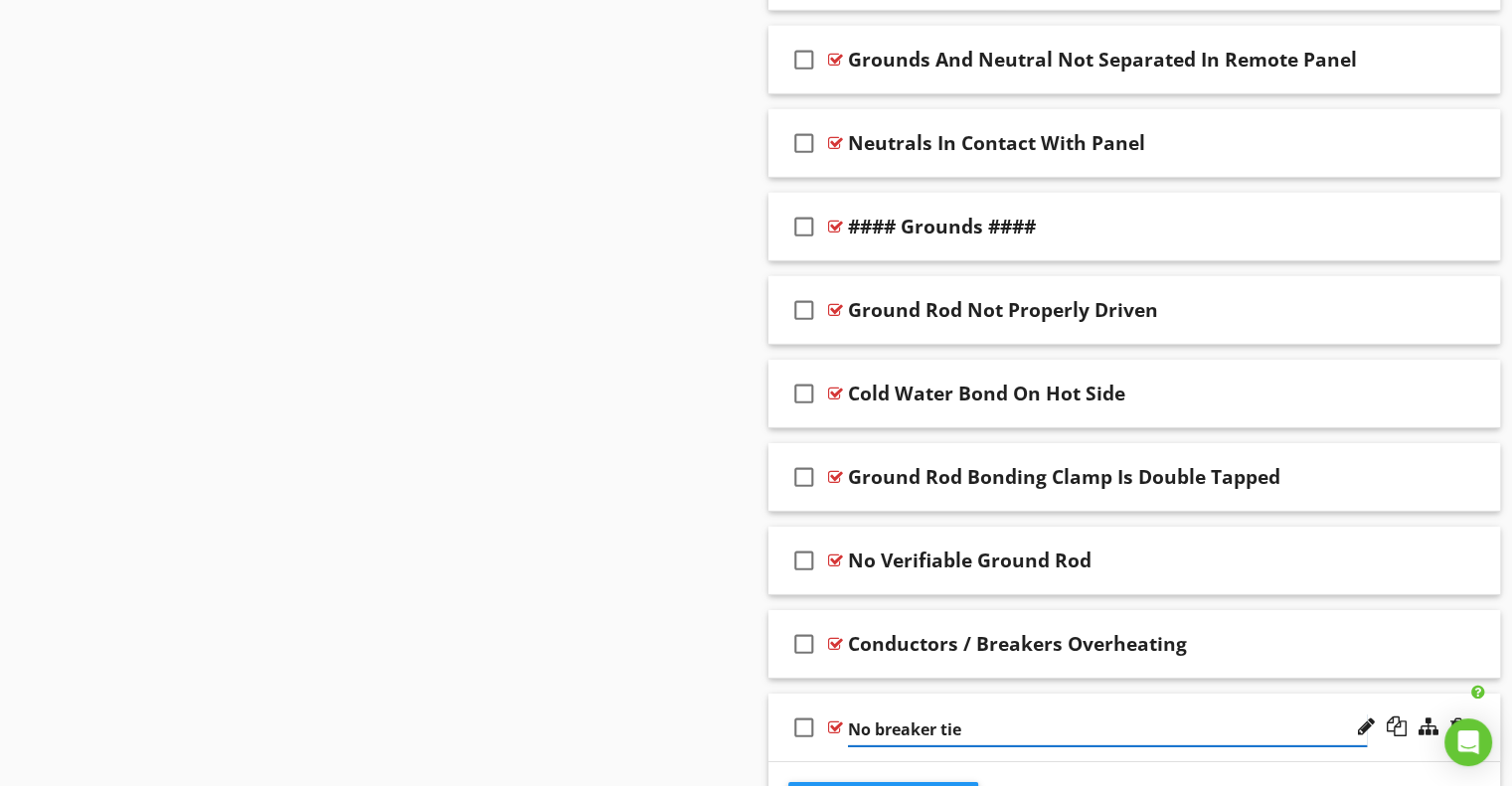 click on "No breaker tie" at bounding box center (1107, 729) 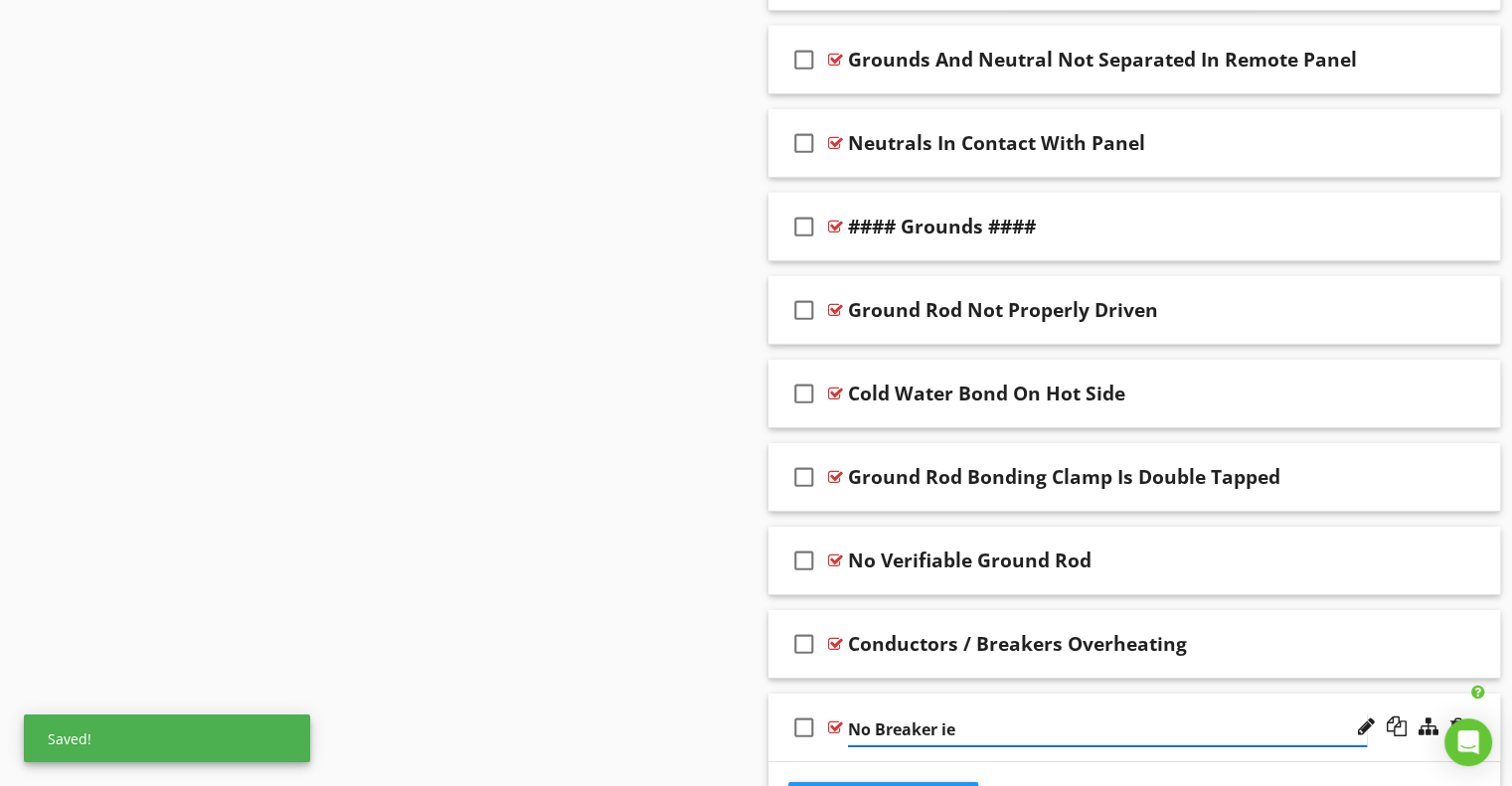 type on "No Breaker Tie" 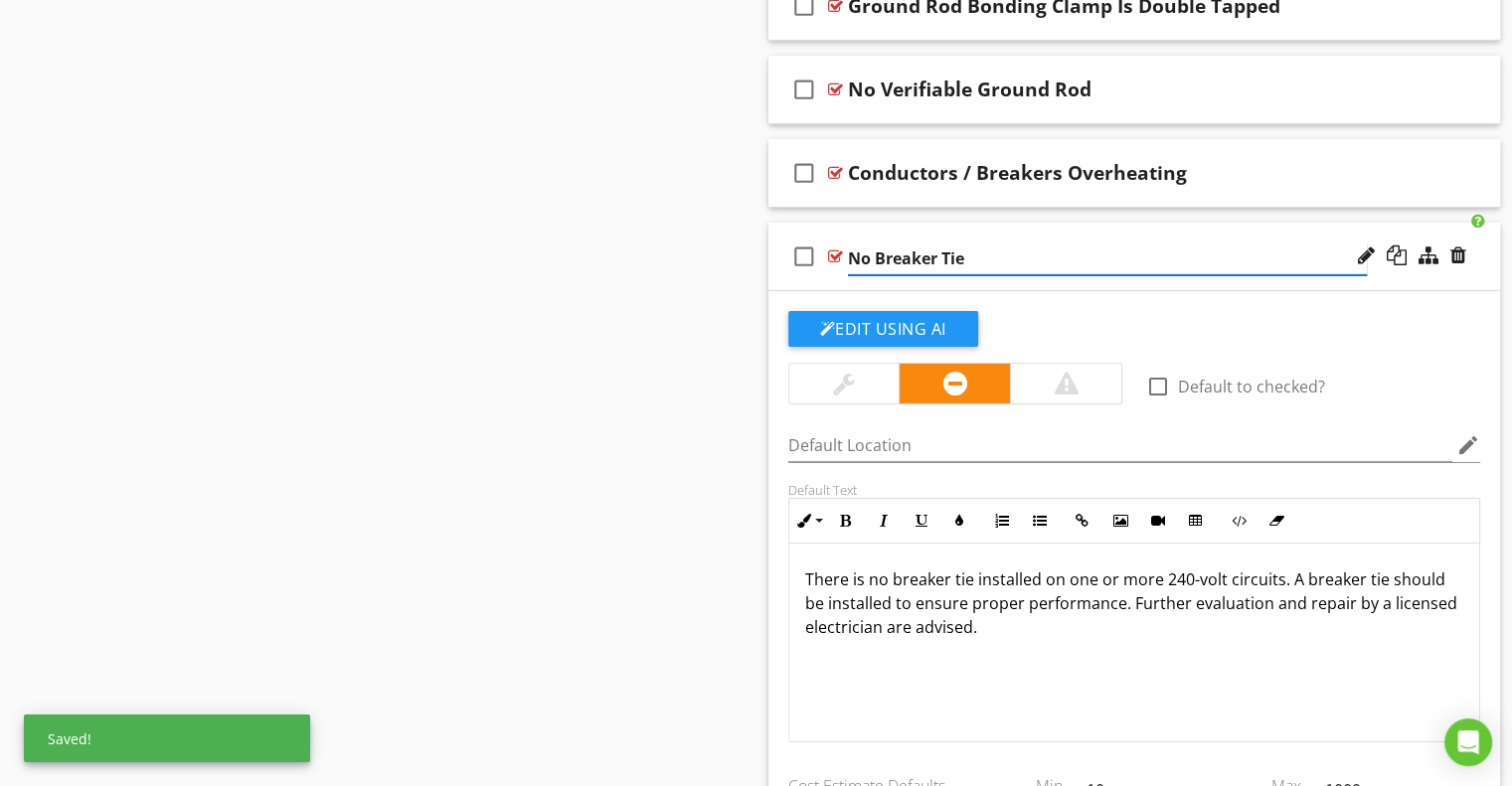 scroll, scrollTop: 6754, scrollLeft: 0, axis: vertical 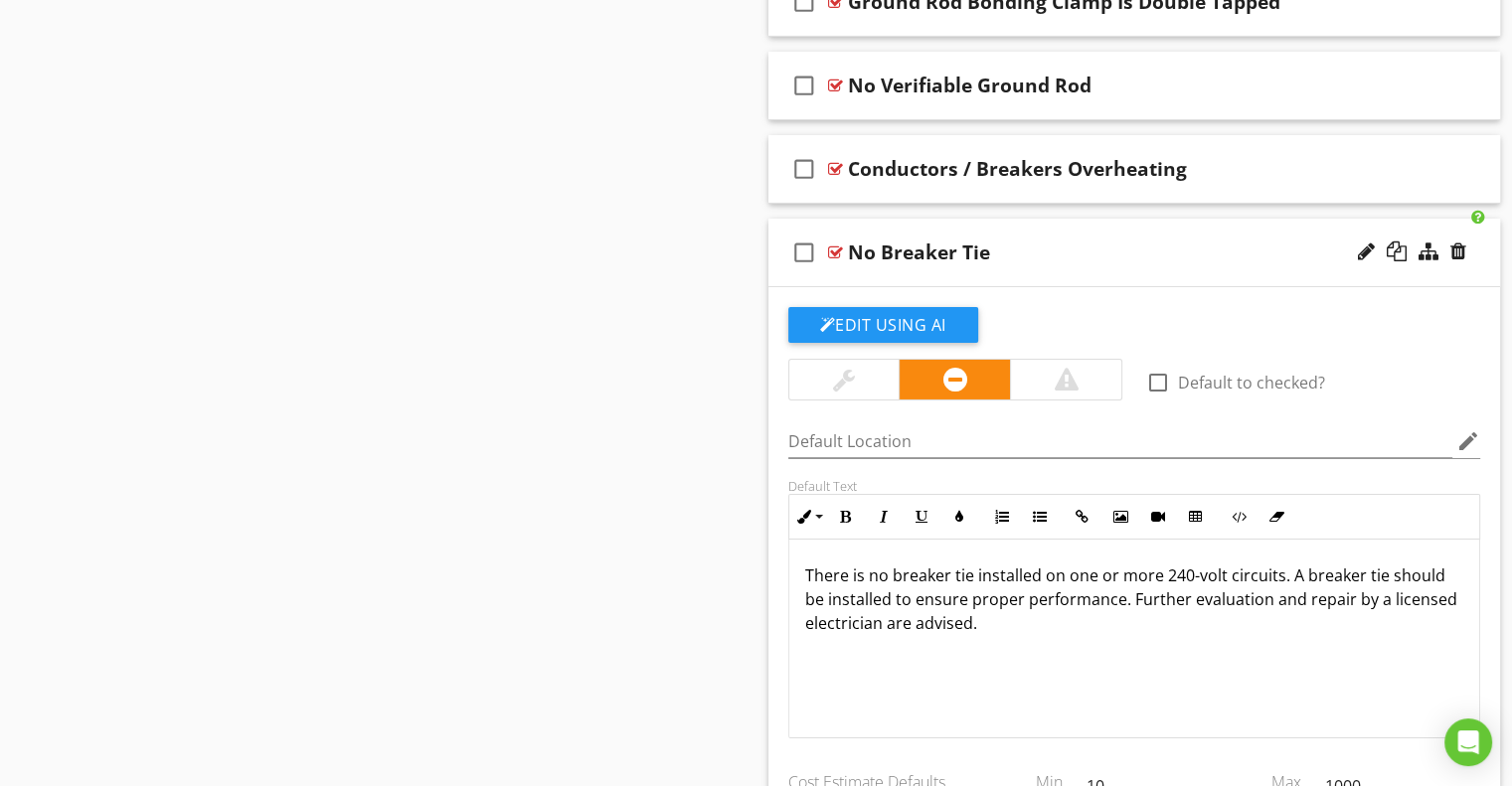 click on "check_box_outline_blank
No Breaker Tie" at bounding box center (1134, 252) 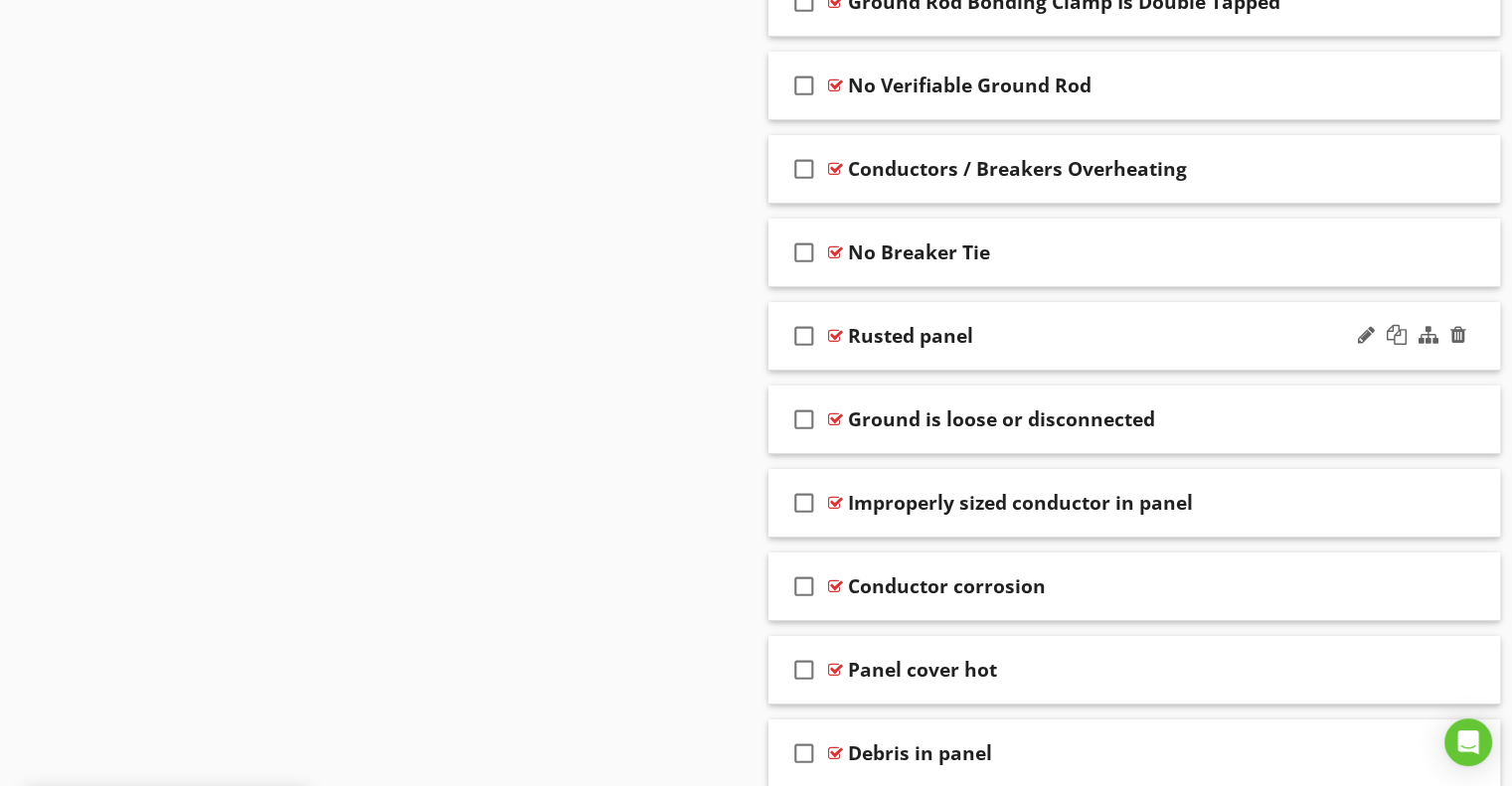 click on "Rusted panel" at bounding box center (911, 336) 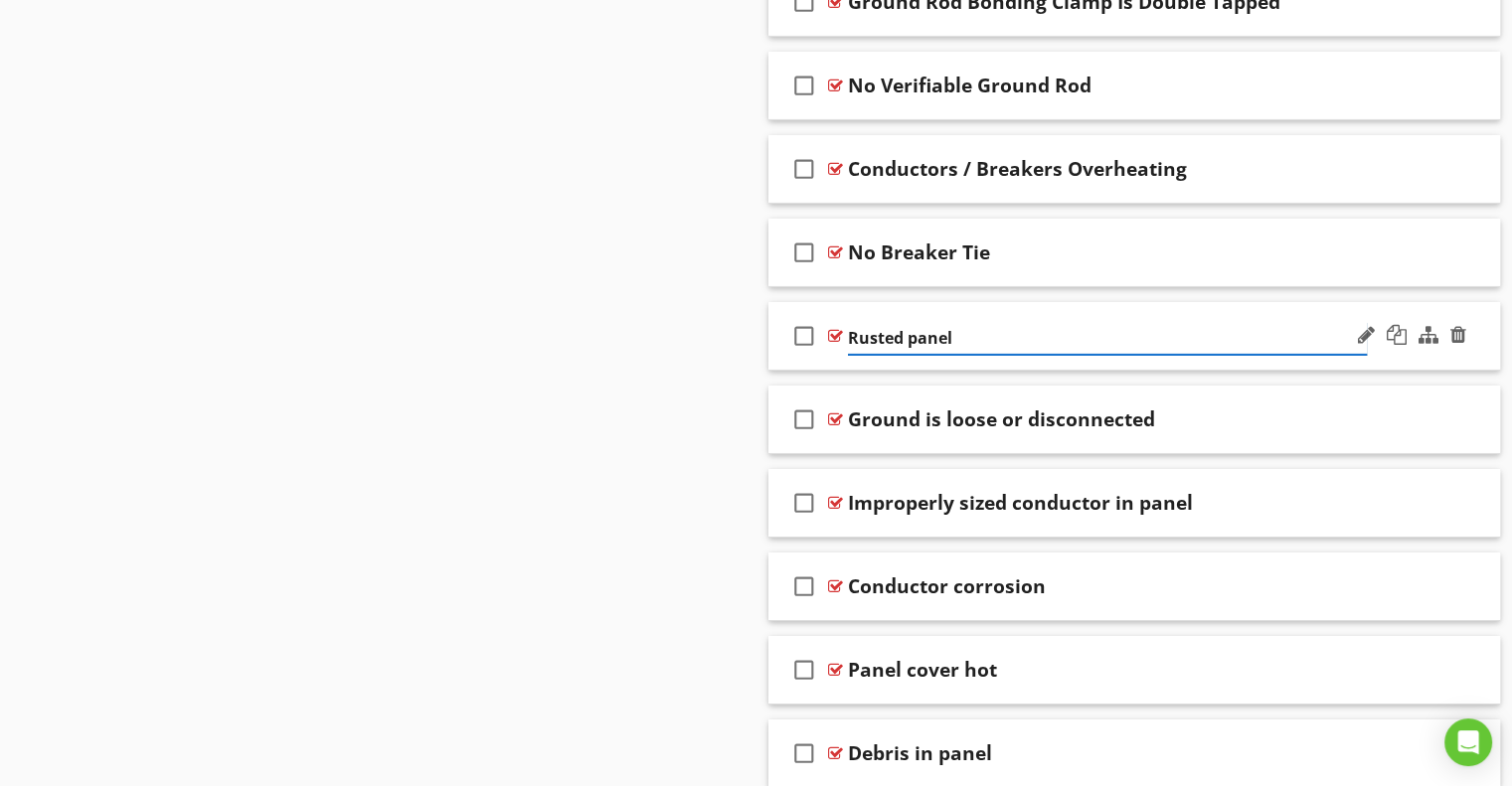 click on "Rusted panel" at bounding box center (1107, 338) 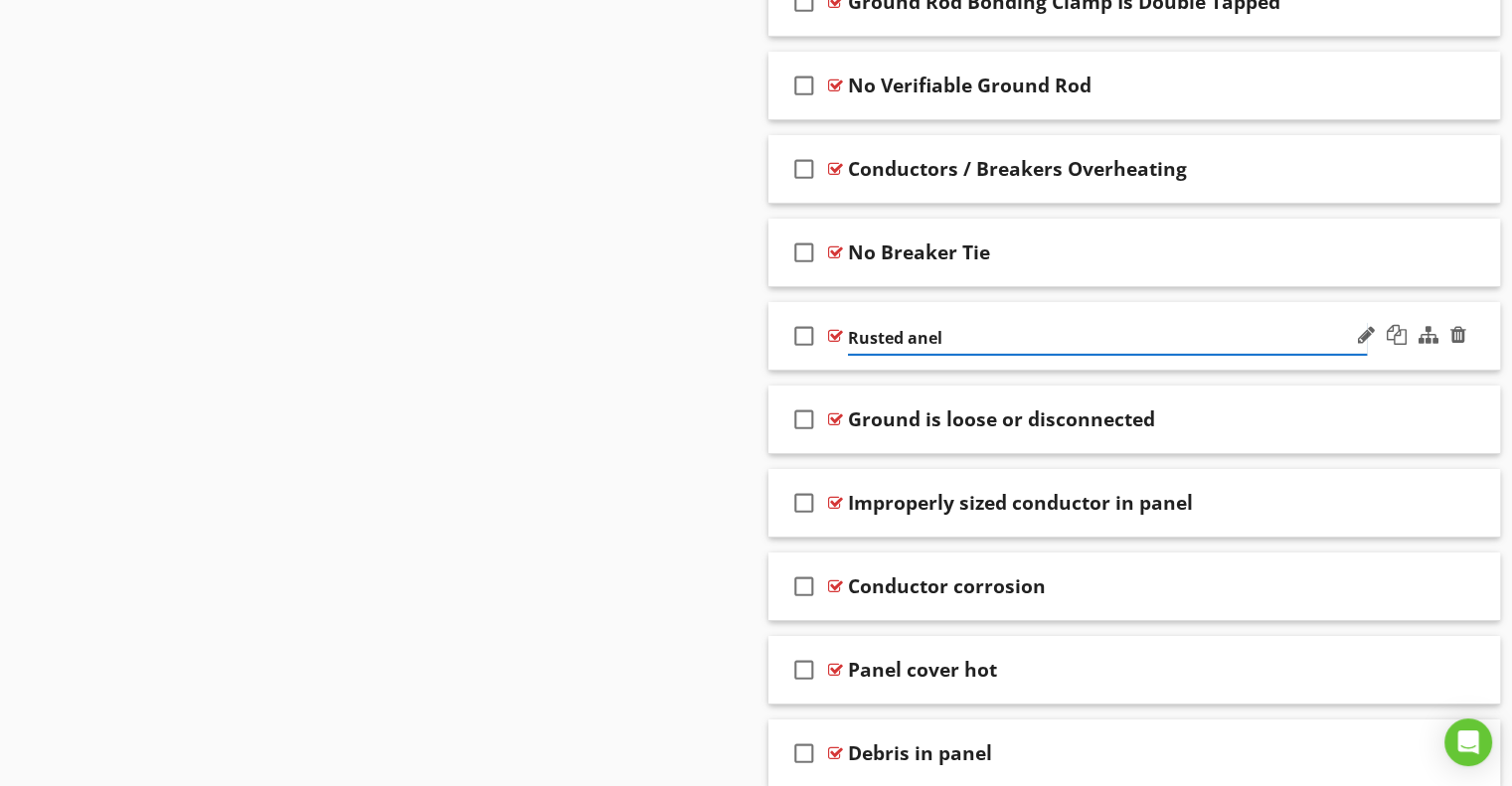 type on "Rusted Panel" 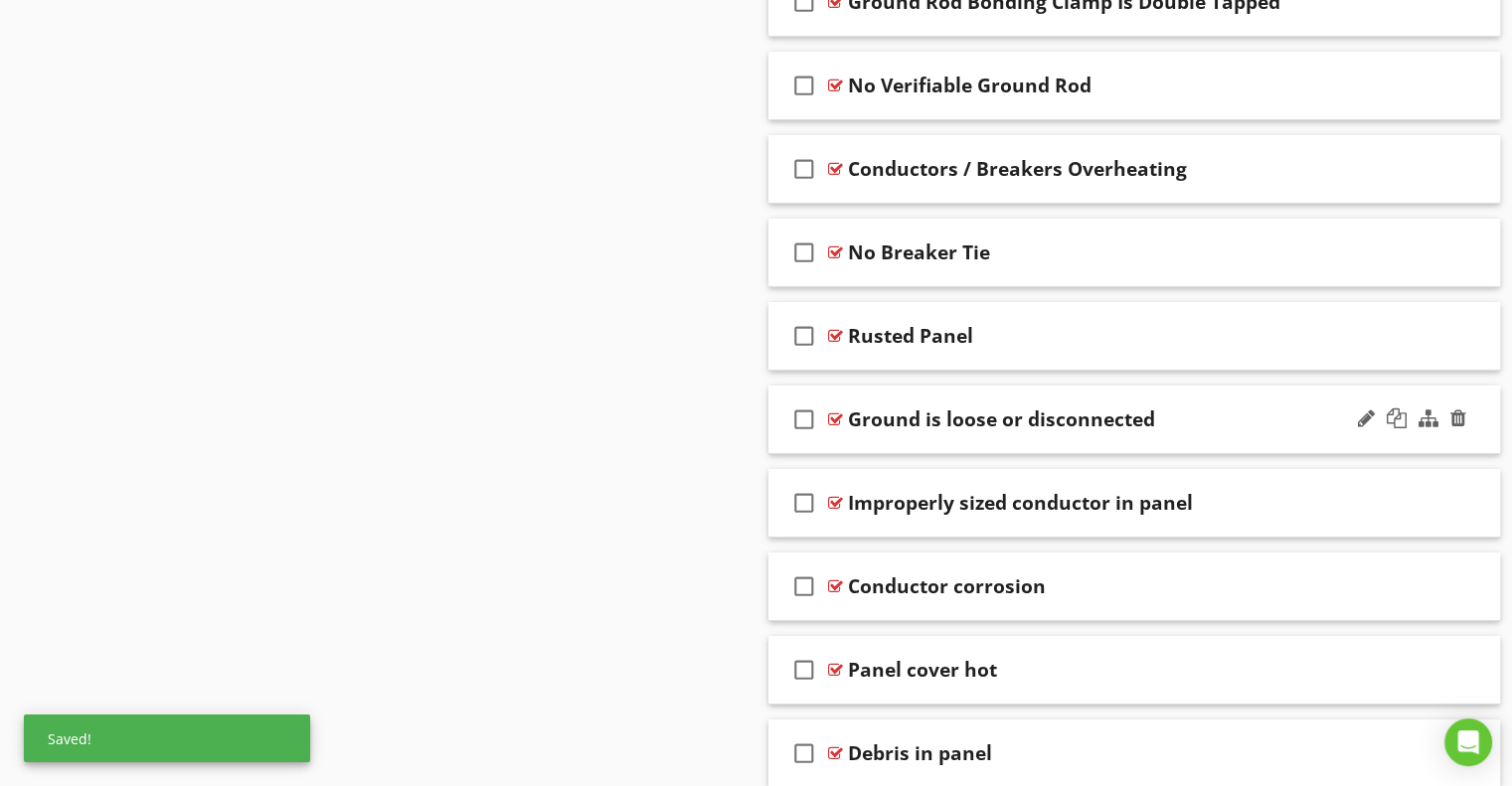 click on "Ground is loose or disconnected" at bounding box center [1001, 419] 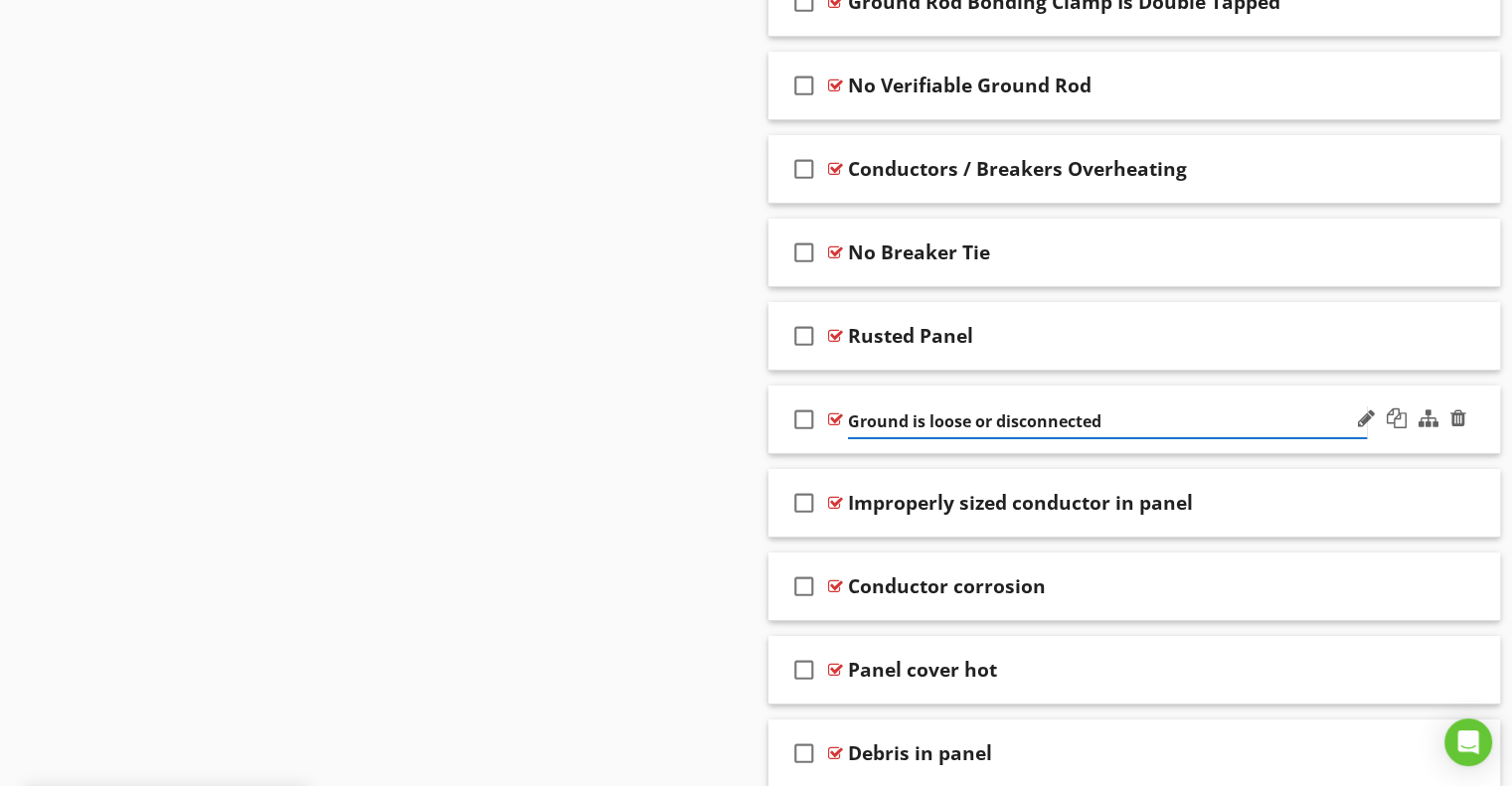 click on "Ground is loose or disconnected" at bounding box center [1107, 421] 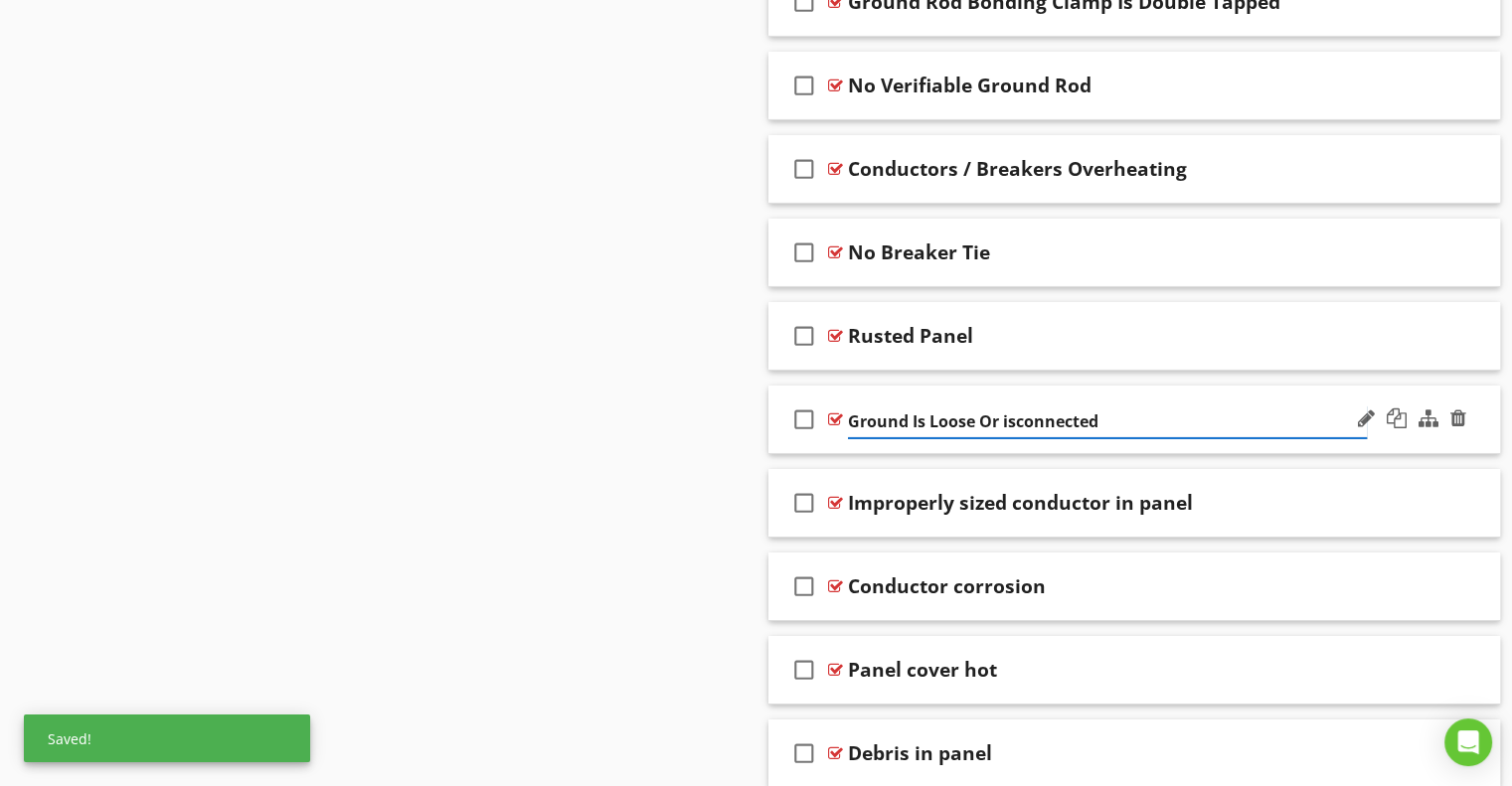 type on "Ground Is Loose Or Disconnected" 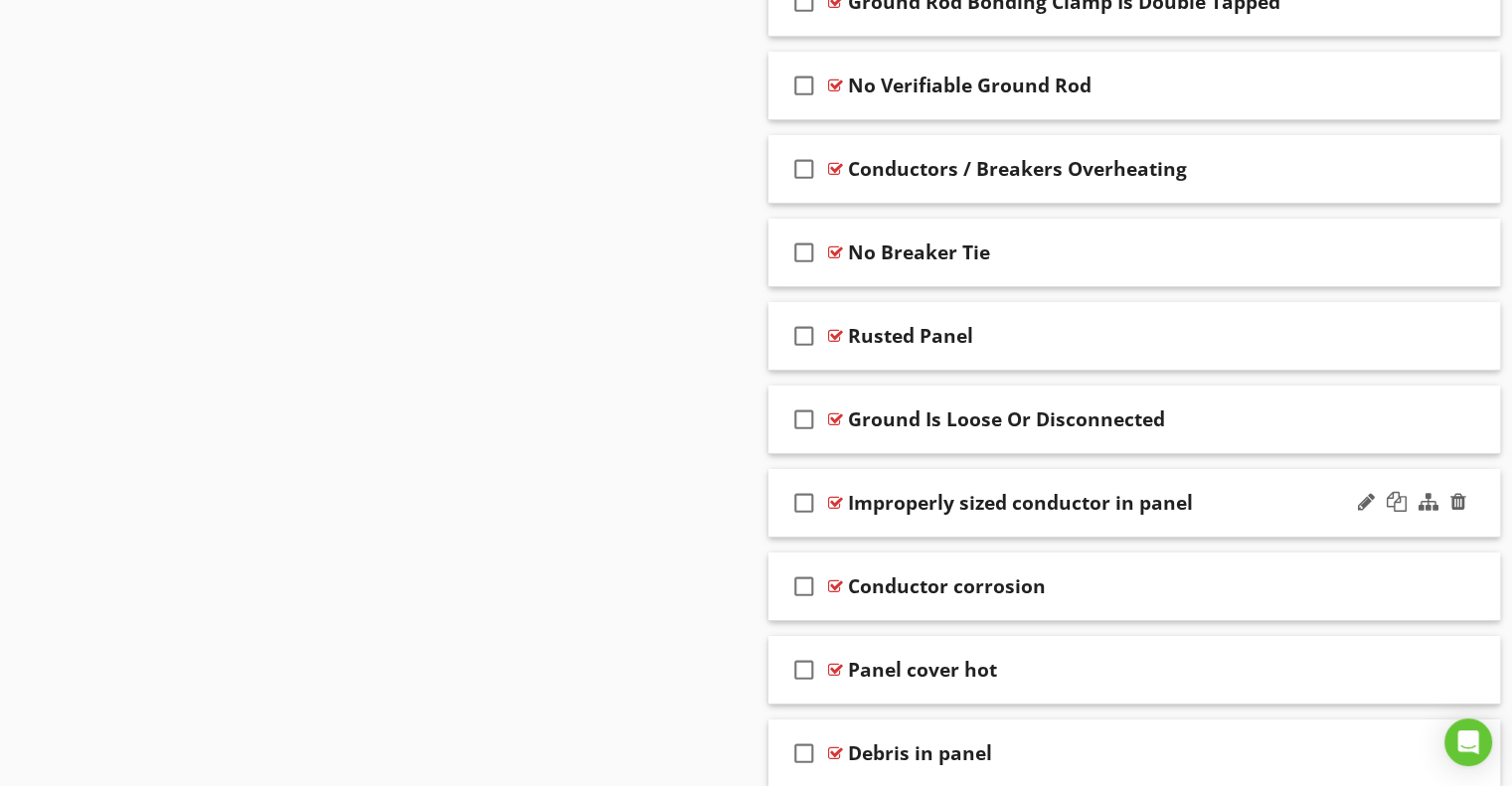 click on "Improperly sized conductor in panel" at bounding box center (1020, 503) 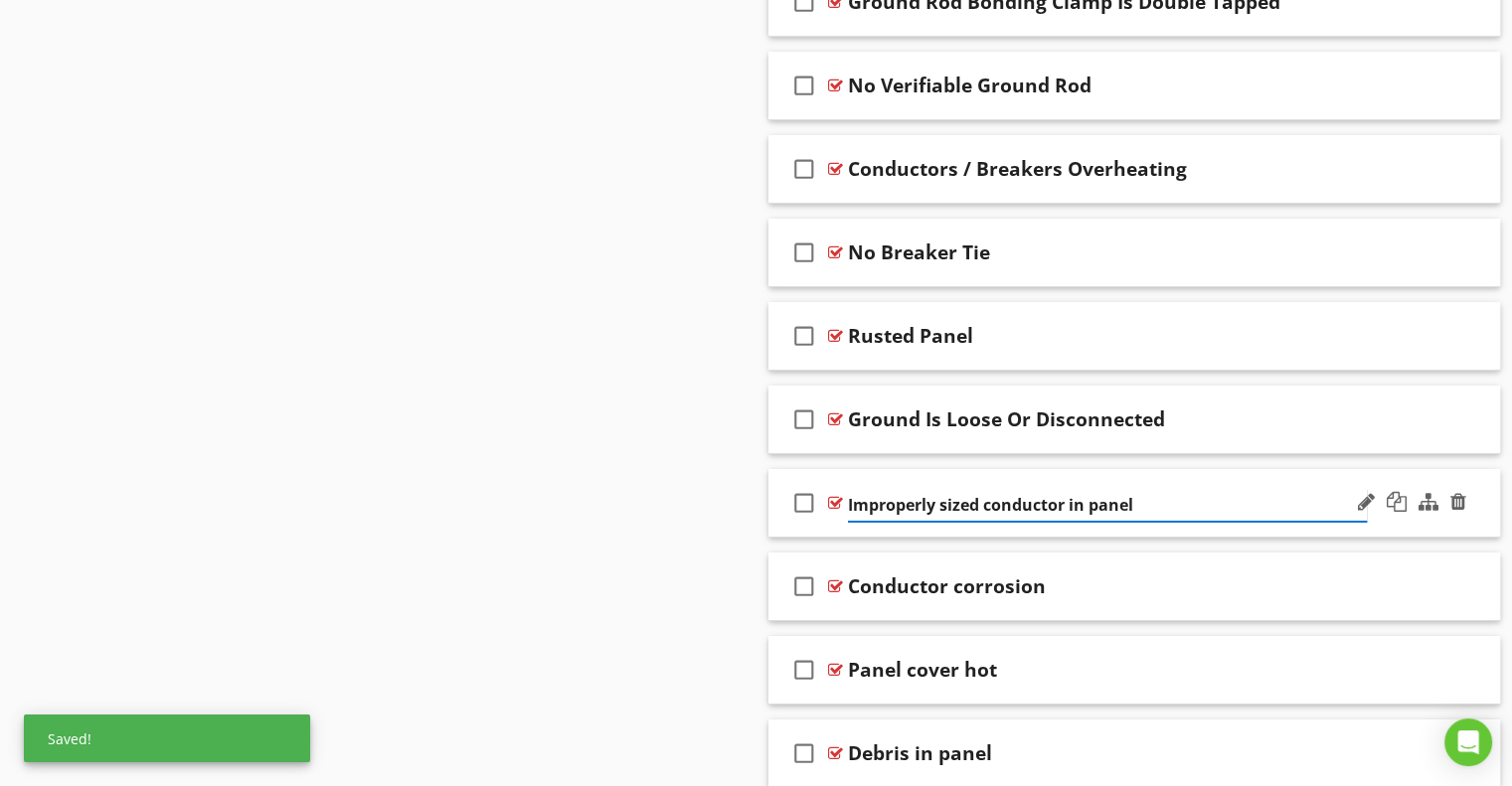 click on "Improperly sized conductor in panel" at bounding box center (1107, 505) 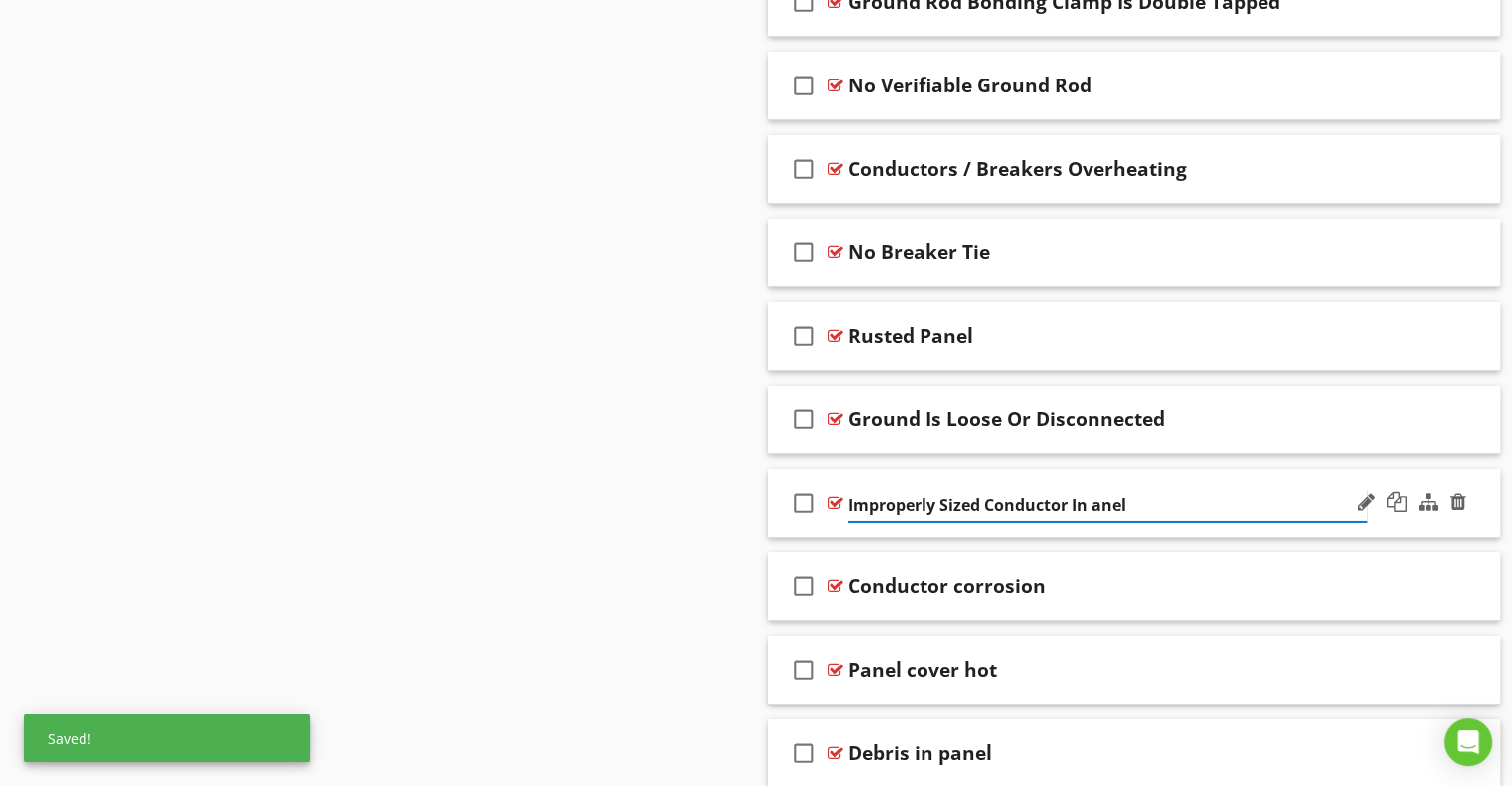 type on "Improperly Sized Conductor In Panel" 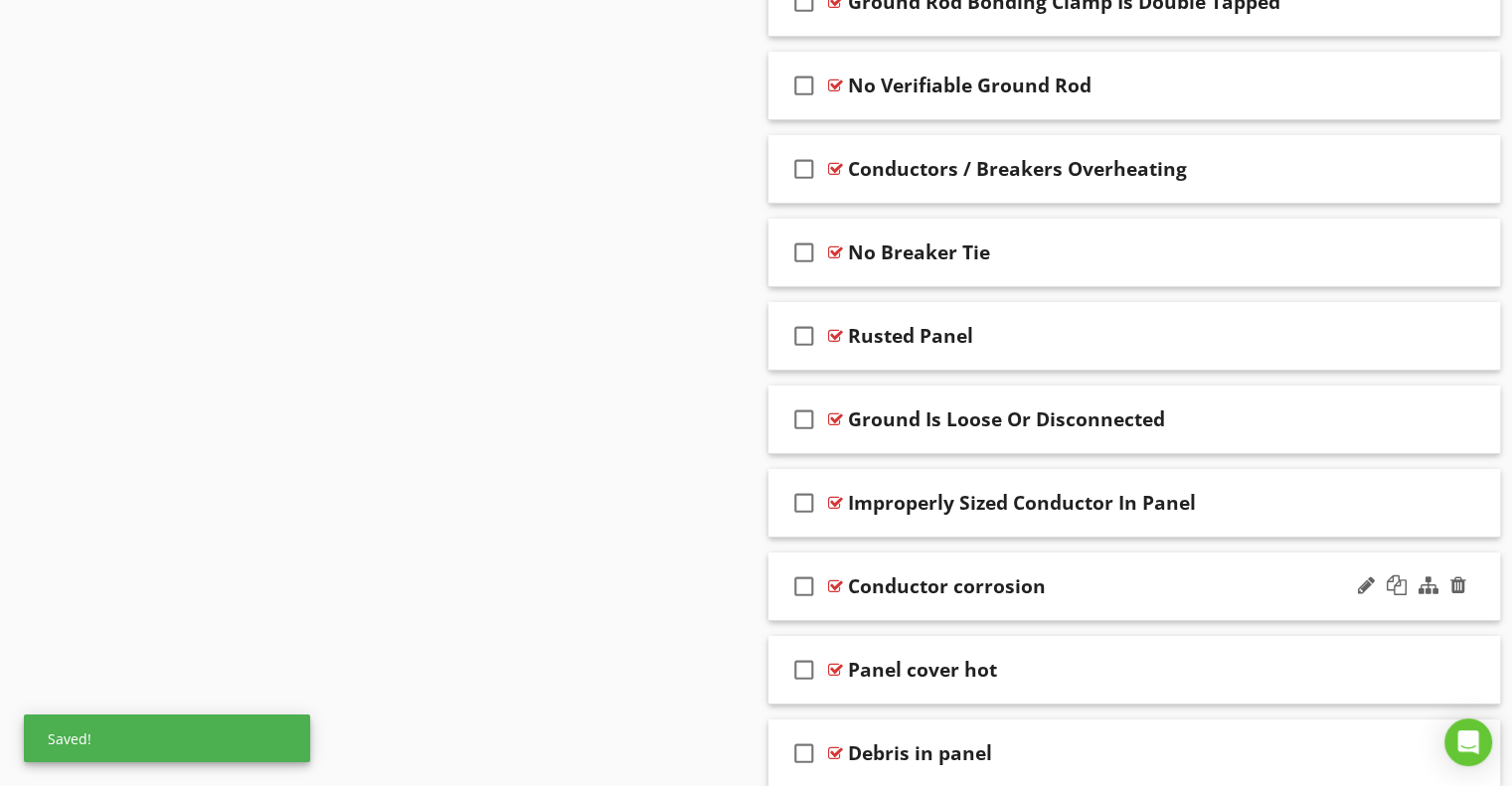 click on "Conductor corrosion" at bounding box center (946, 586) 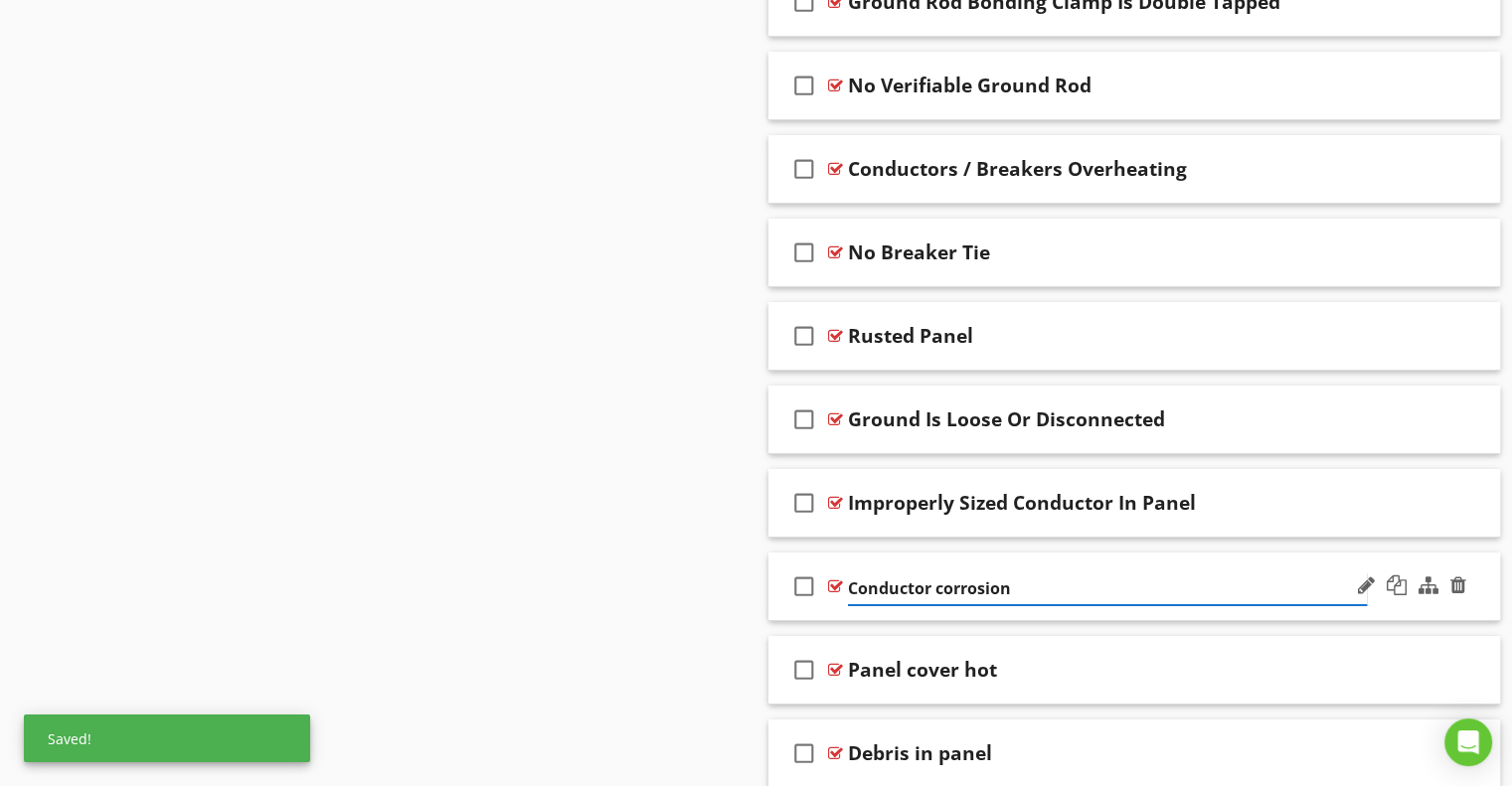 click on "Conductor corrosion" at bounding box center (1107, 588) 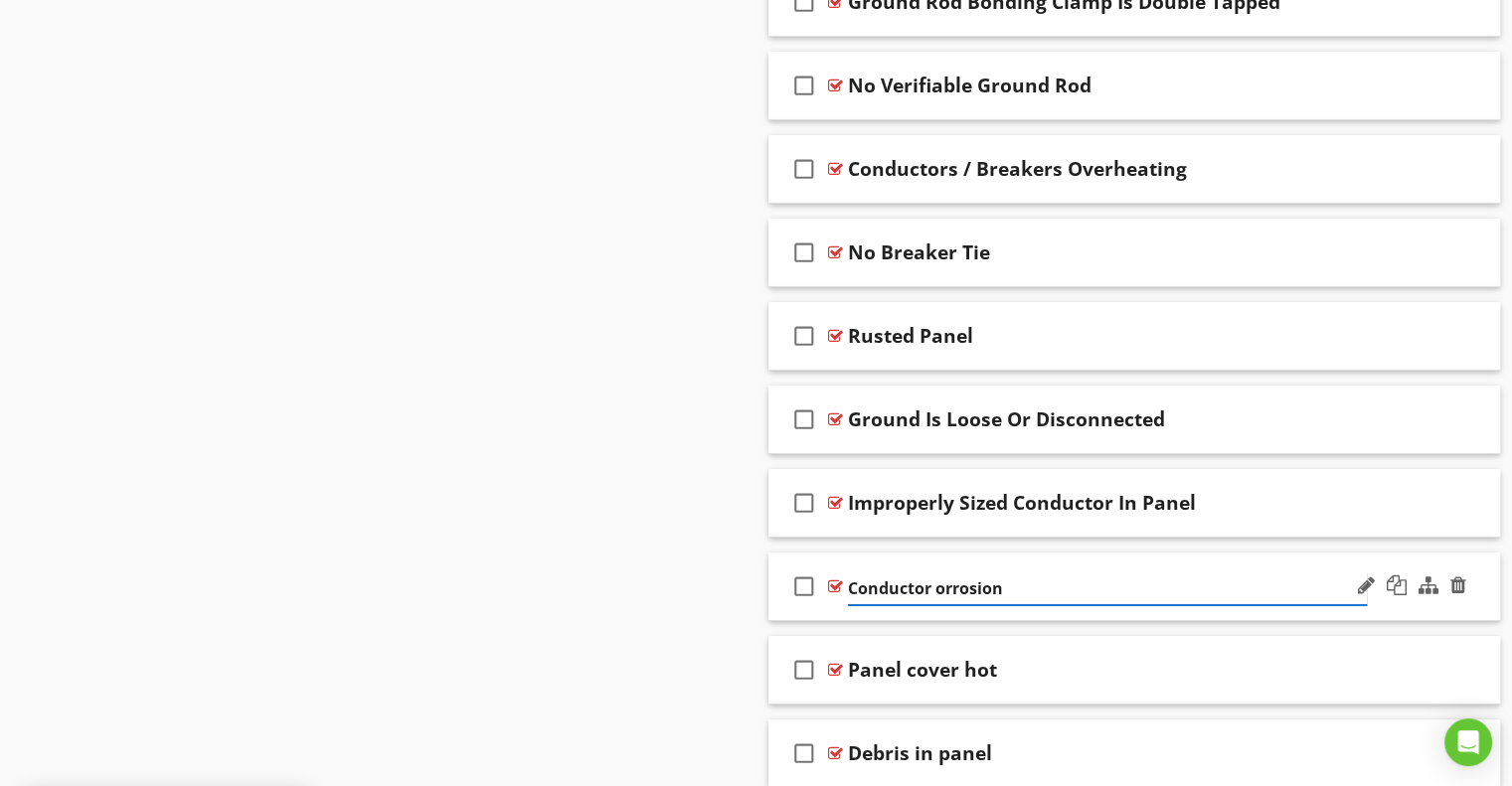 type on "Conductor Corrosion" 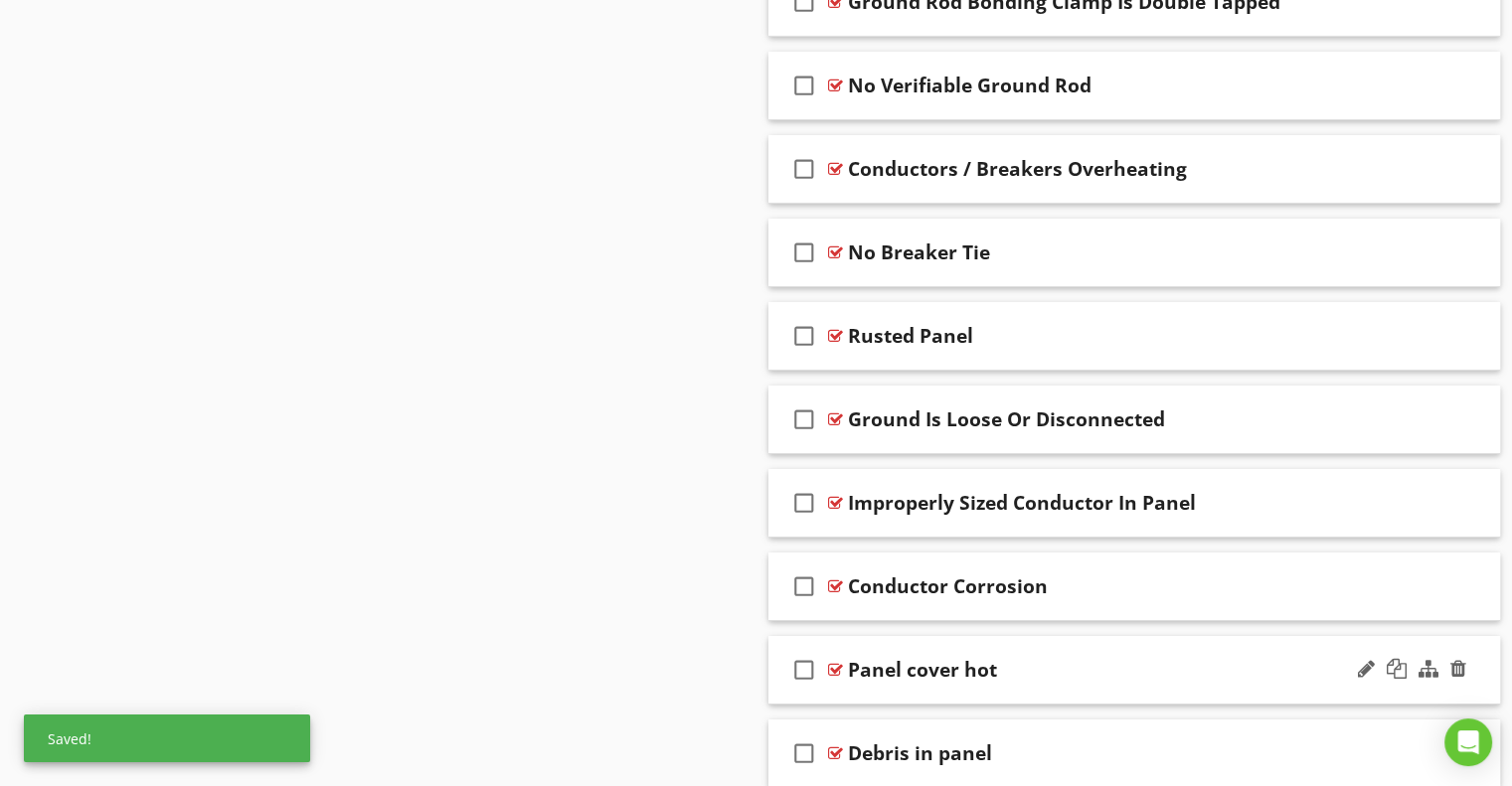 click on "Panel cover hot" at bounding box center [923, 670] 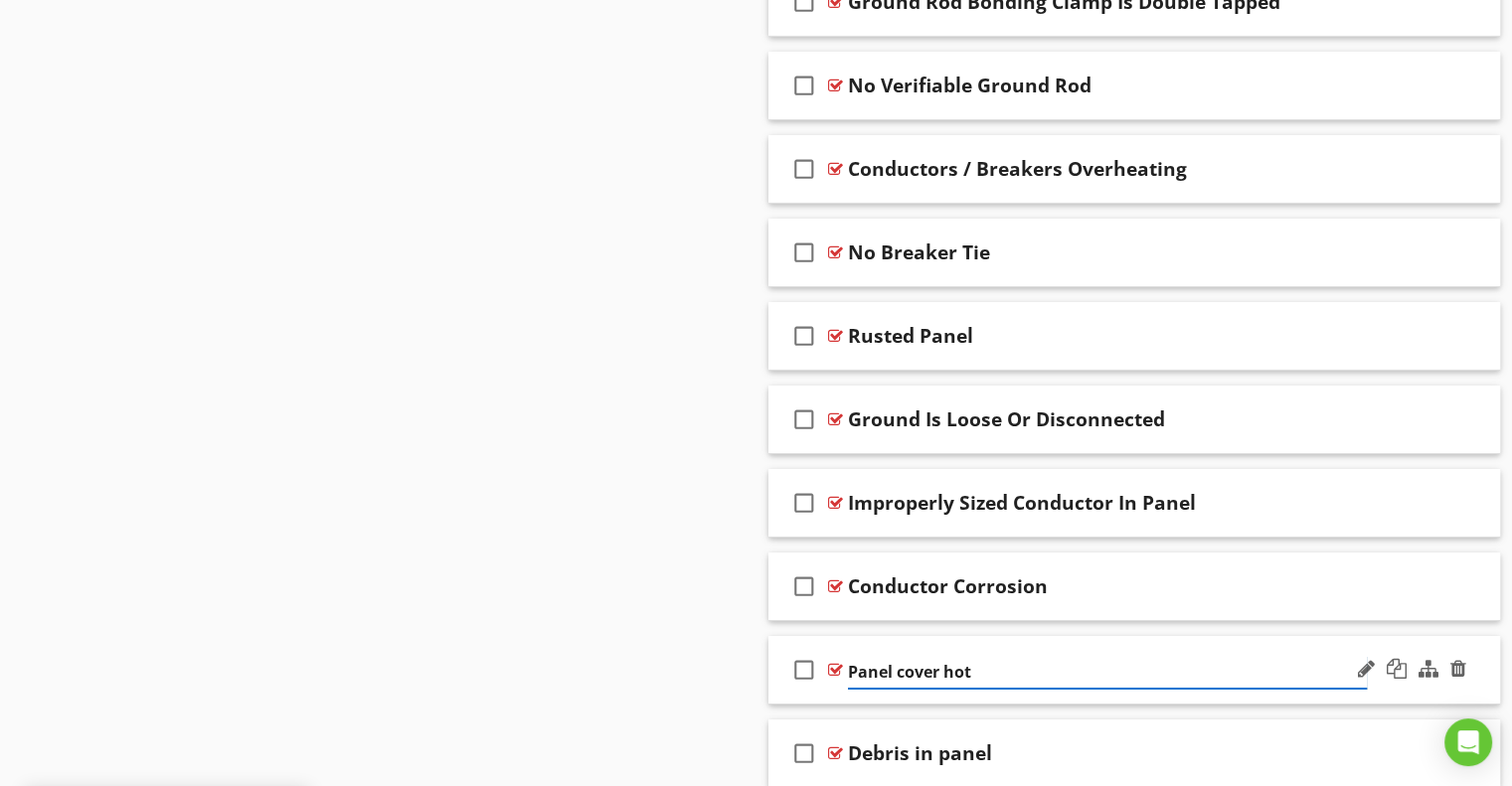 click on "Panel cover hot" at bounding box center (1107, 672) 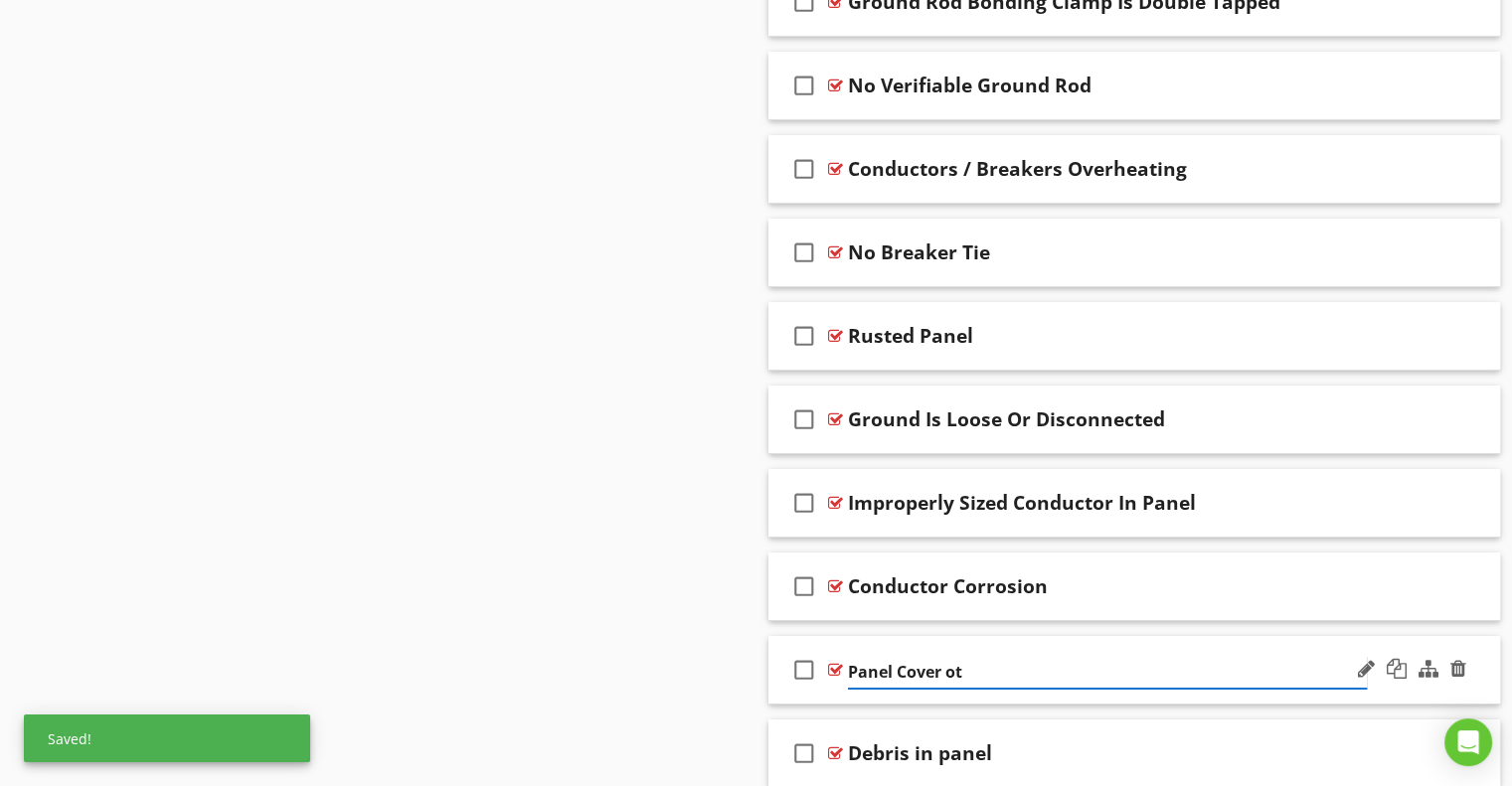 type on "Panel Cover Hot" 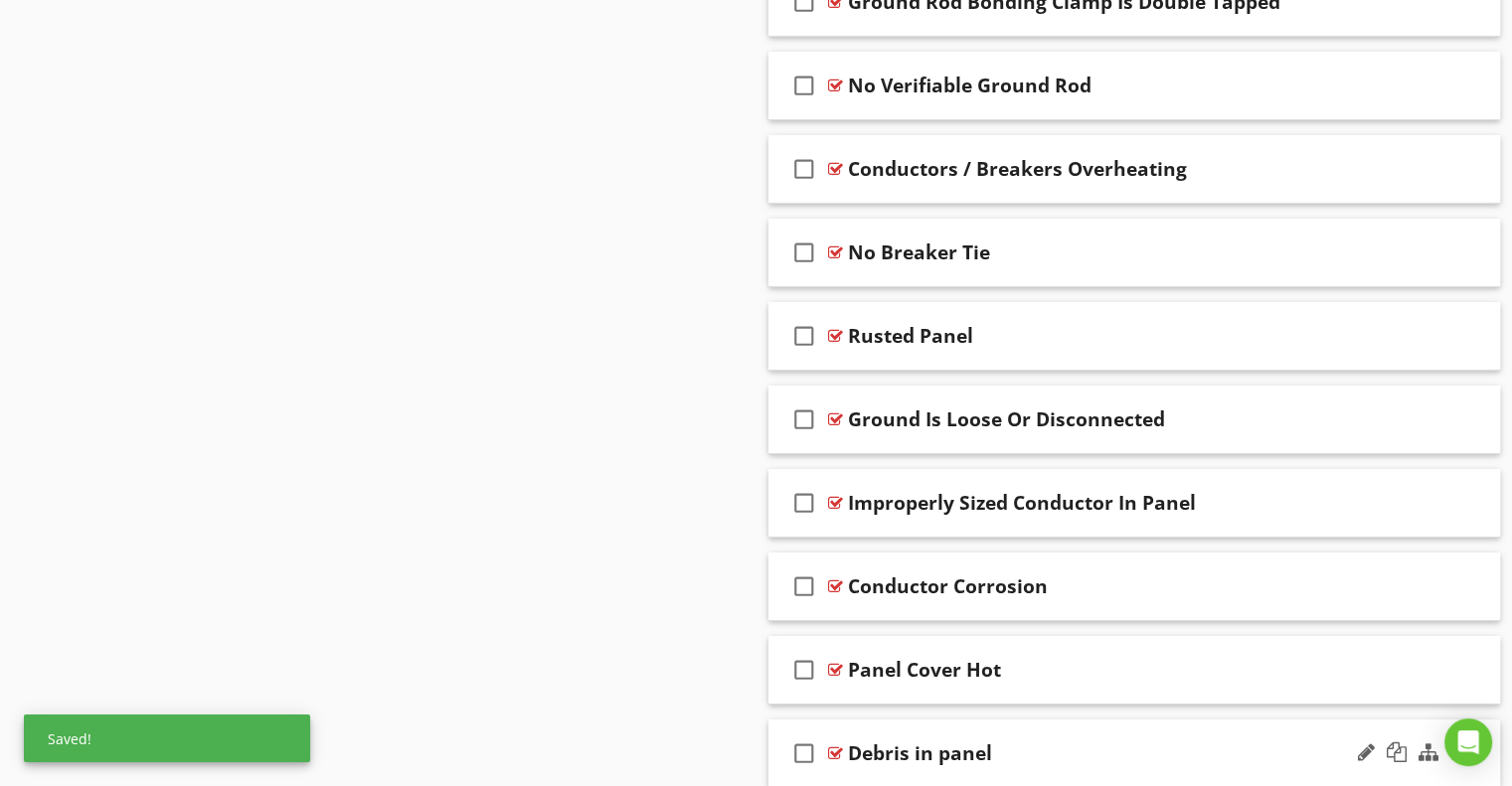 click on "Debris in panel" at bounding box center (920, 753) 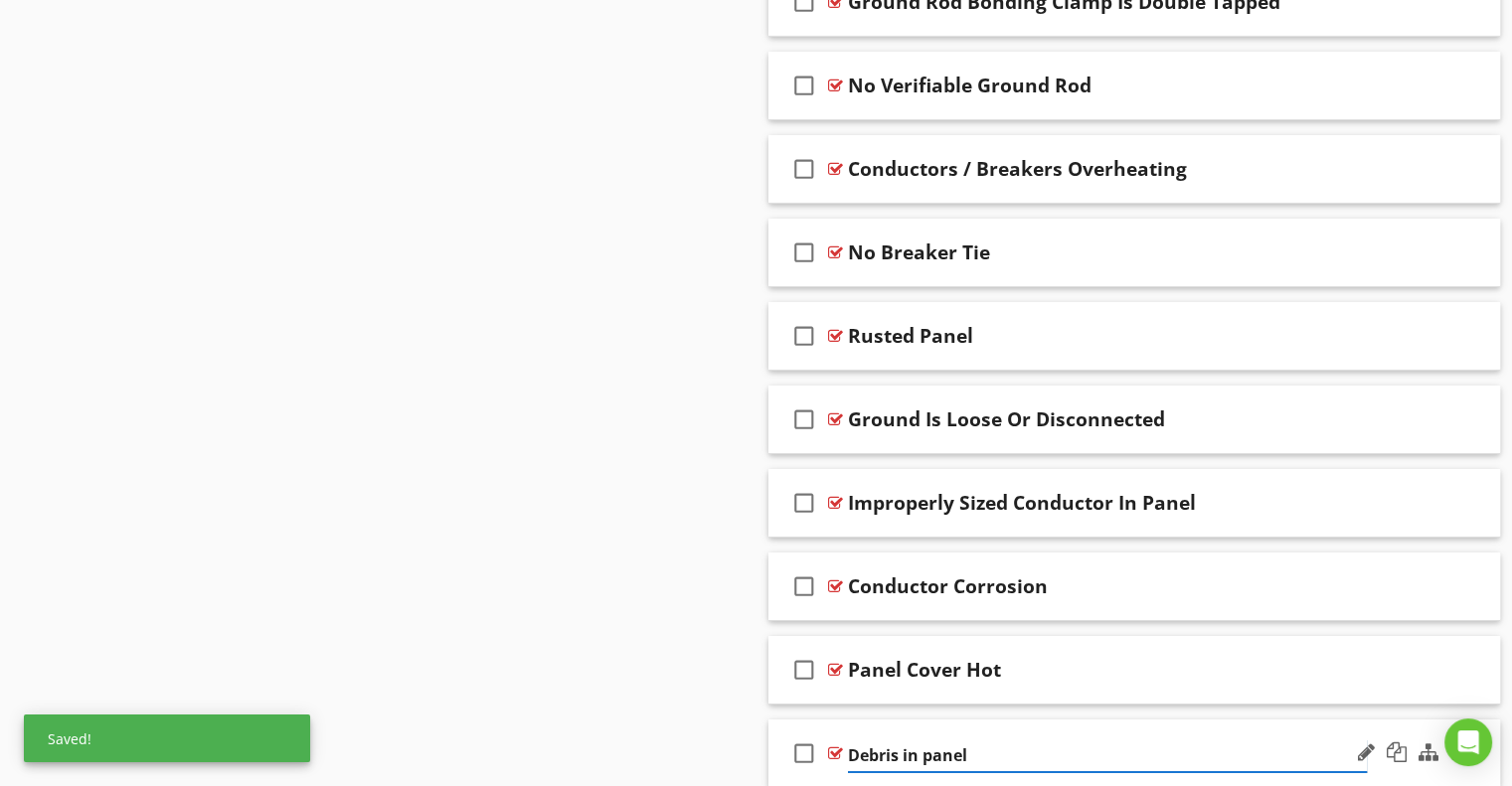 click on "Debris in panel" at bounding box center (1107, 755) 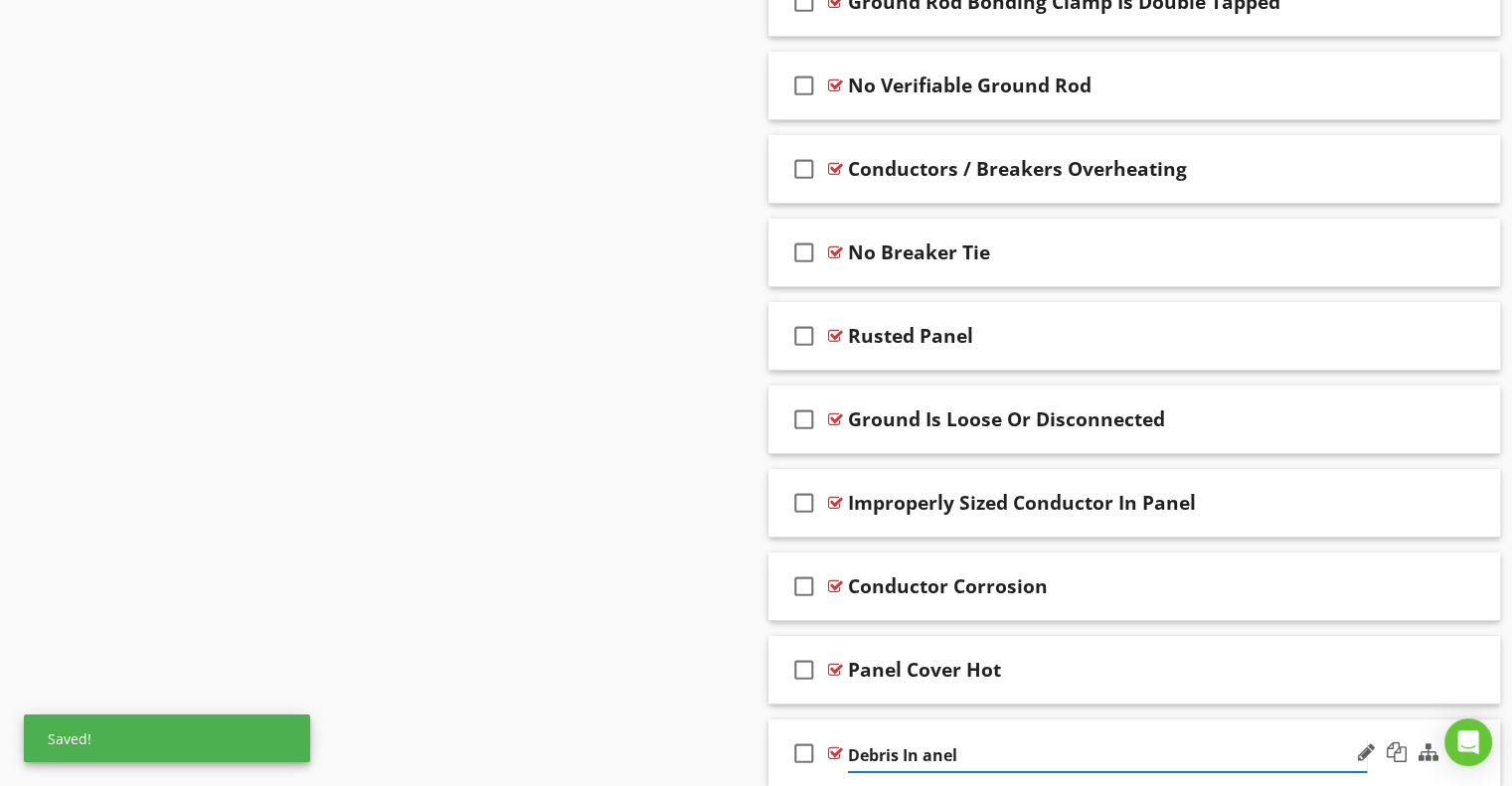 type on "Debris In Panel" 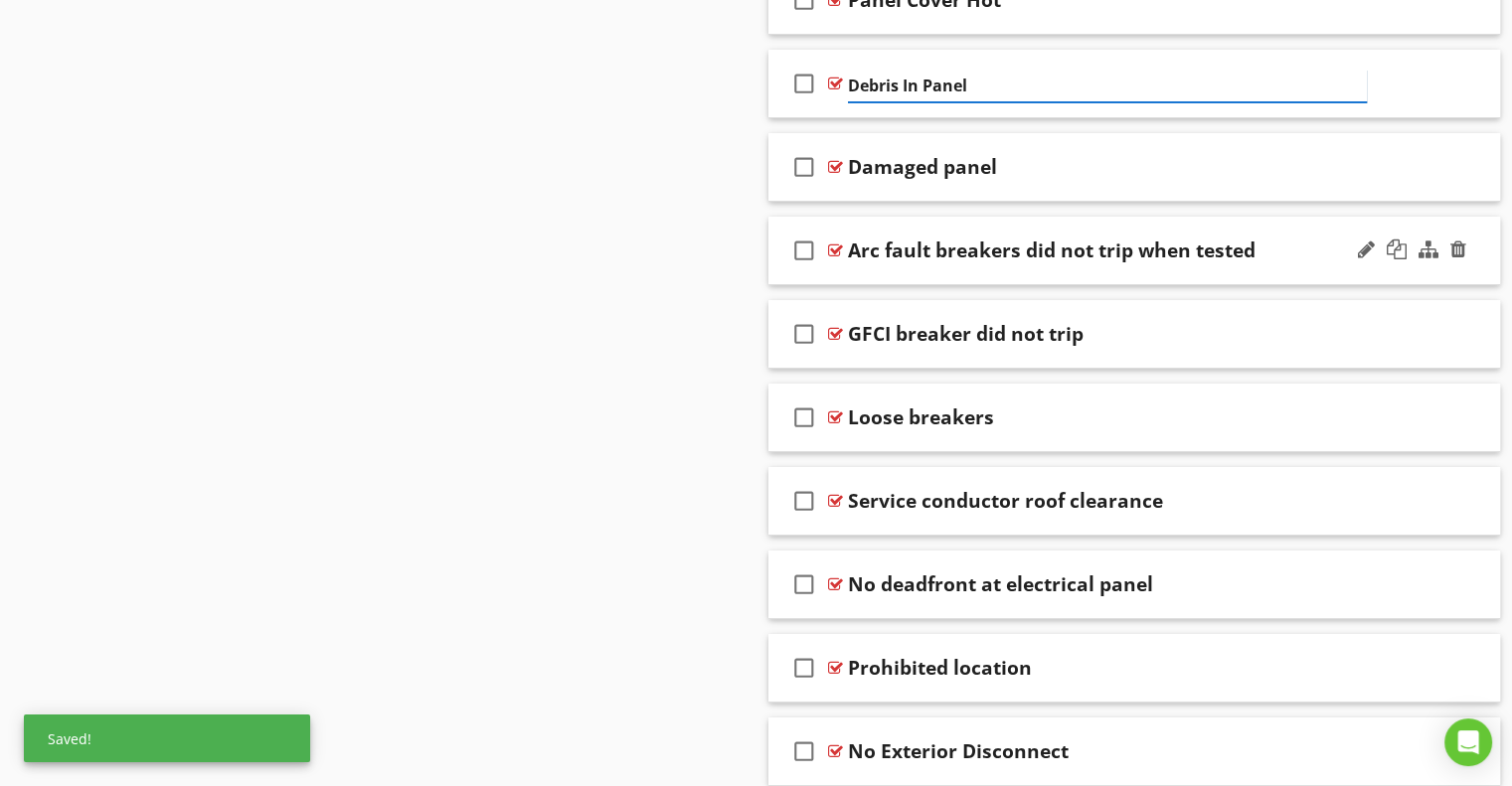 scroll, scrollTop: 7435, scrollLeft: 0, axis: vertical 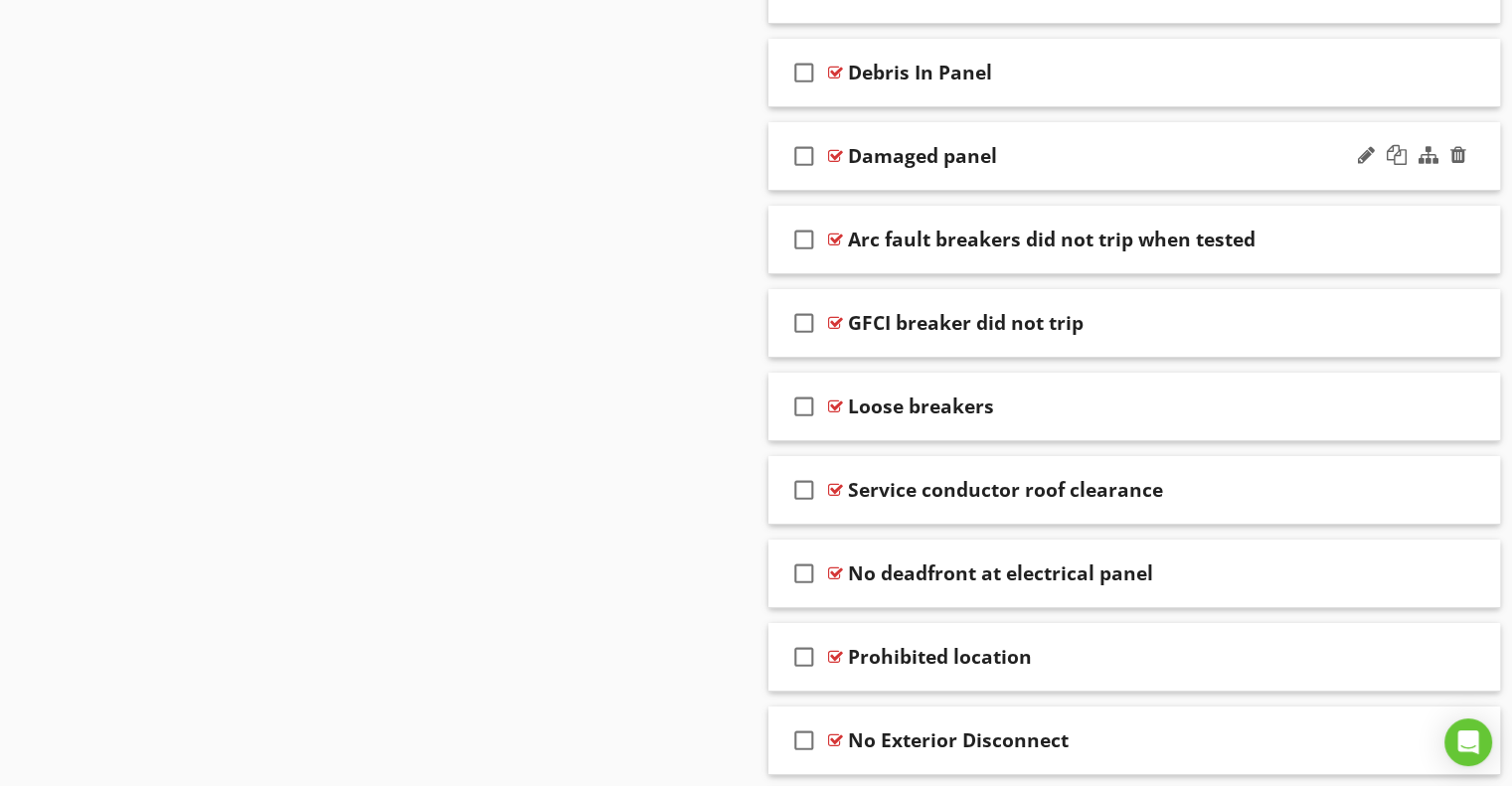 click on "Damaged panel" at bounding box center (923, 156) 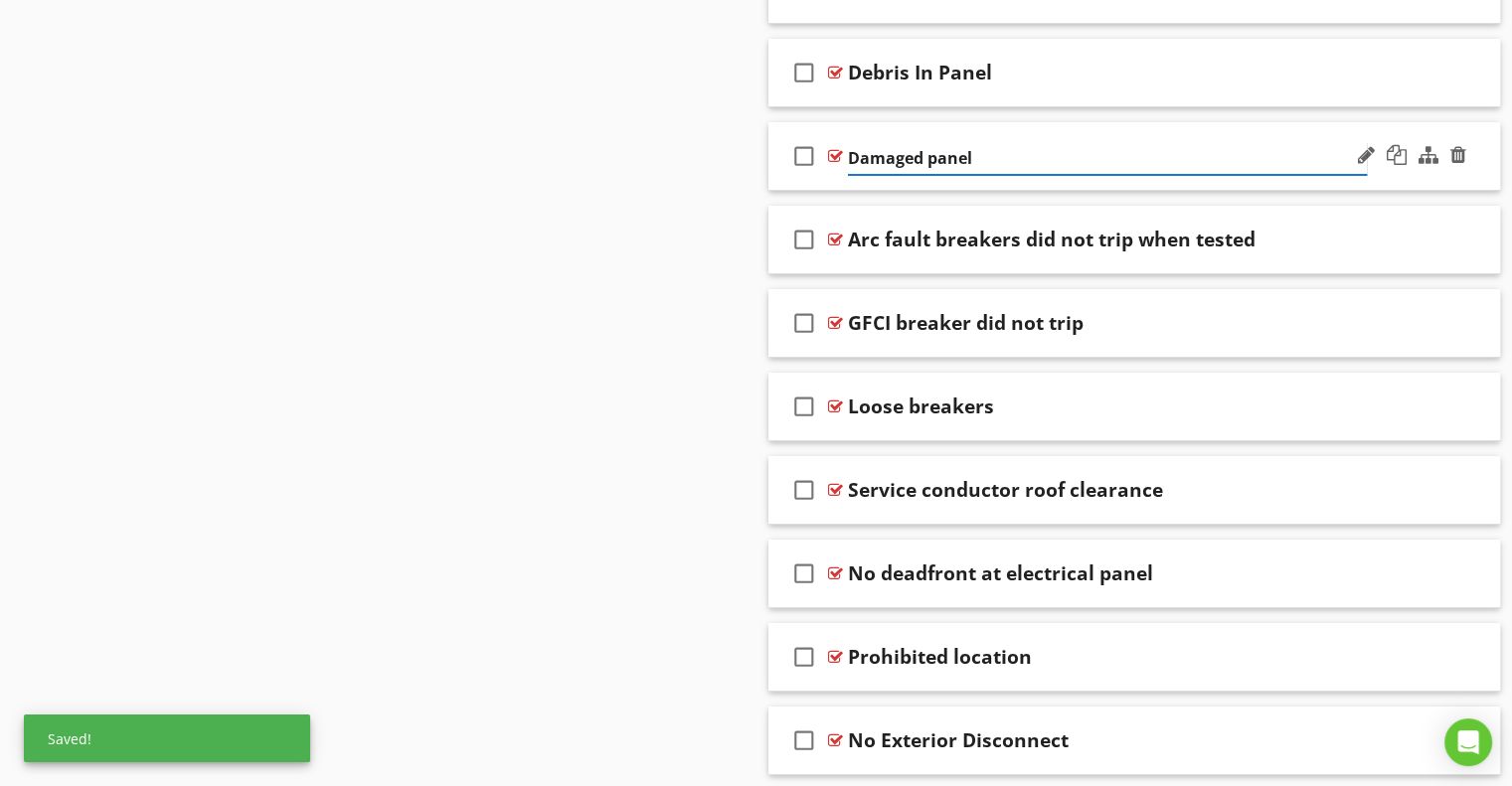 click on "Damaged panel" at bounding box center (1107, 158) 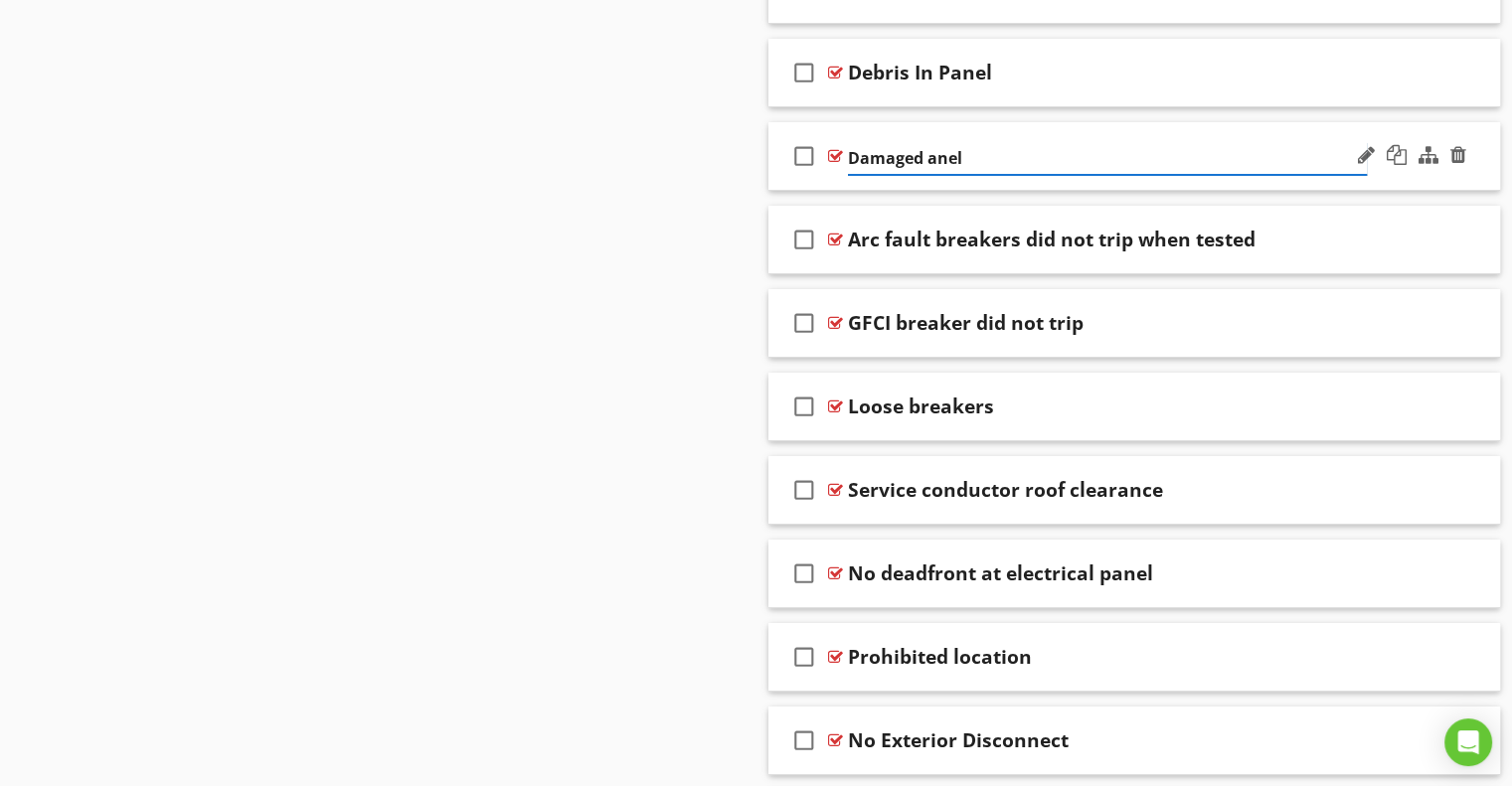 type on "Damaged Panel" 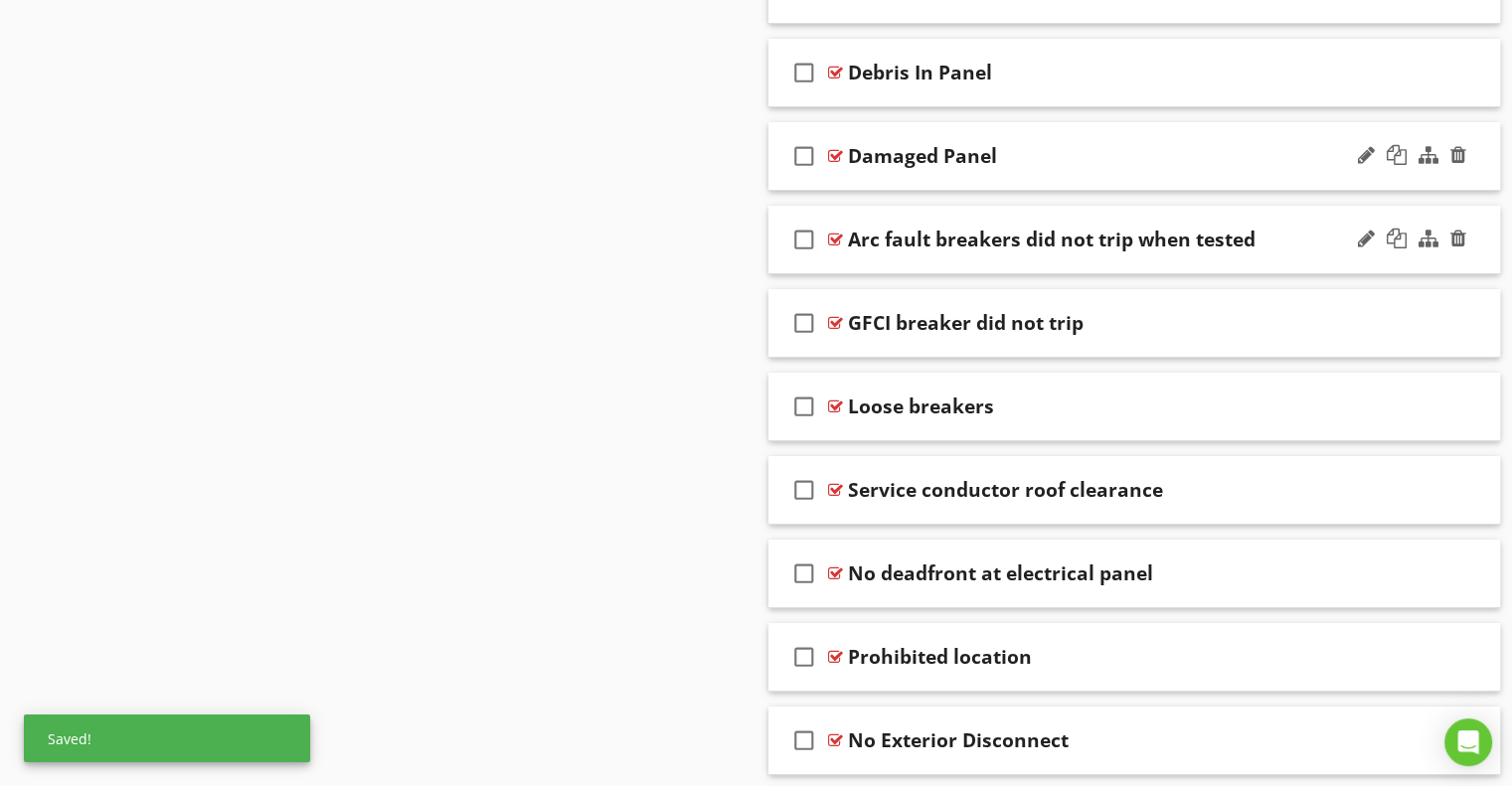 click on "Arc fault breakers did not trip when tested" at bounding box center [1052, 239] 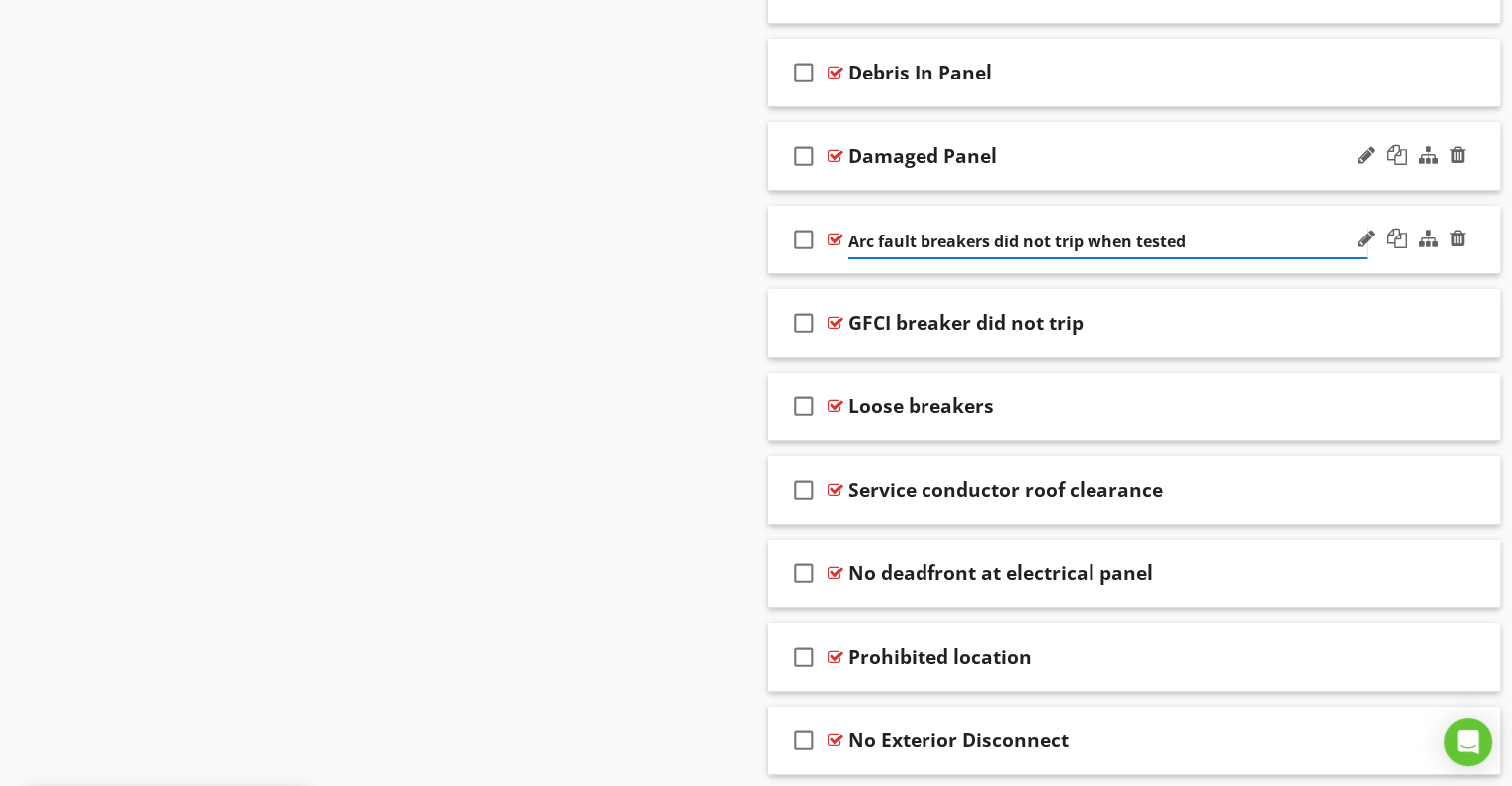 click on "Arc fault breakers did not trip when tested" at bounding box center [1107, 241] 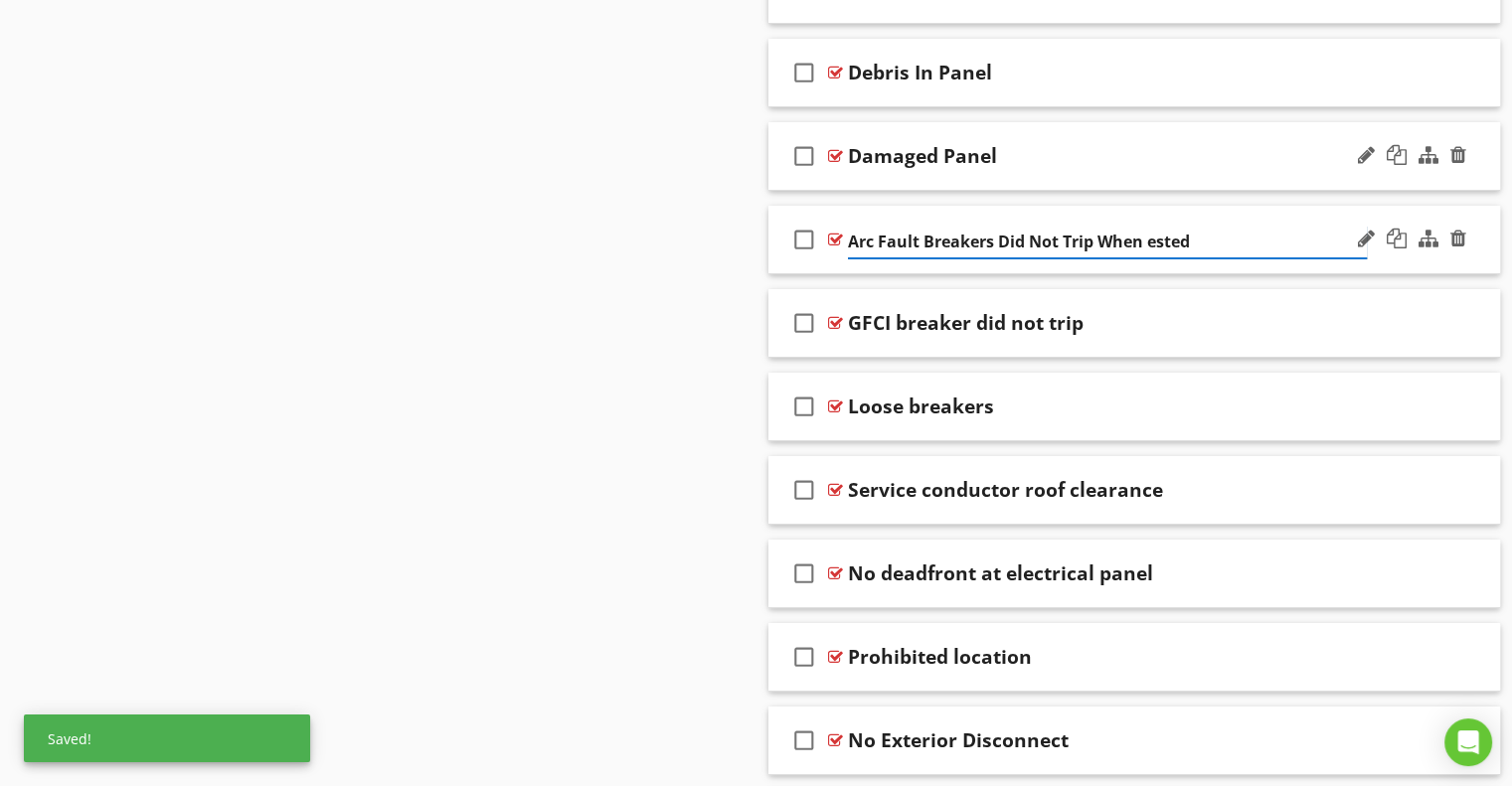 type on "Arc Fault Breakers Did Not Trip When Tested" 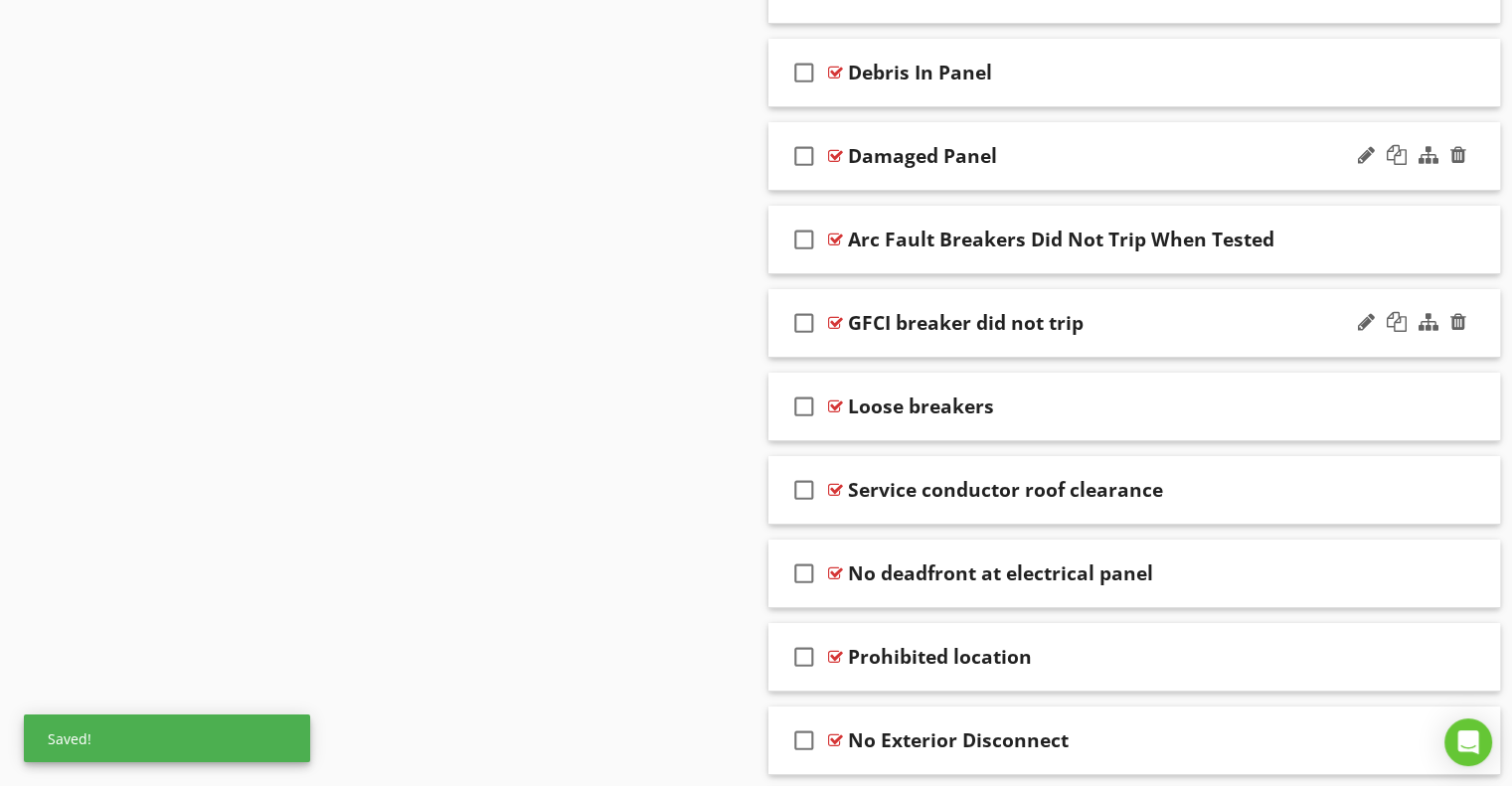 click on "GFCI breaker did not trip" at bounding box center [965, 323] 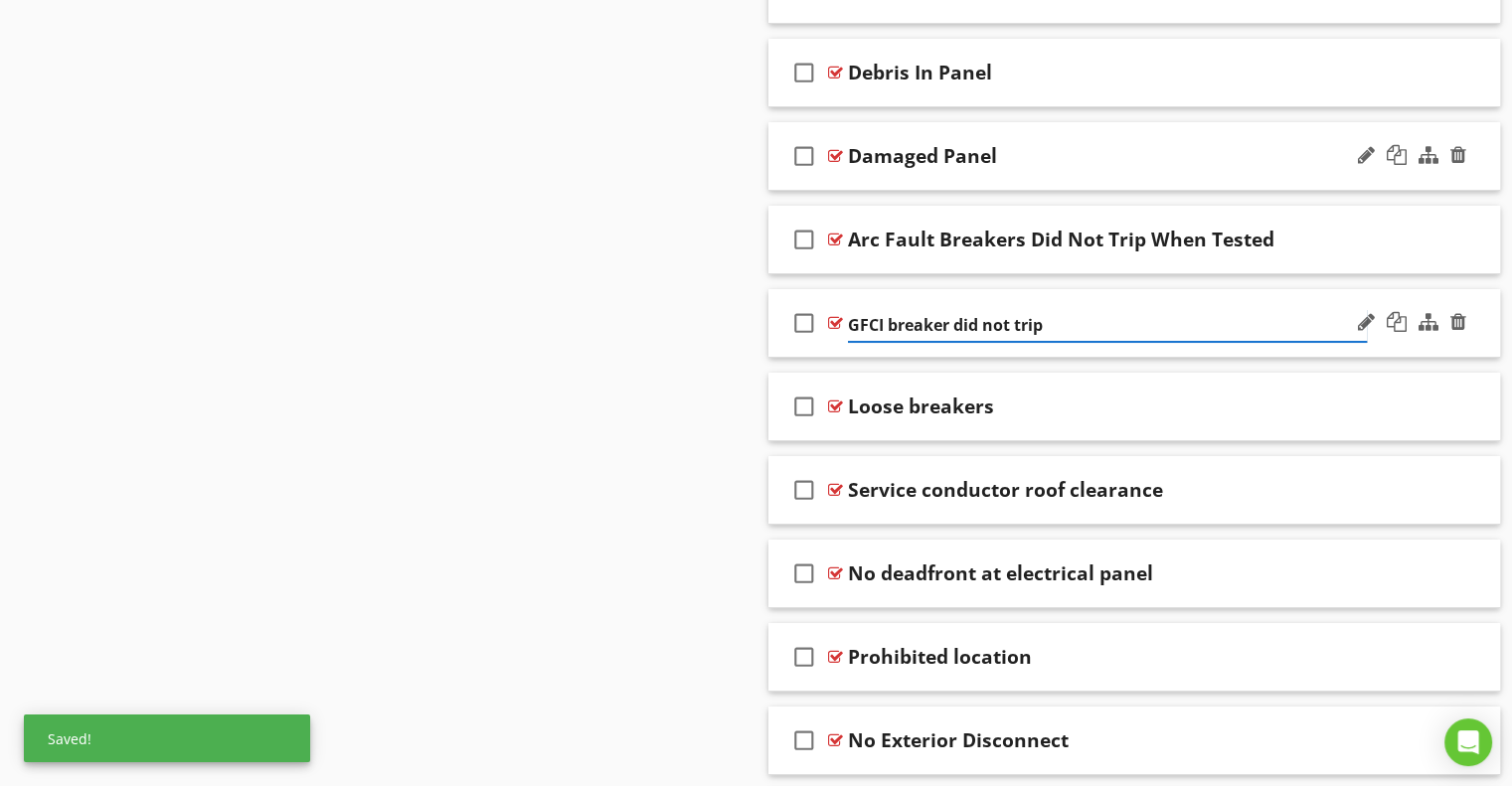 click on "GFCI breaker did not trip" at bounding box center (1107, 325) 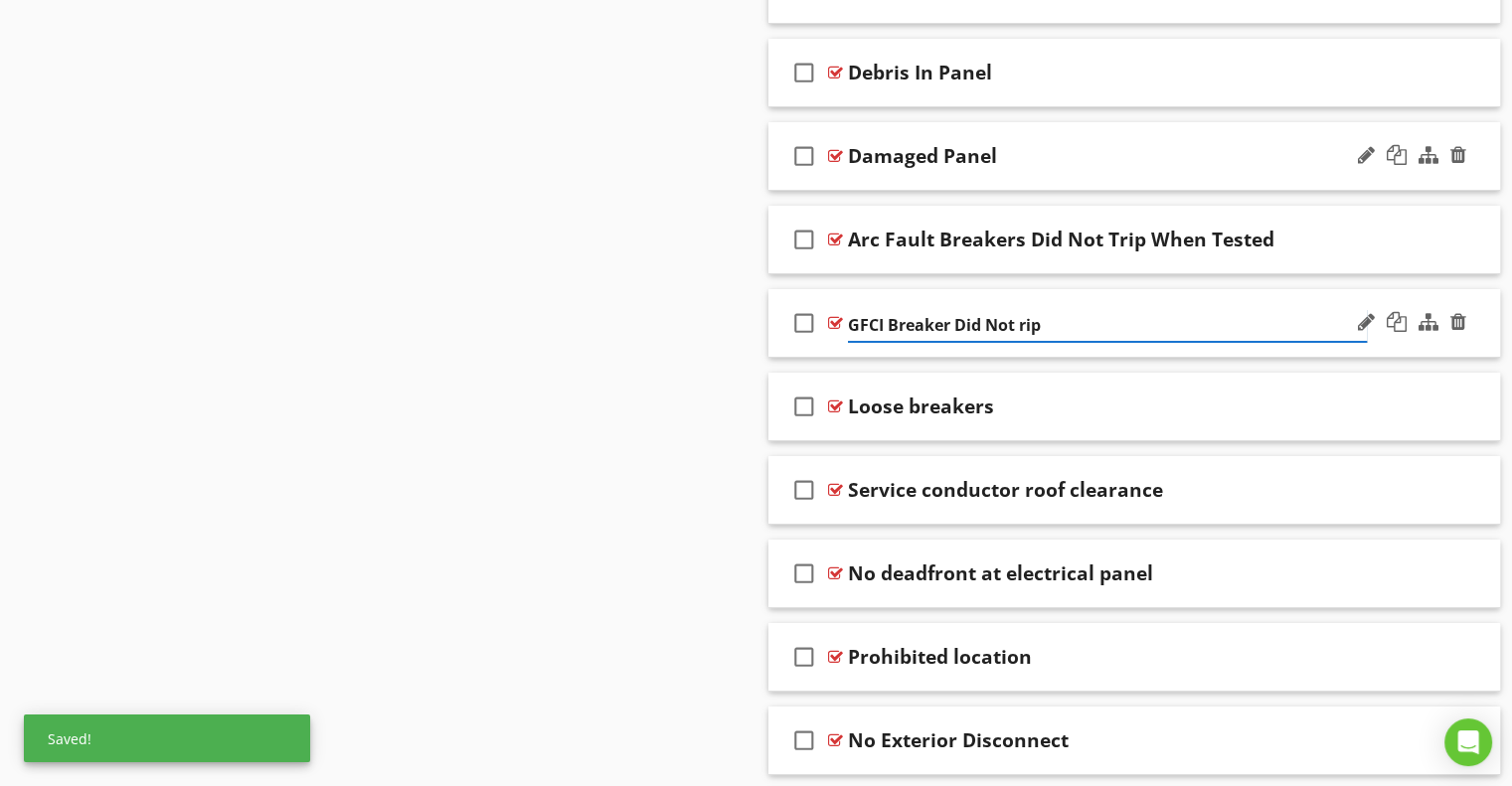 type on "GFCI Breaker Did Not Trip" 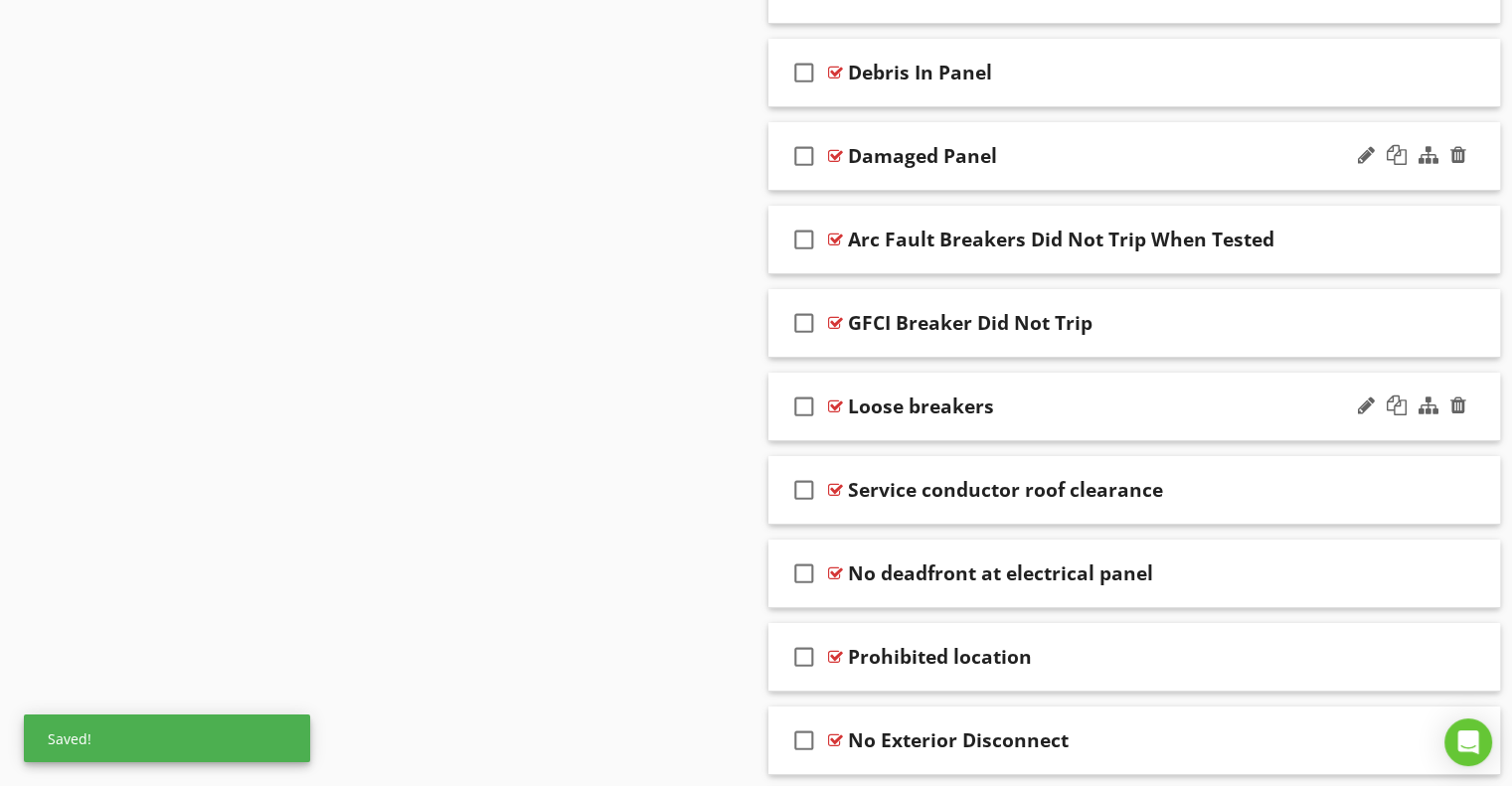 click on "Loose breakers" at bounding box center (921, 406) 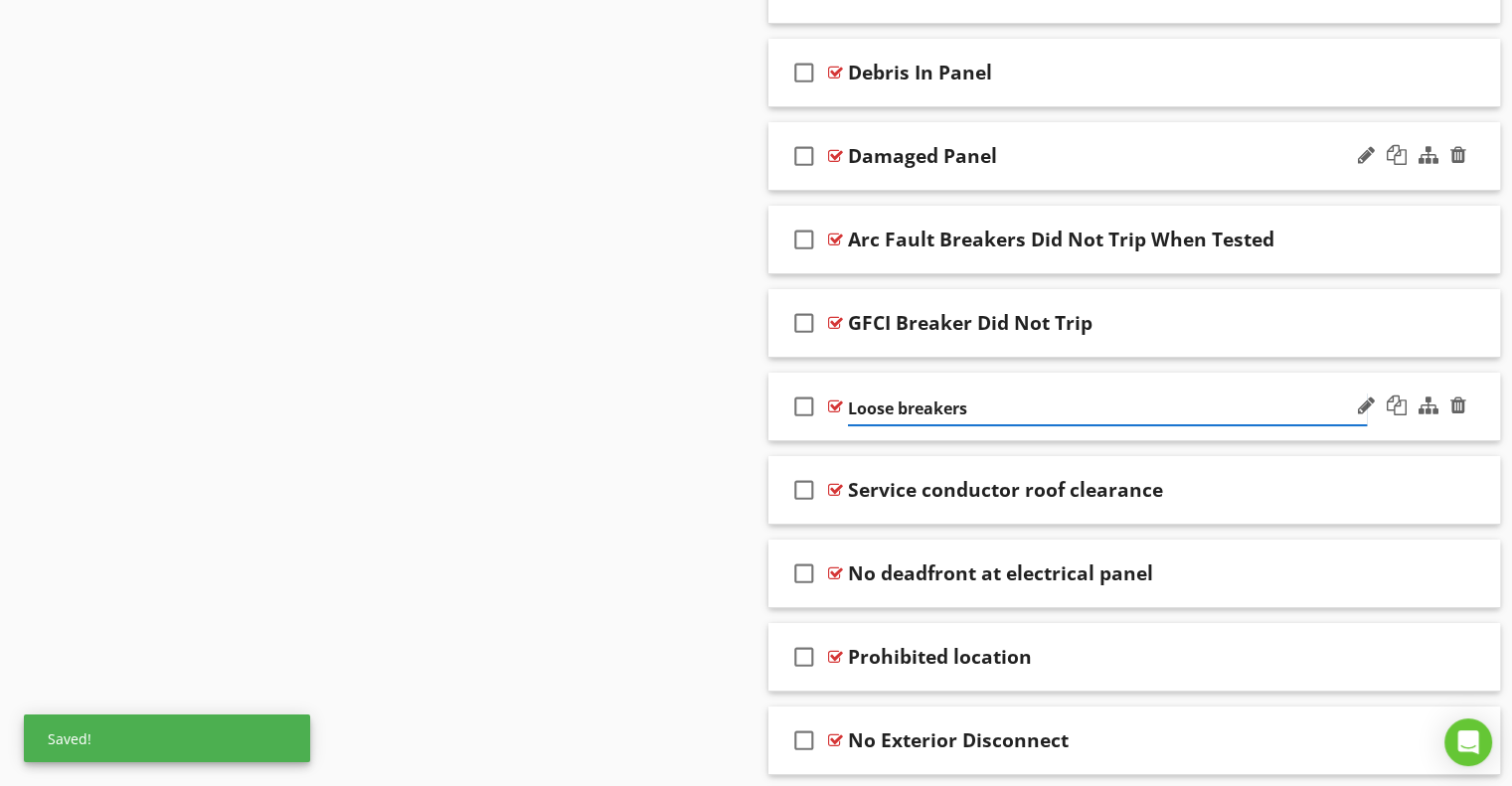 click on "Loose breakers" at bounding box center (1107, 408) 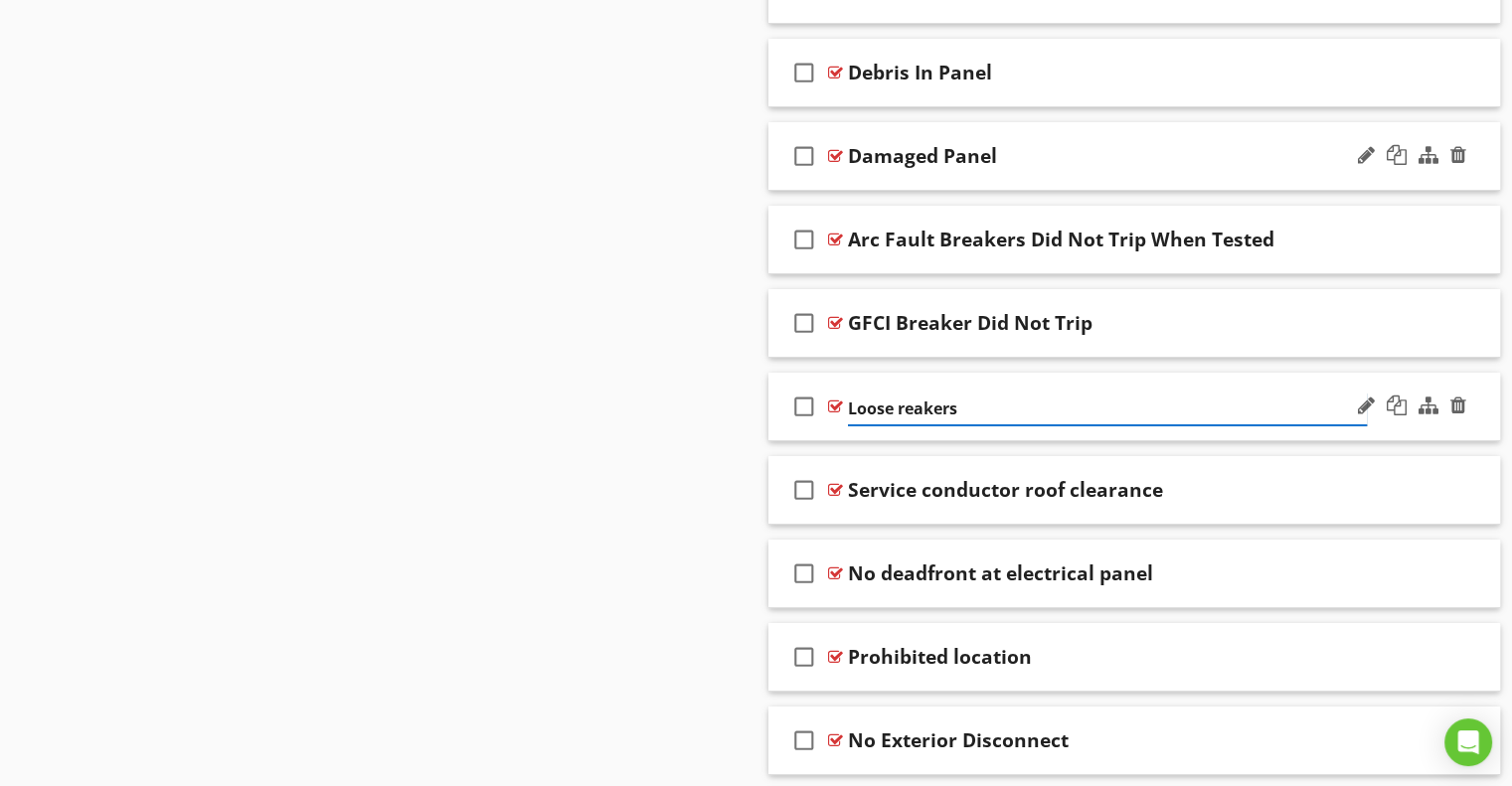 type on "Loose Breakers" 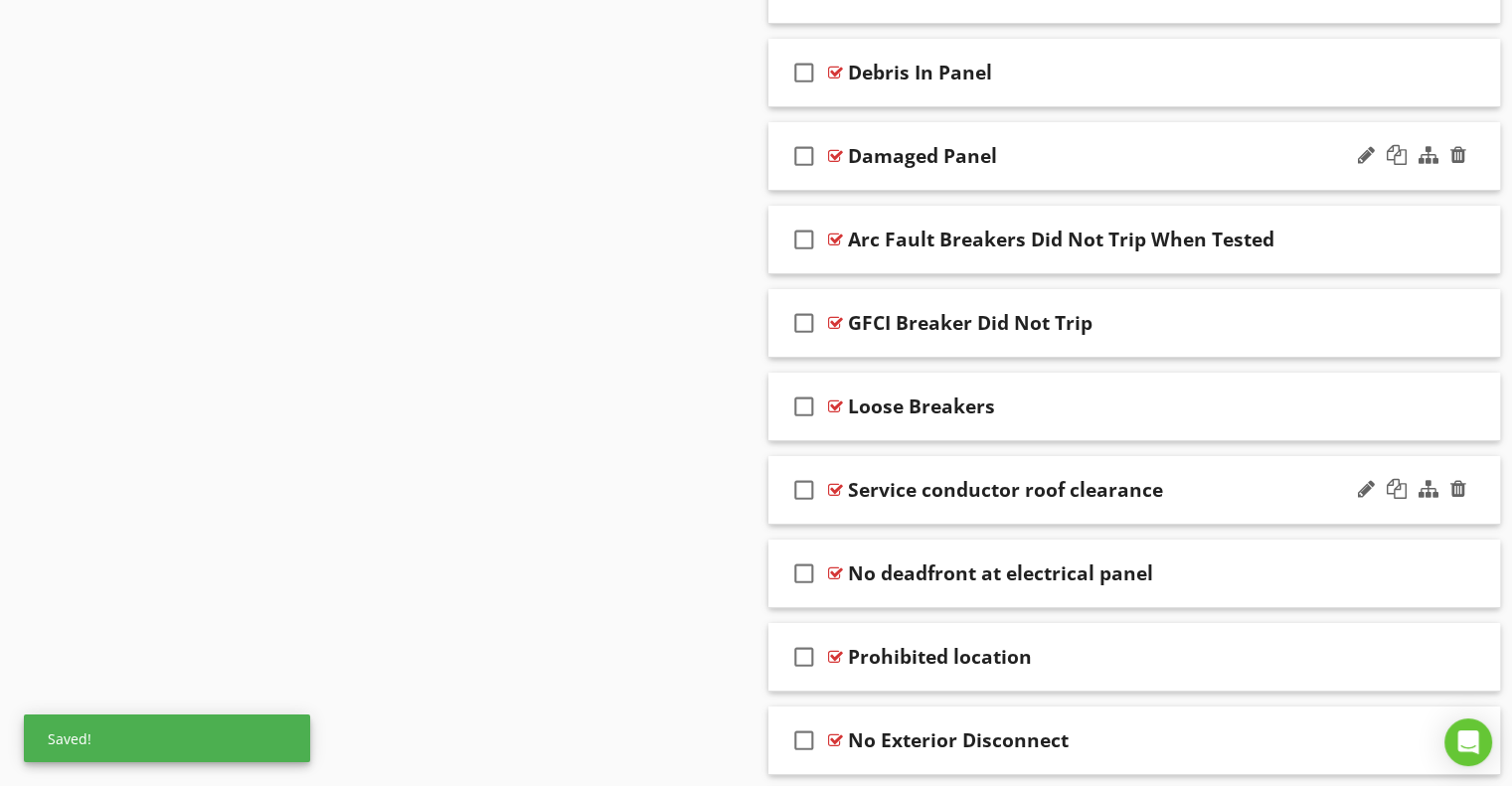 click on "Service conductor roof clearance" at bounding box center [1005, 490] 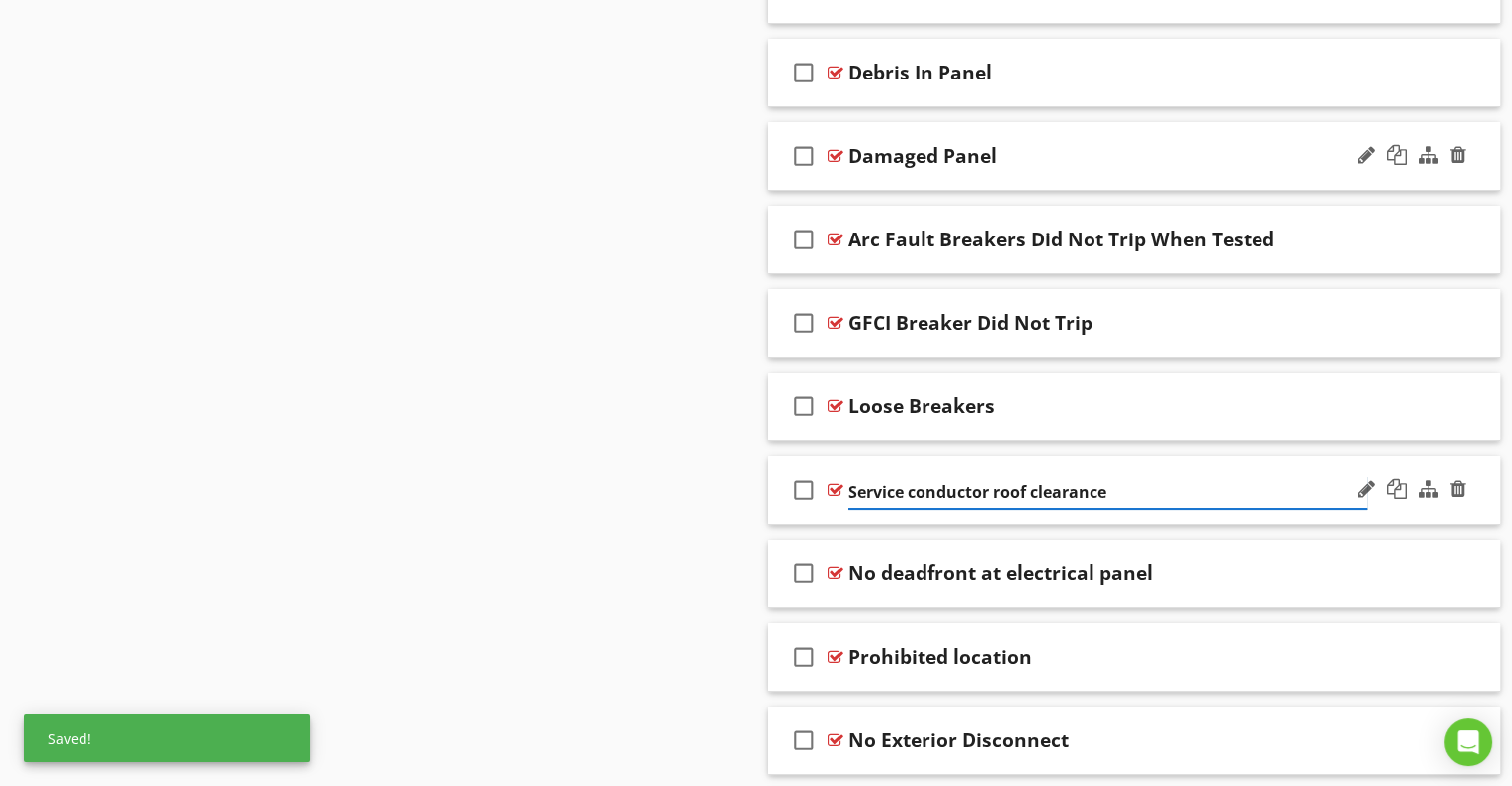 click on "Service conductor roof clearance" at bounding box center (1107, 492) 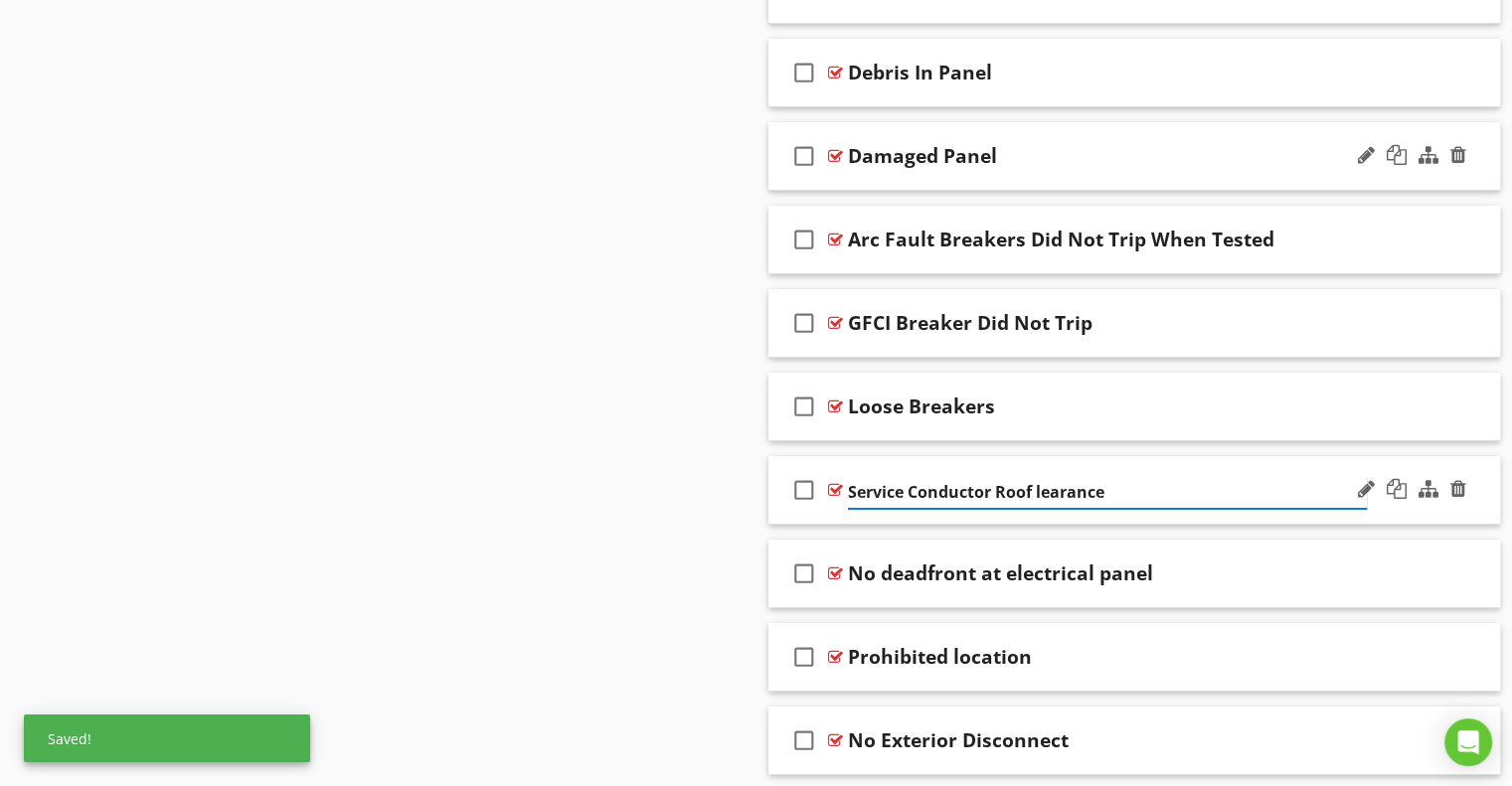 type on "Service Conductor Roof Clearance" 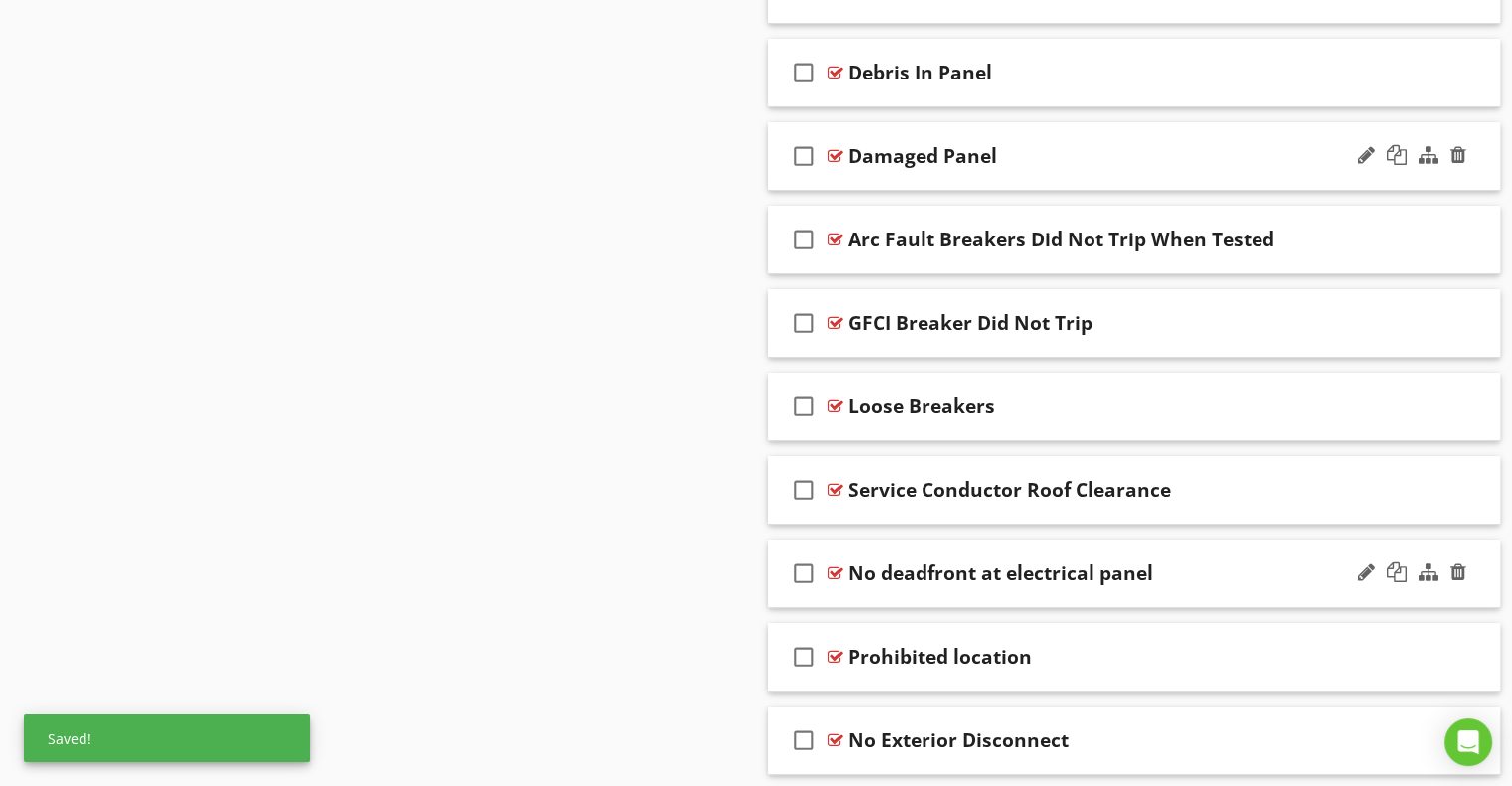 click on "No deadfront at electrical panel" at bounding box center [1000, 573] 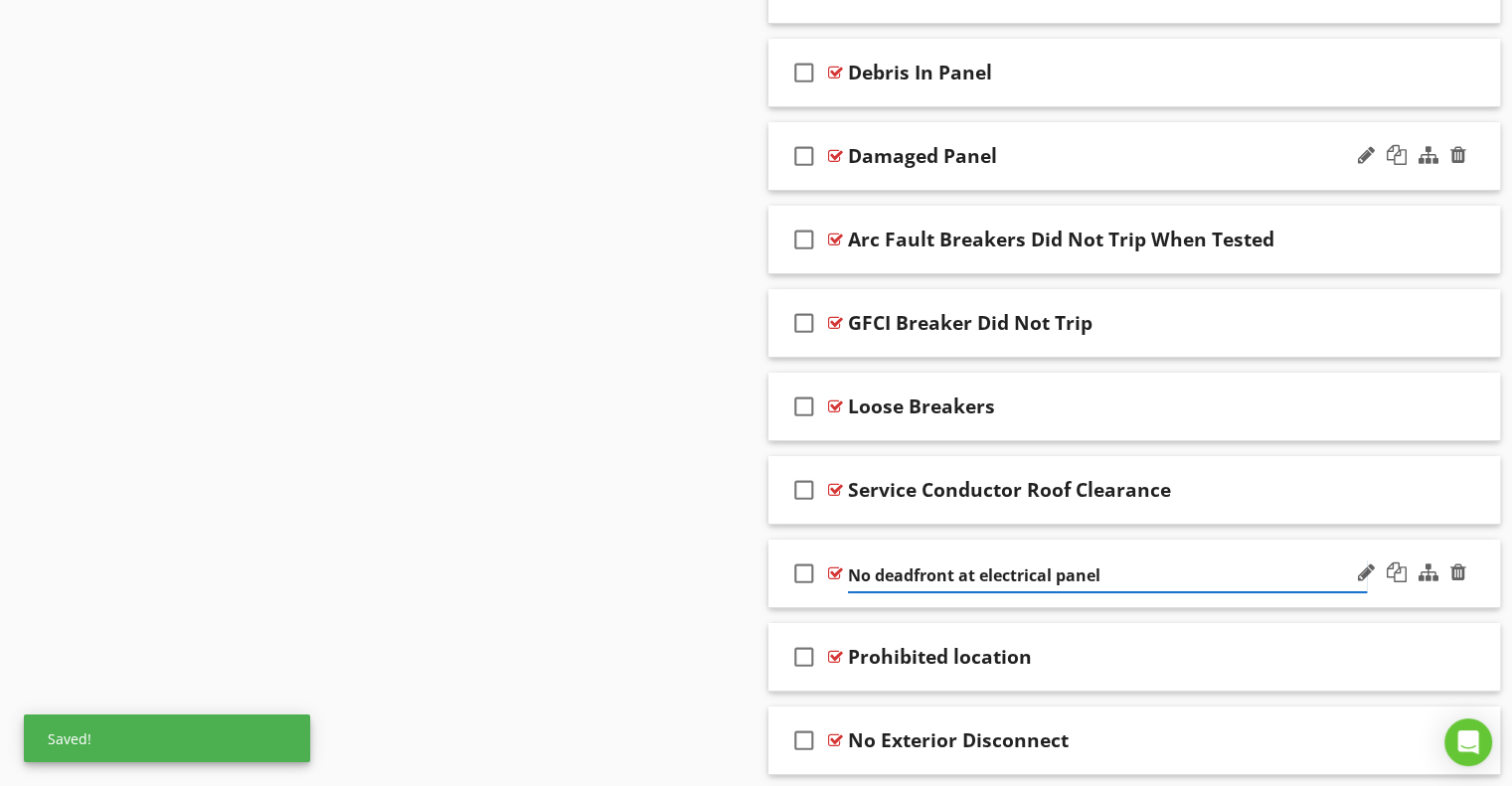 click on "No deadfront at electrical panel" at bounding box center [1107, 575] 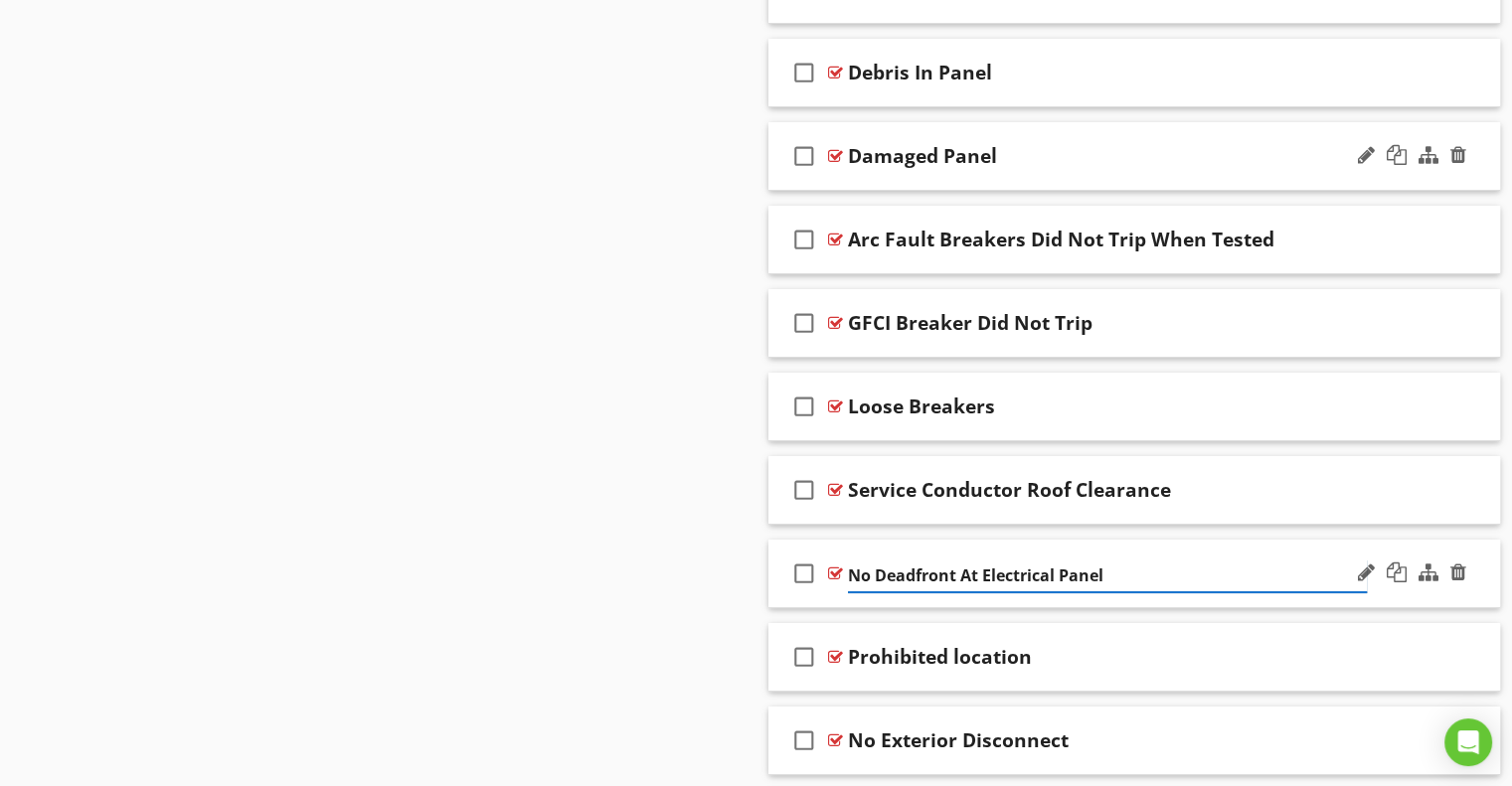 click on "No Deadfront At Electrical Panel" at bounding box center (1107, 575) 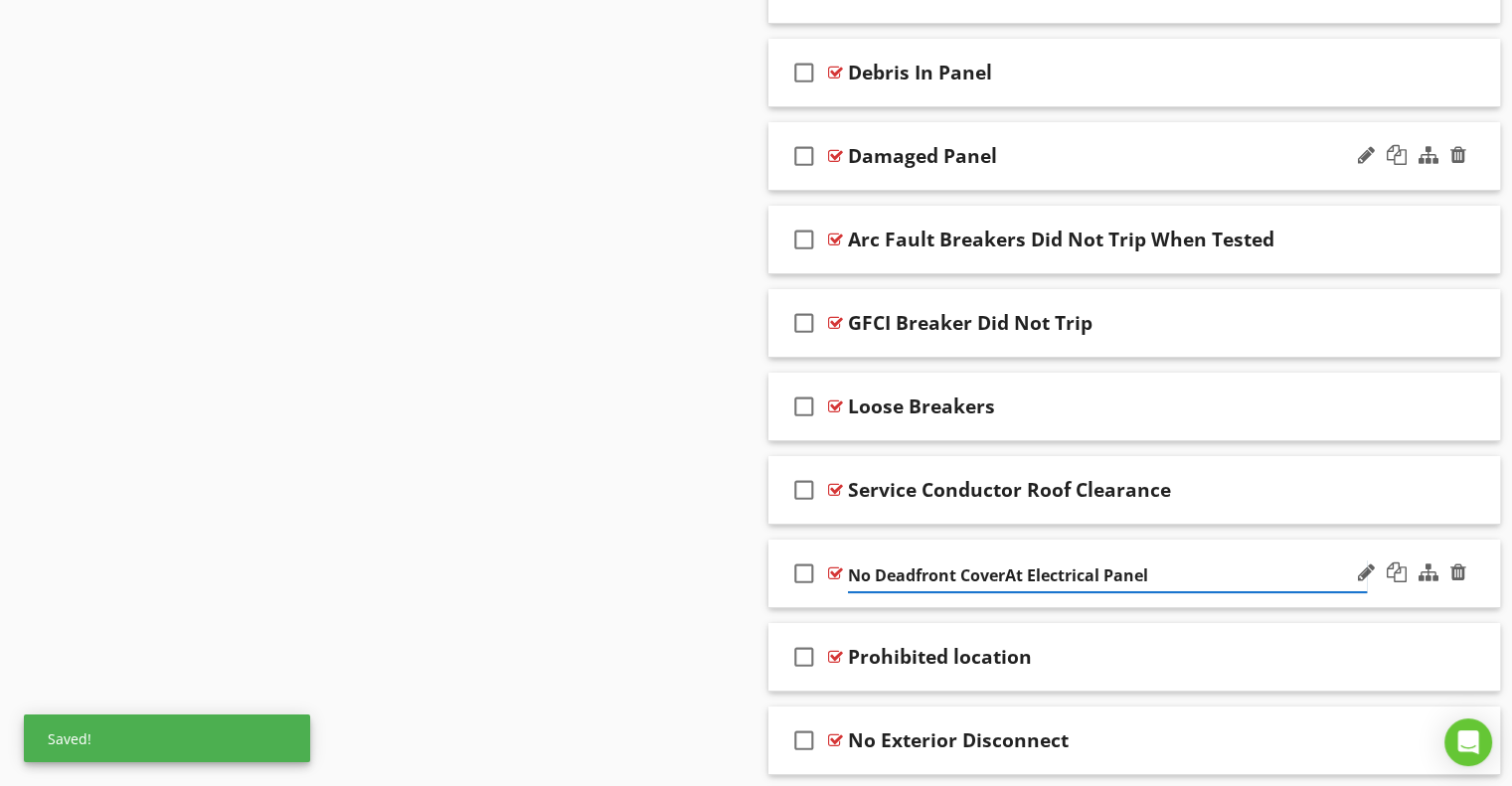type on "No Deadfront Cover At Electrical Panel" 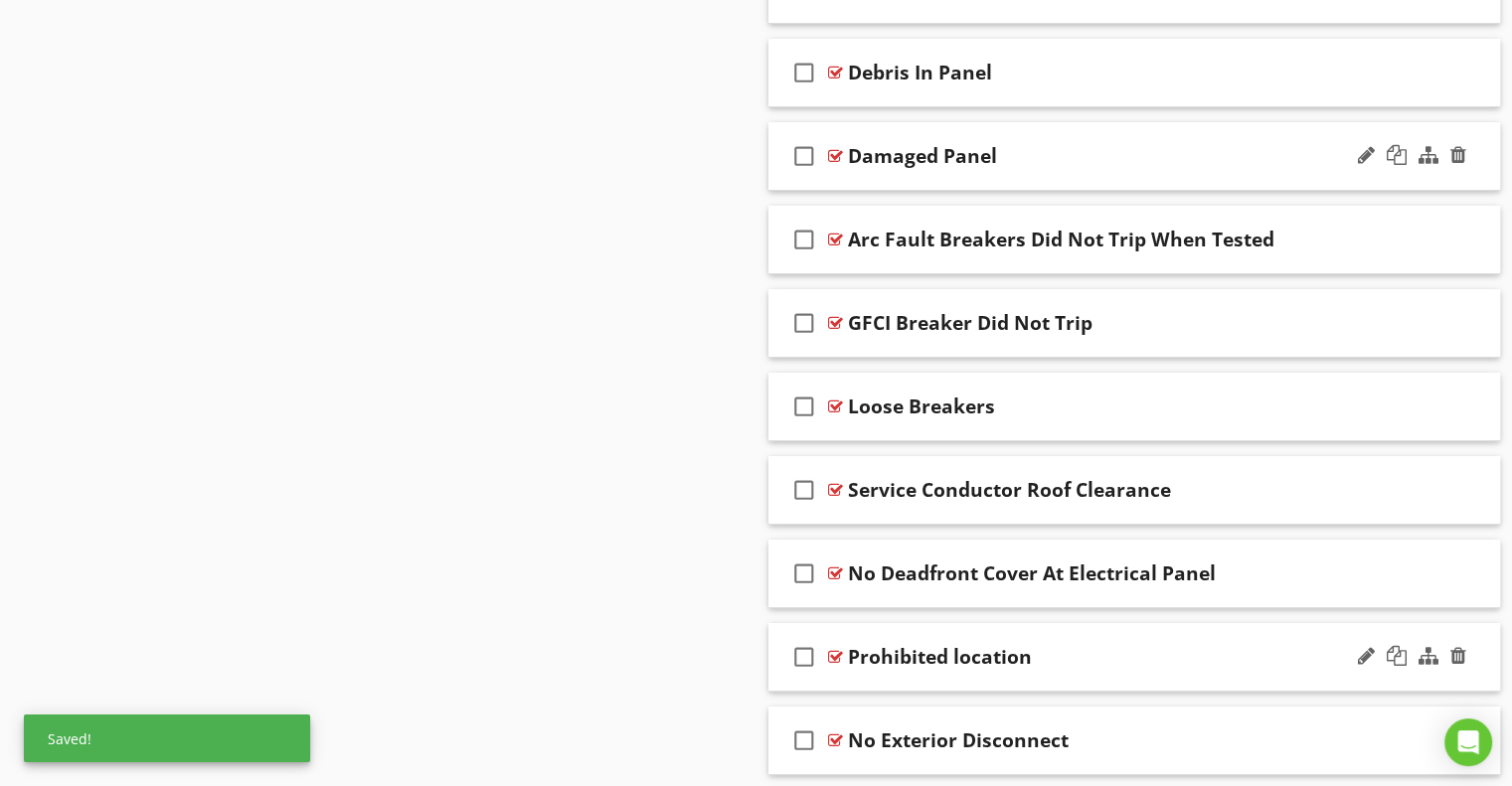 click on "Prohibited location" at bounding box center [939, 657] 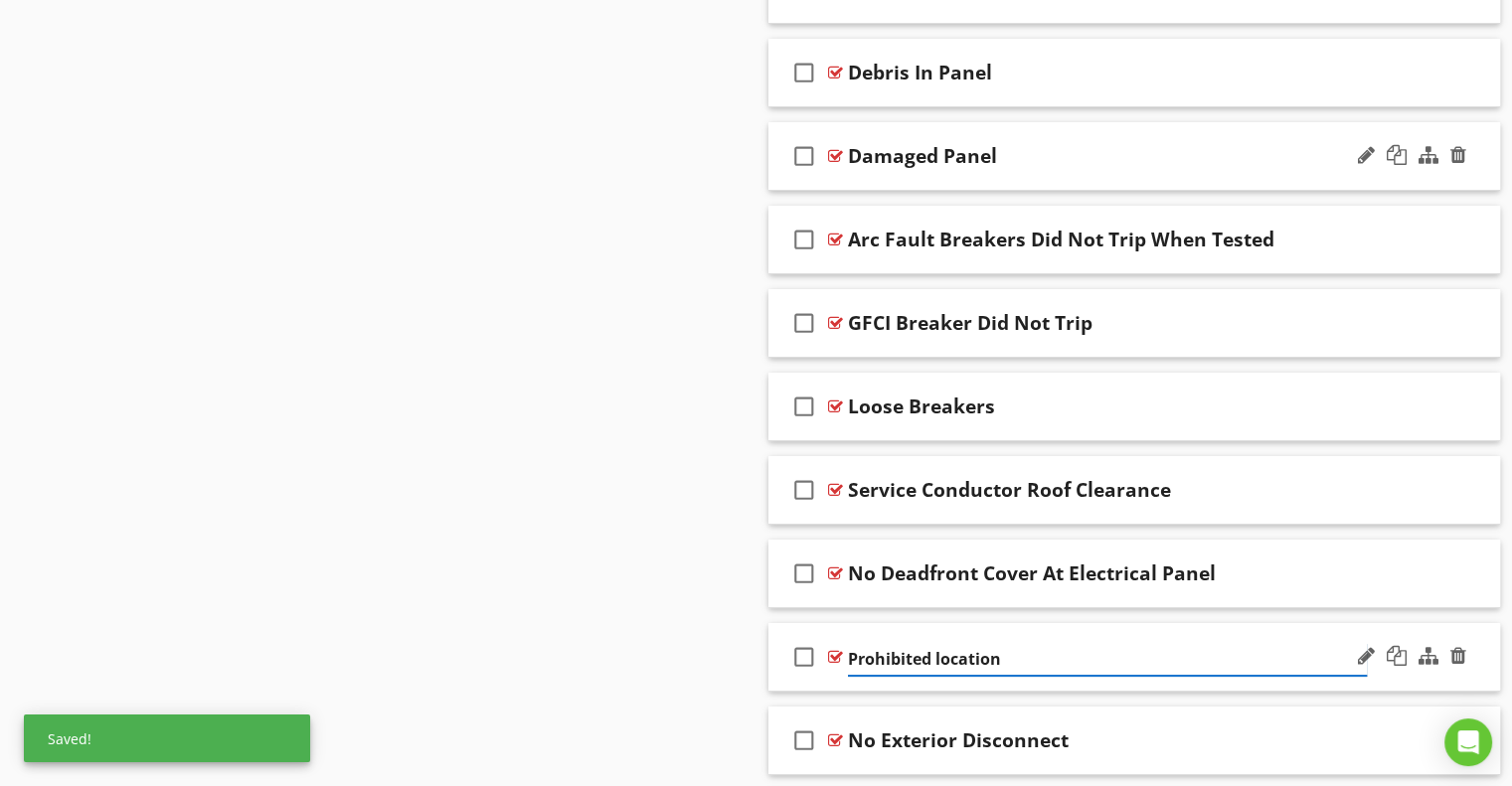 click on "Prohibited location" at bounding box center (1107, 659) 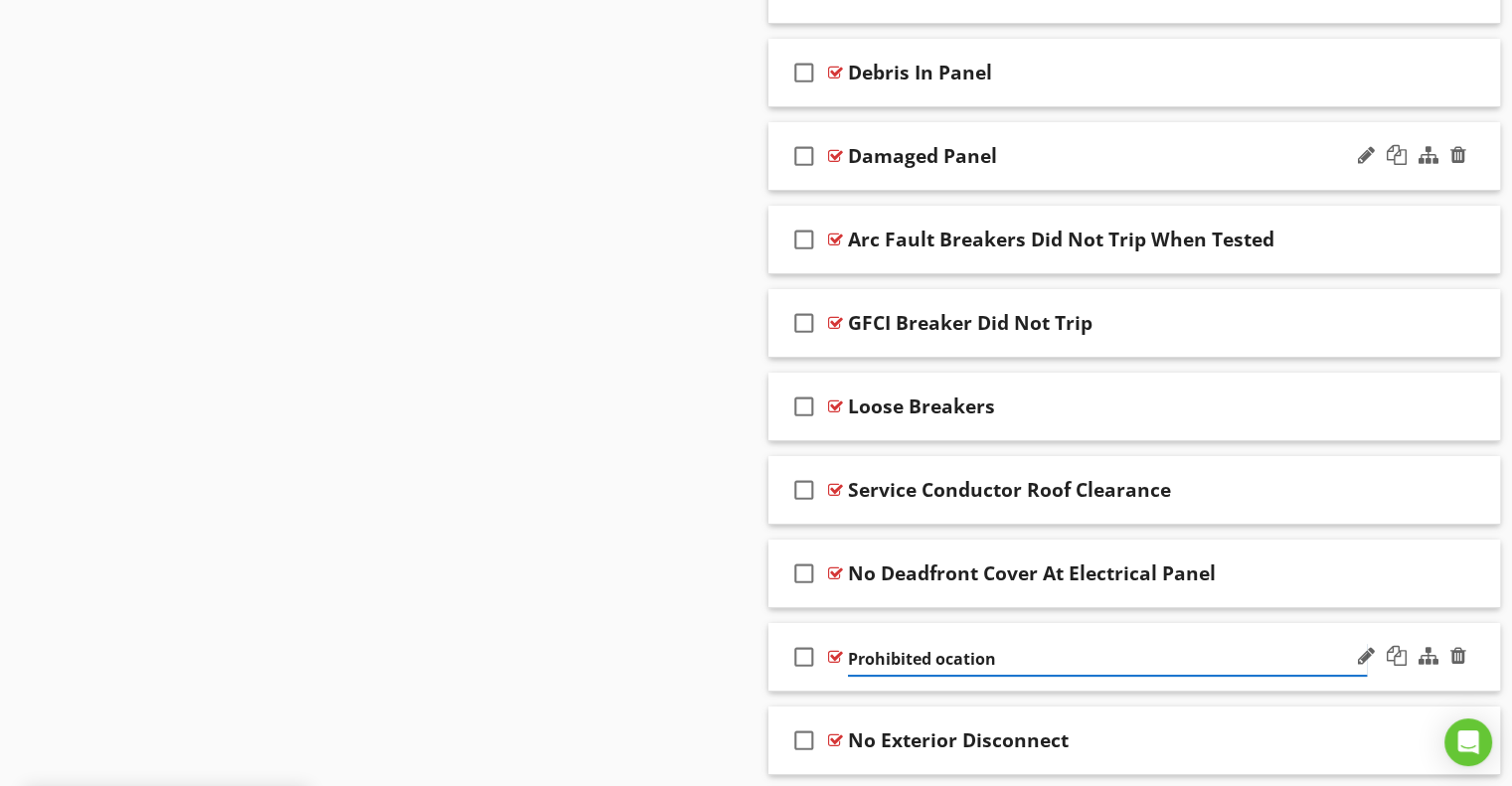 type on "Prohibited Location" 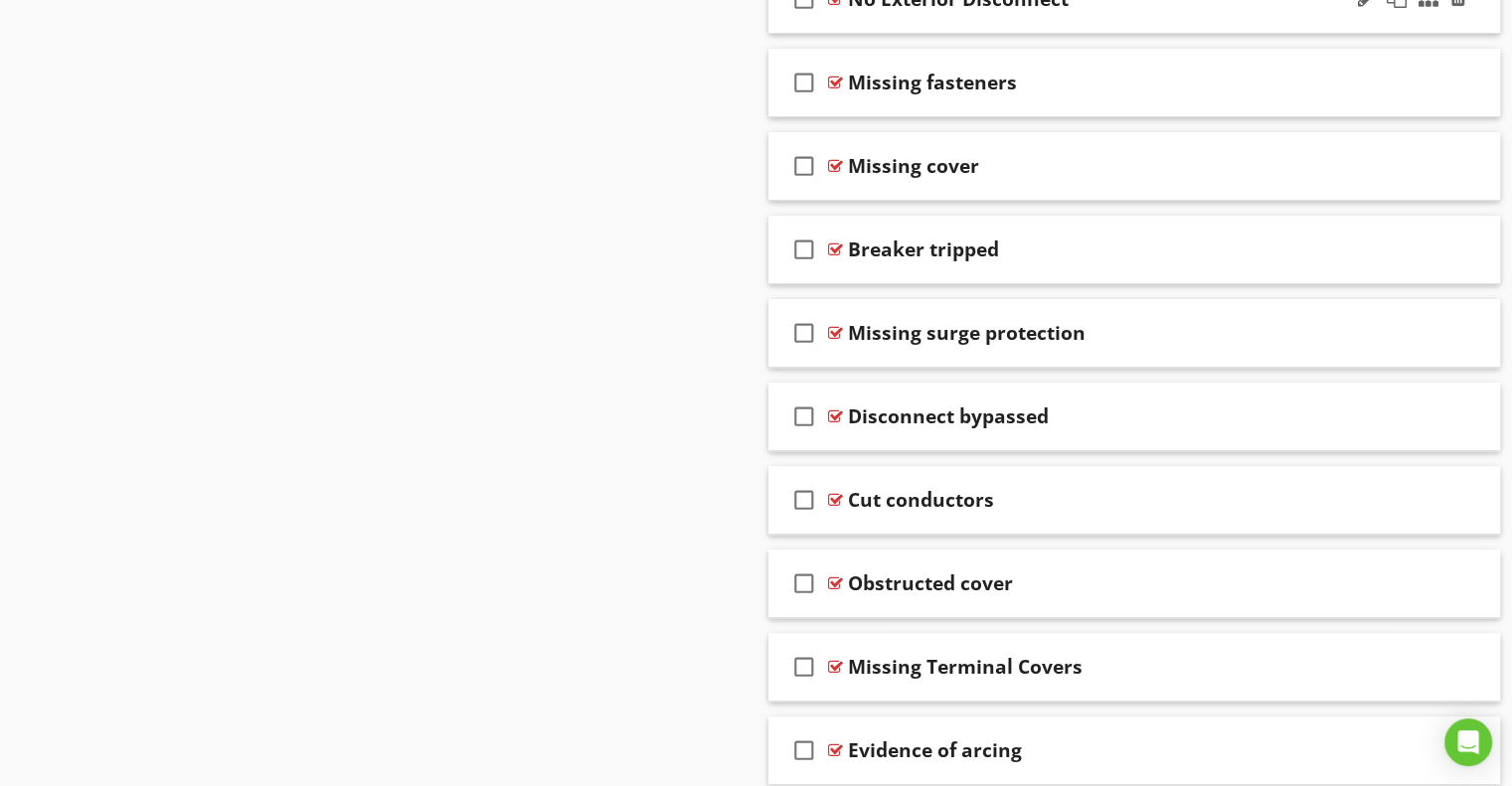 scroll, scrollTop: 8177, scrollLeft: 0, axis: vertical 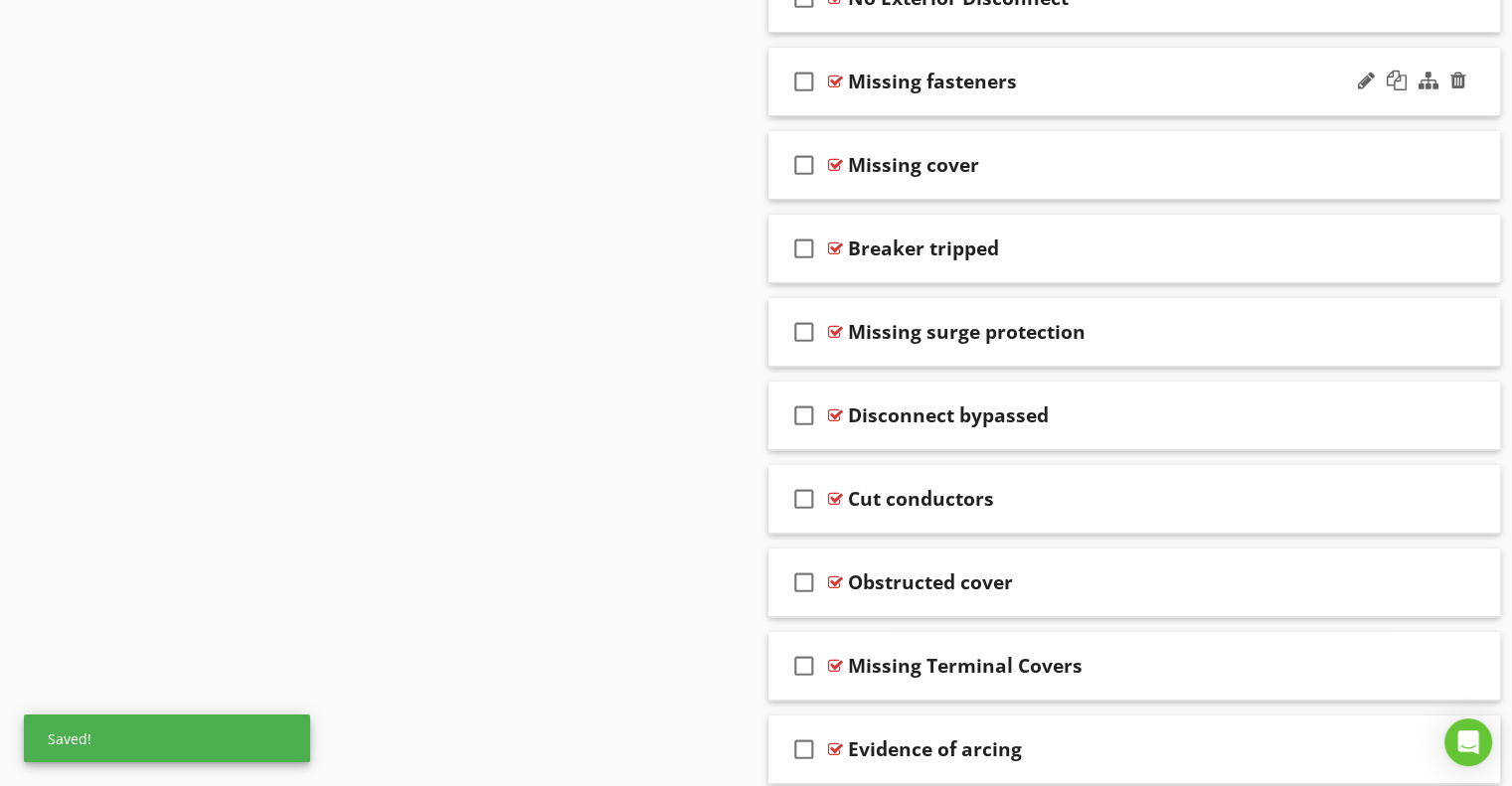click on "Missing fasteners" at bounding box center (932, 81) 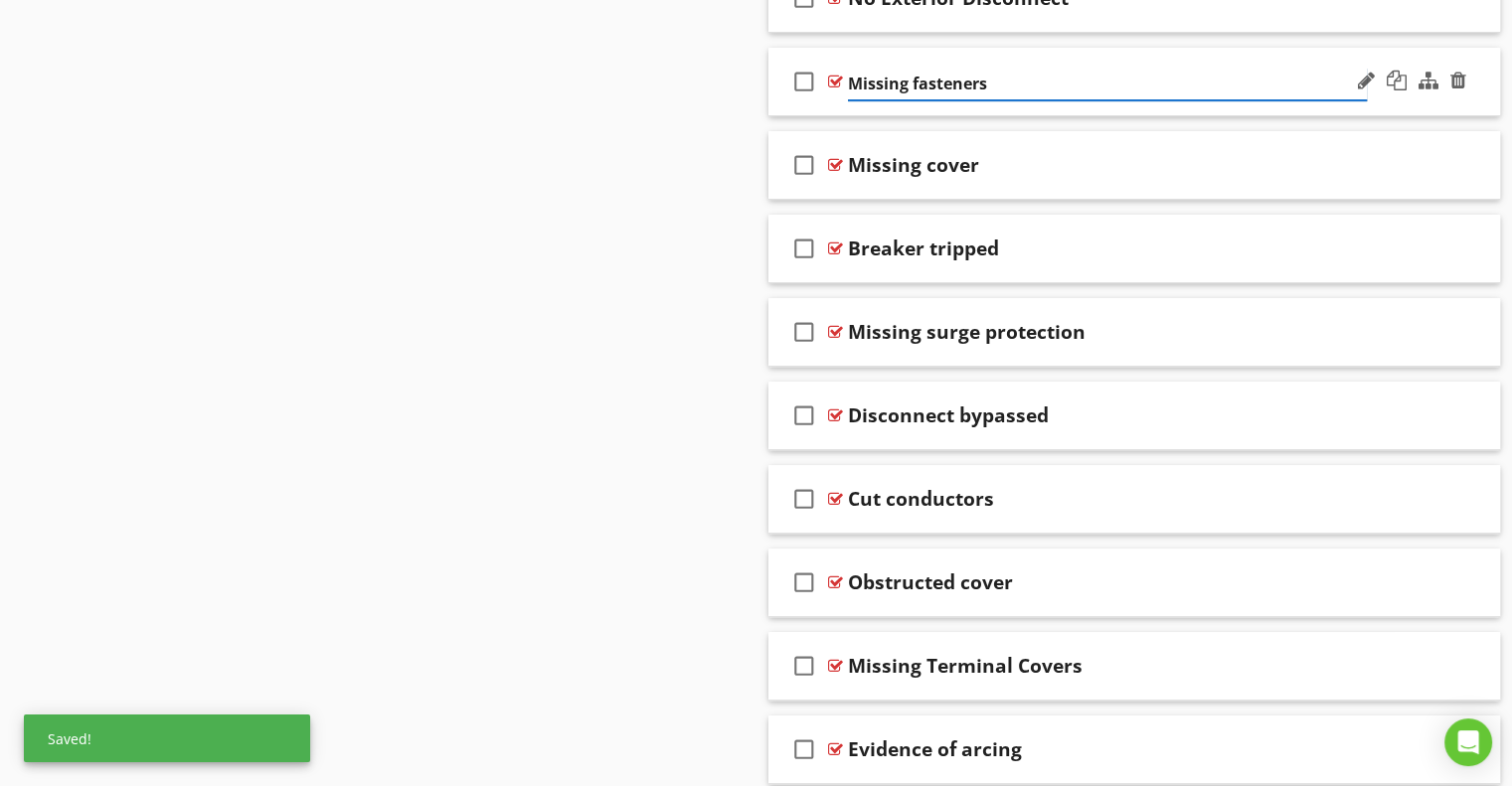 click on "Missing fasteners" at bounding box center (1107, 83) 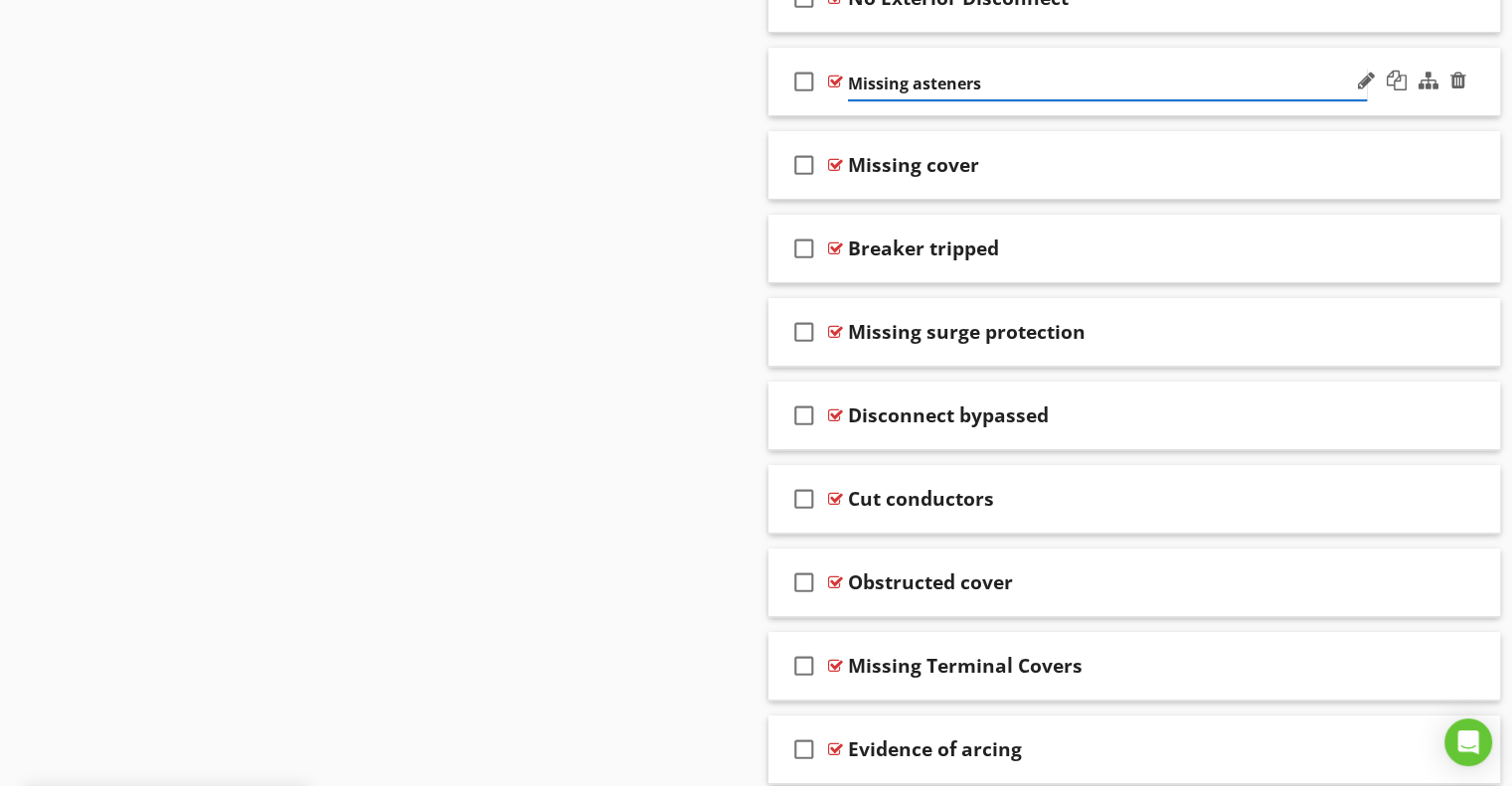type on "Missing Fasteners" 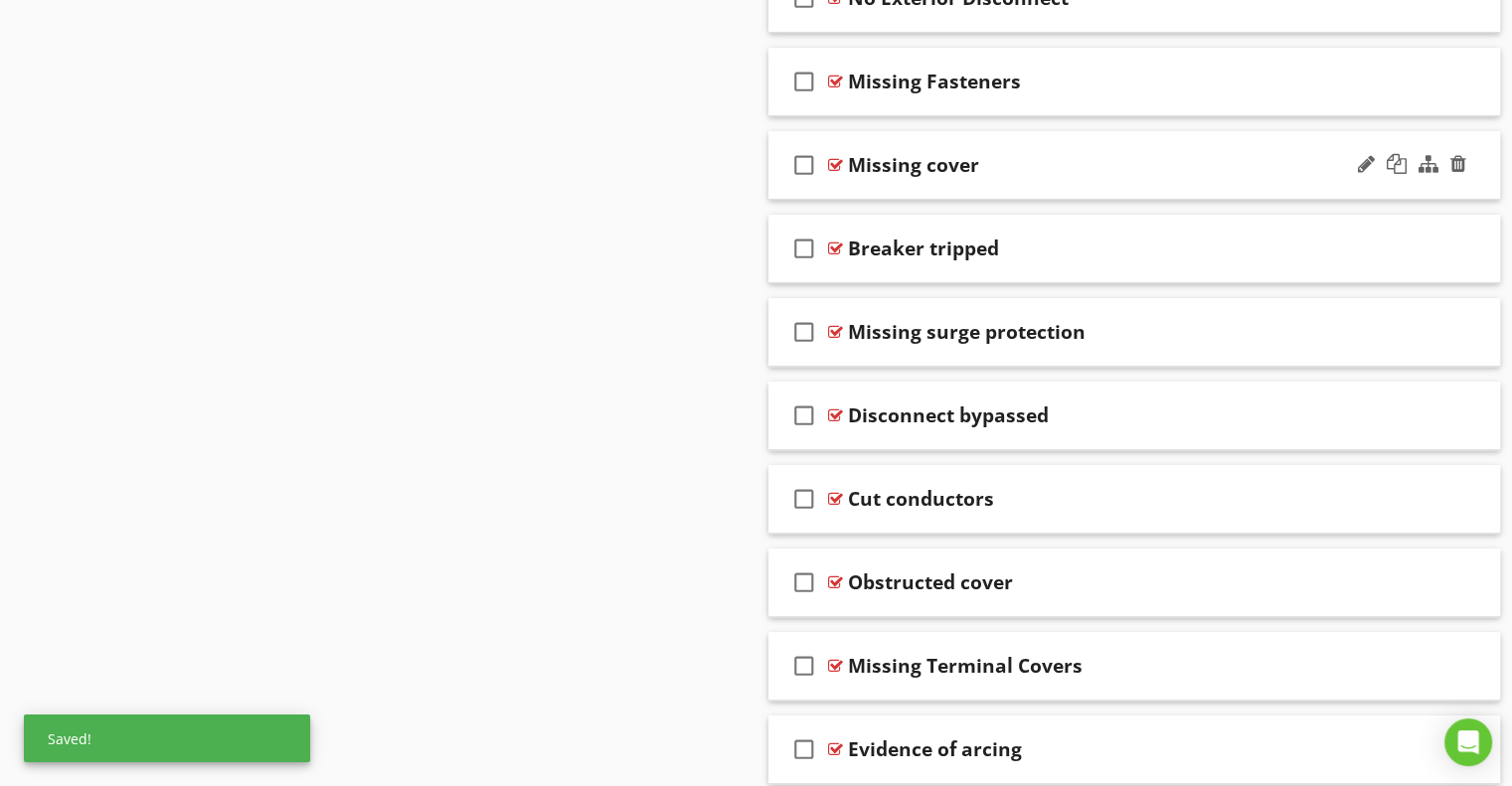 click on "Missing cover" at bounding box center [914, 165] 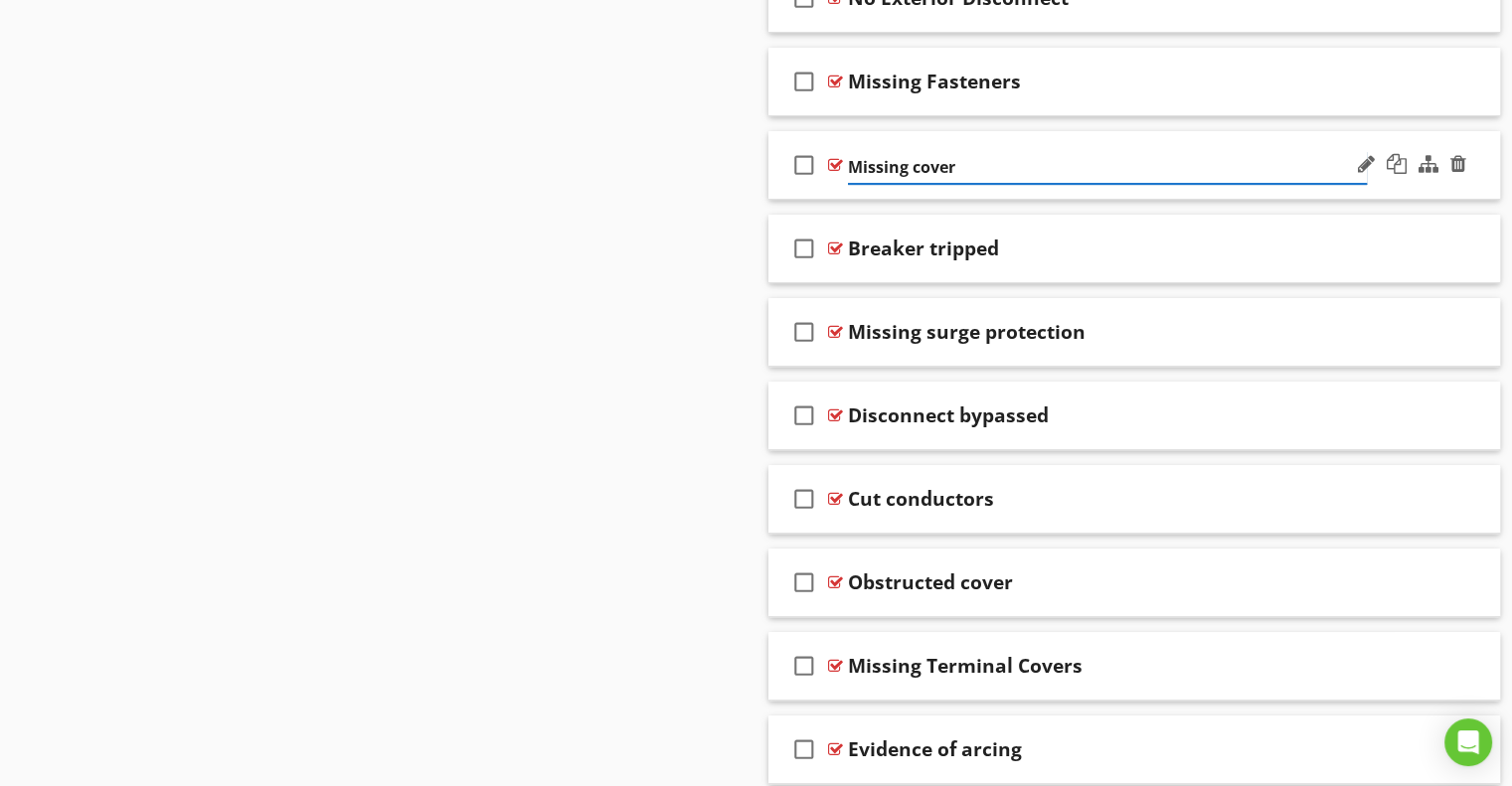 click on "Missing cover" at bounding box center [1107, 167] 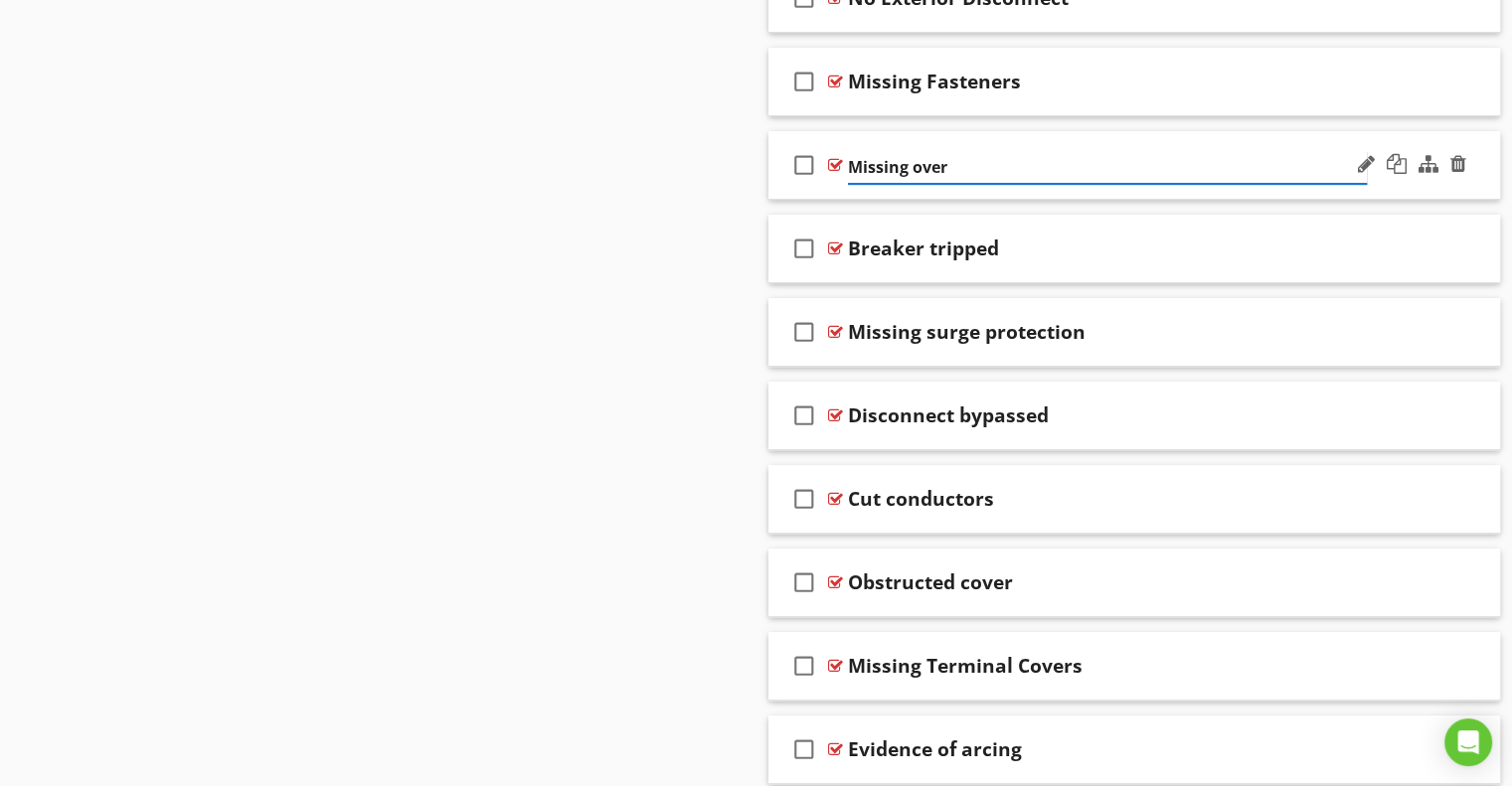 type on "Missing Cover" 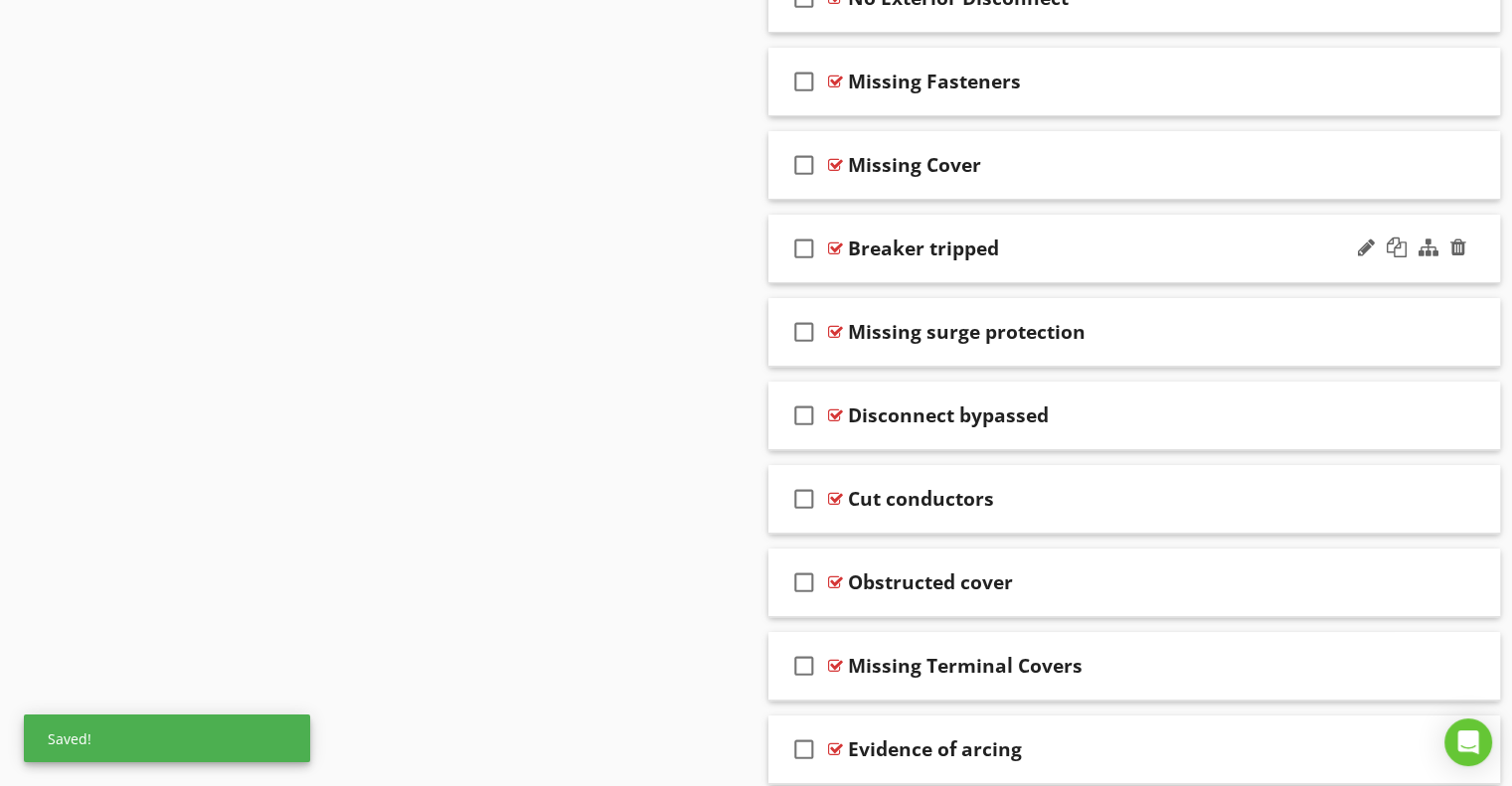 click on "Breaker tripped" at bounding box center (924, 248) 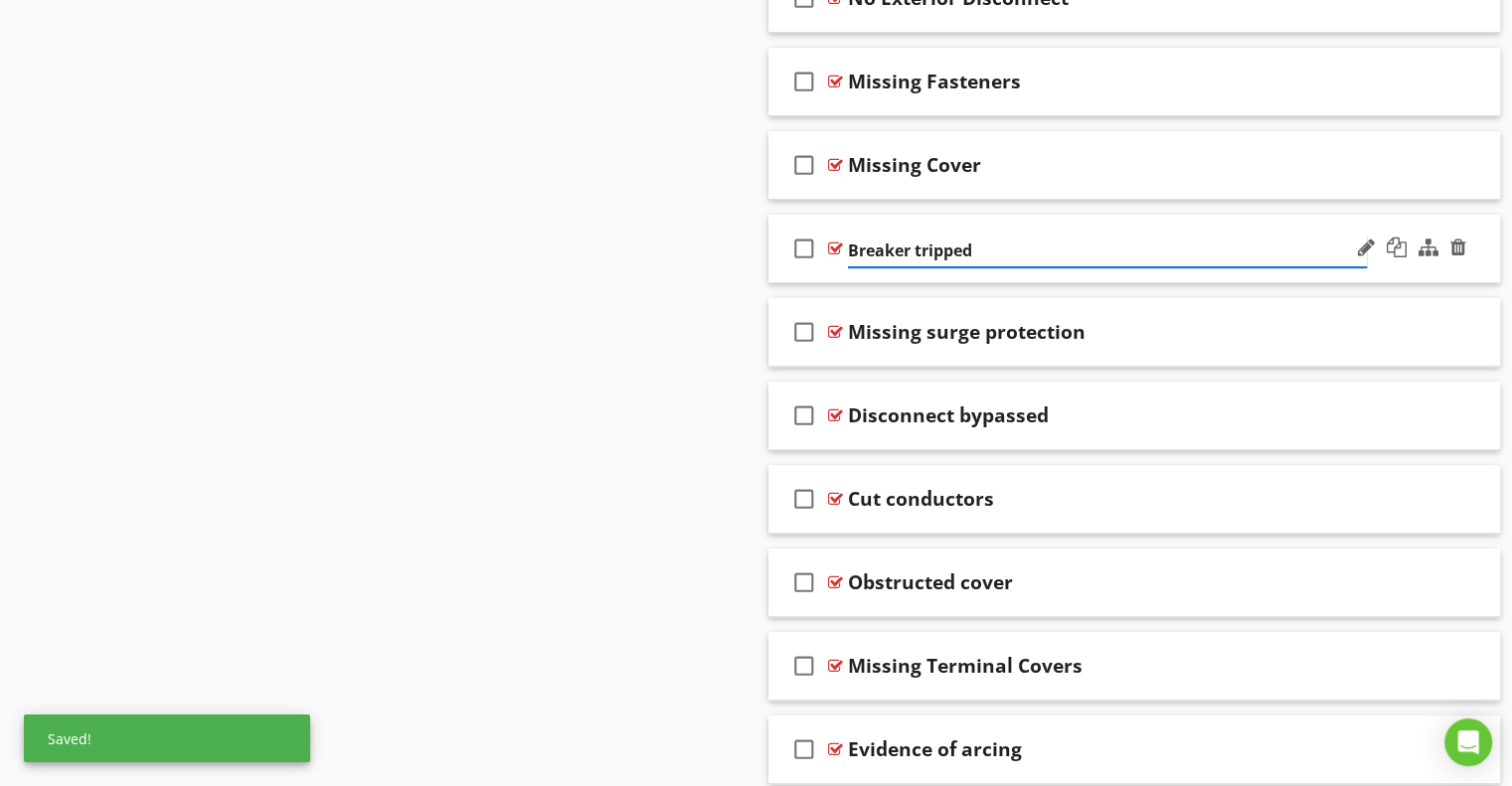click on "Breaker tripped" at bounding box center (1107, 250) 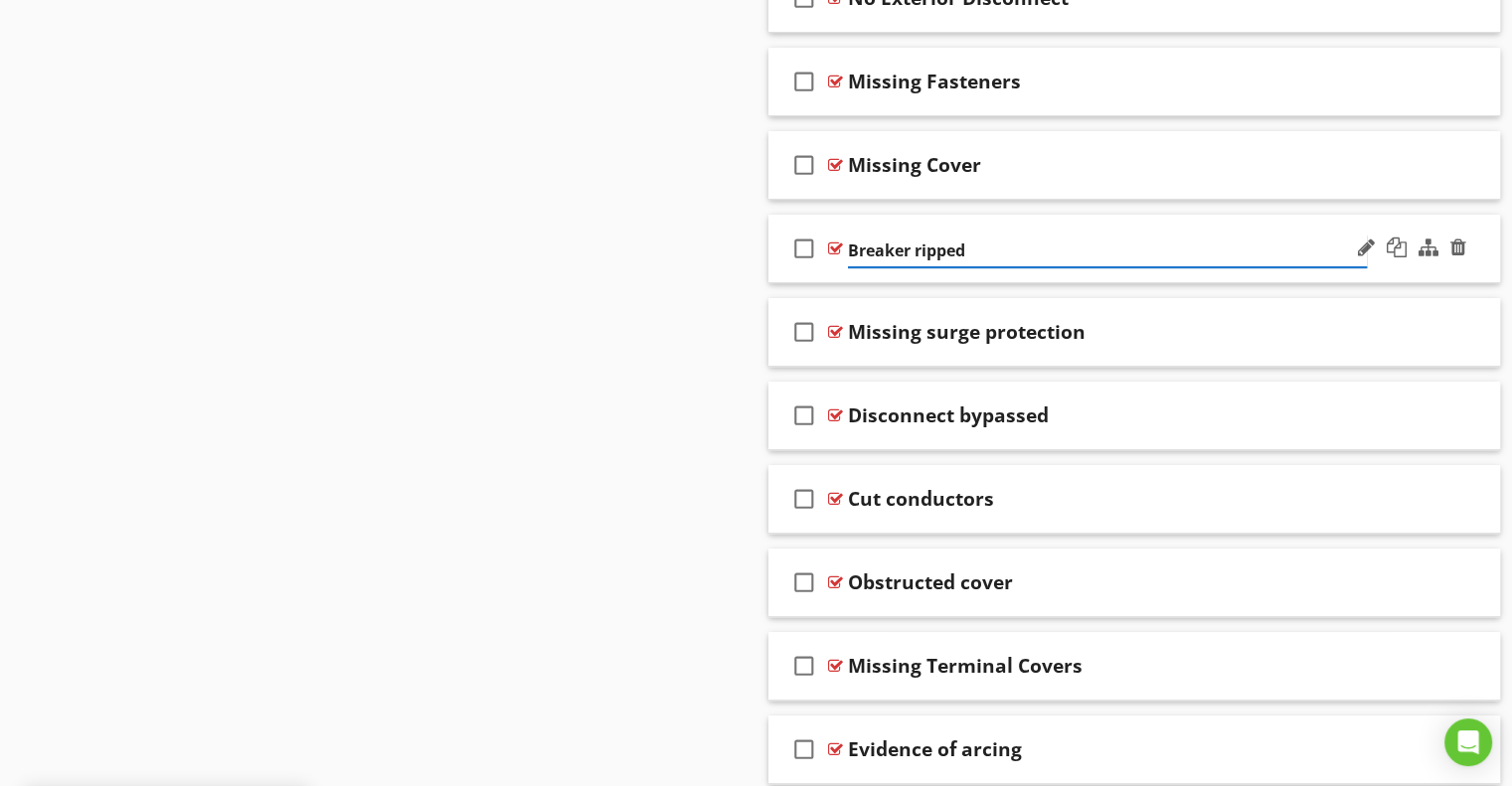 type on "Breaker Tripped" 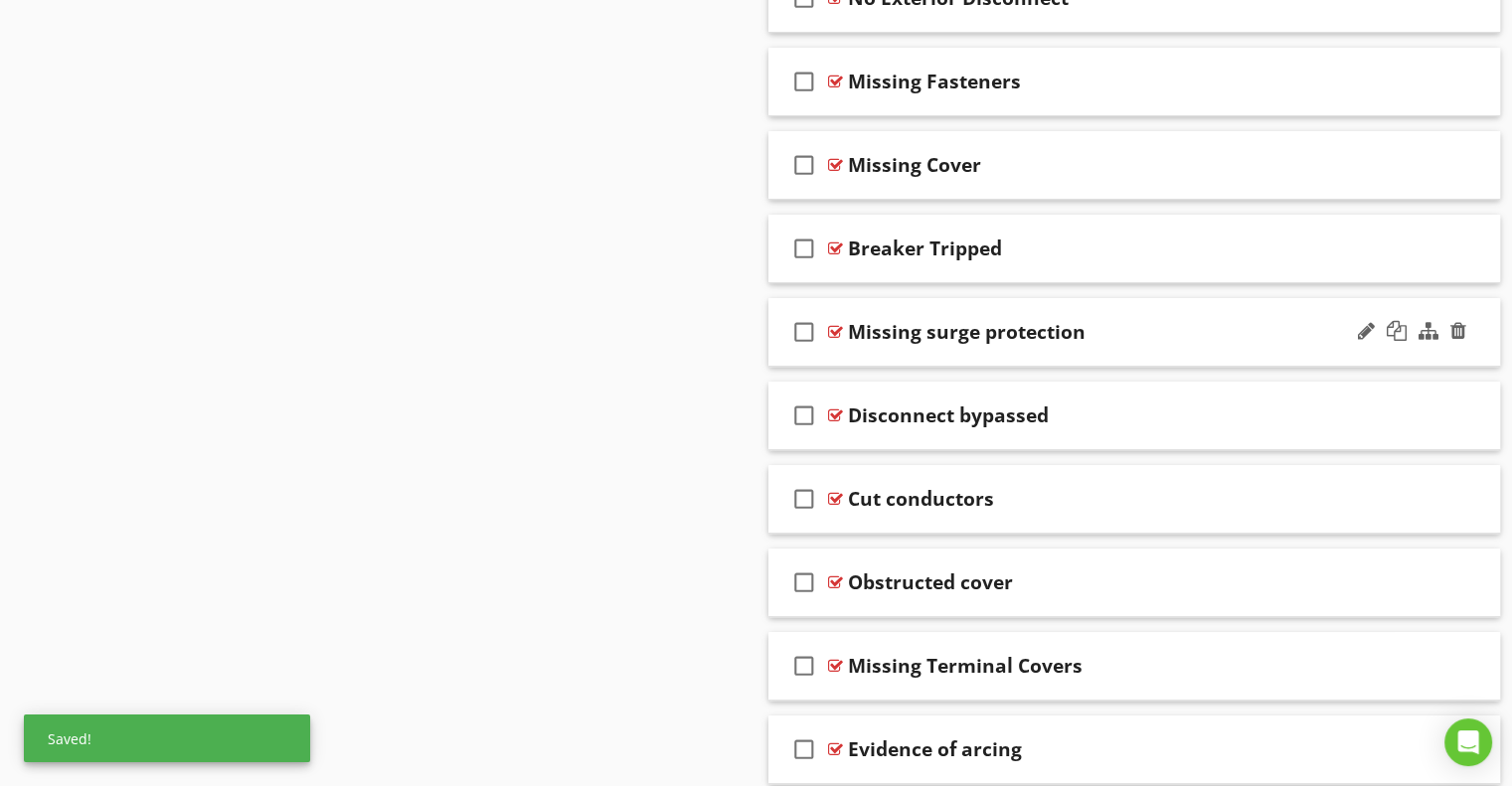 click on "Missing surge protection" at bounding box center [966, 332] 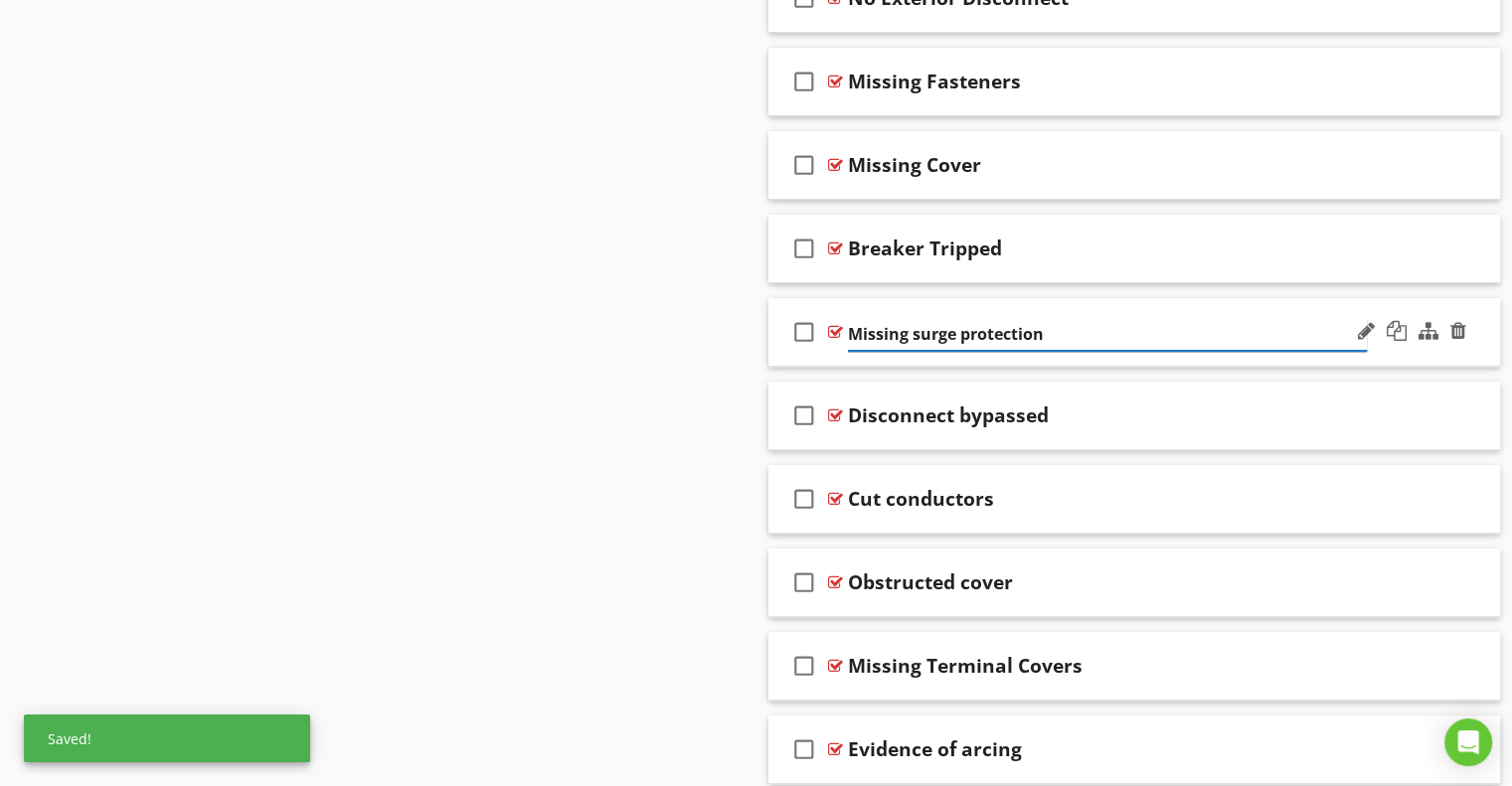click on "Missing surge protection" at bounding box center (1107, 334) 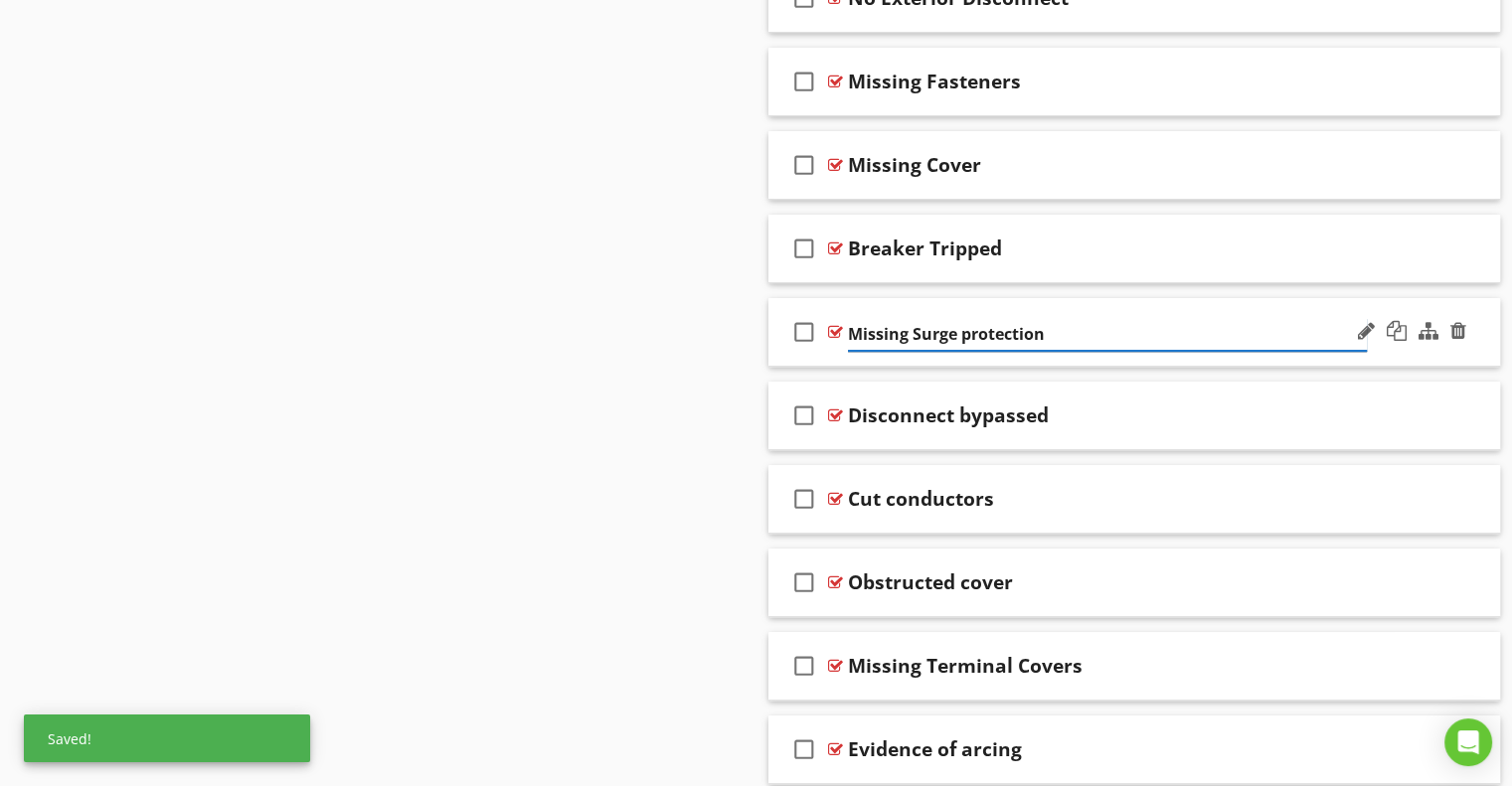 click on "Missing Surge protection" at bounding box center (1107, 334) 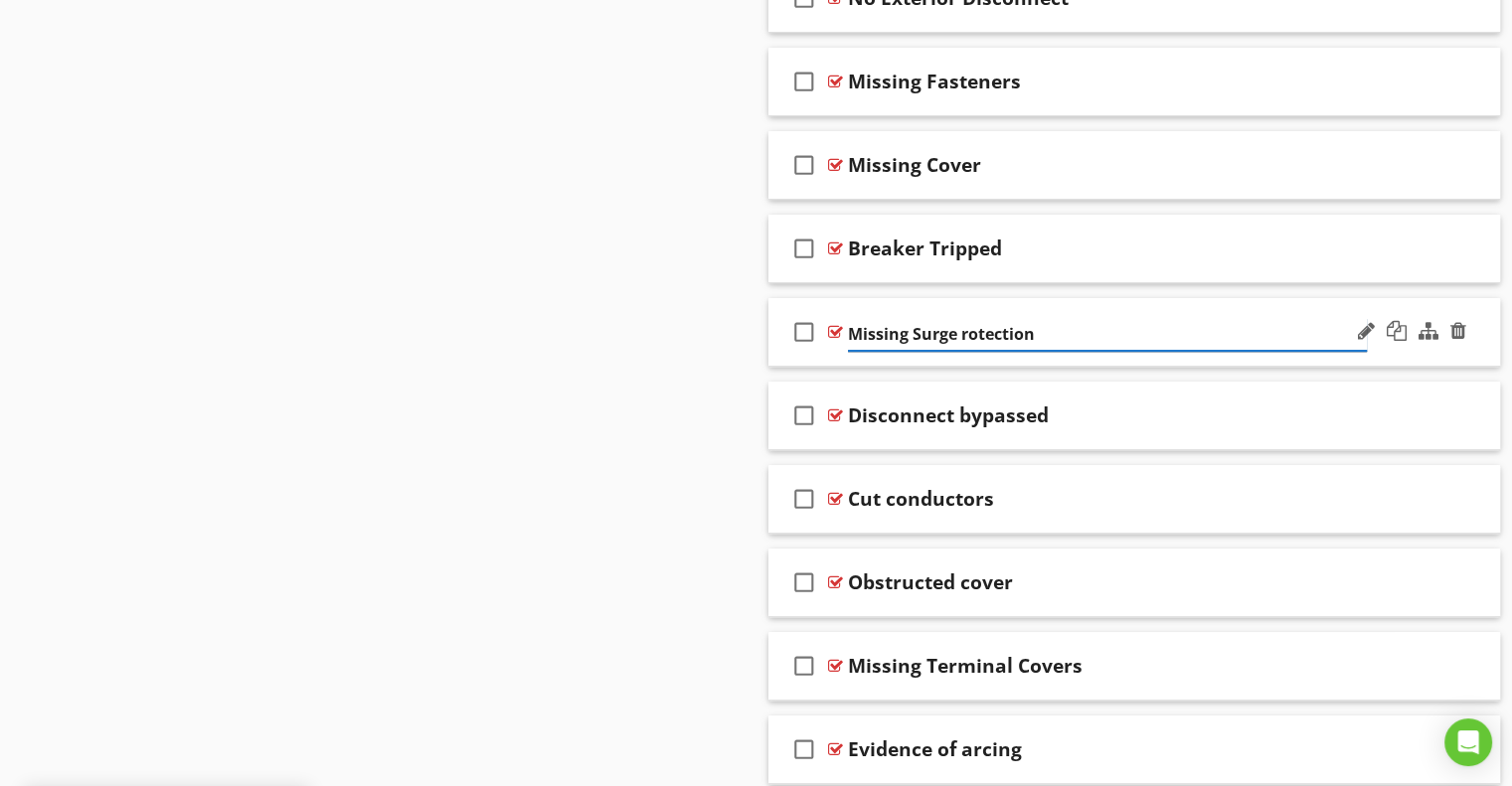 type on "Missing Surge Protection" 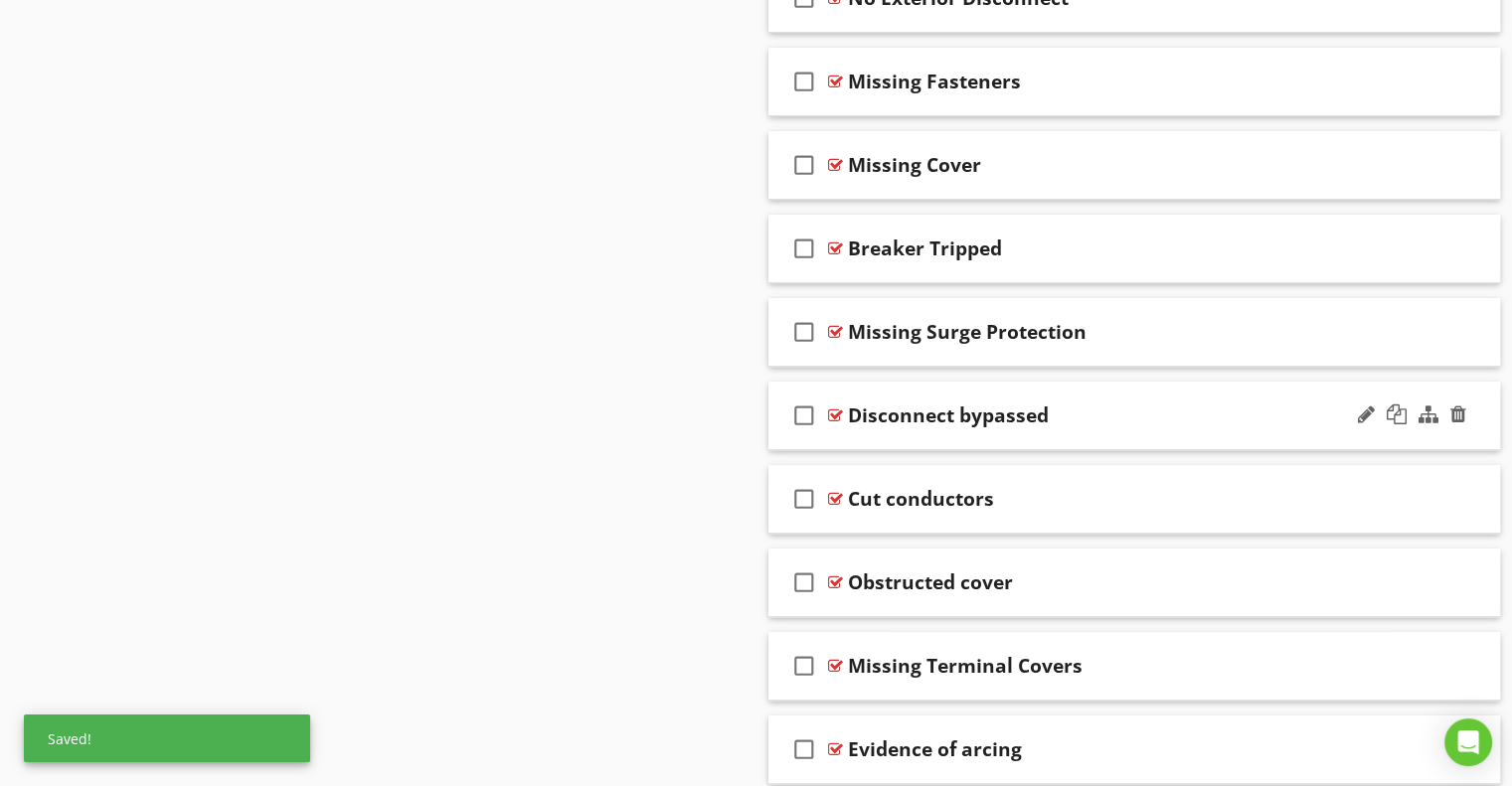 click on "Disconnect bypassed" at bounding box center (948, 415) 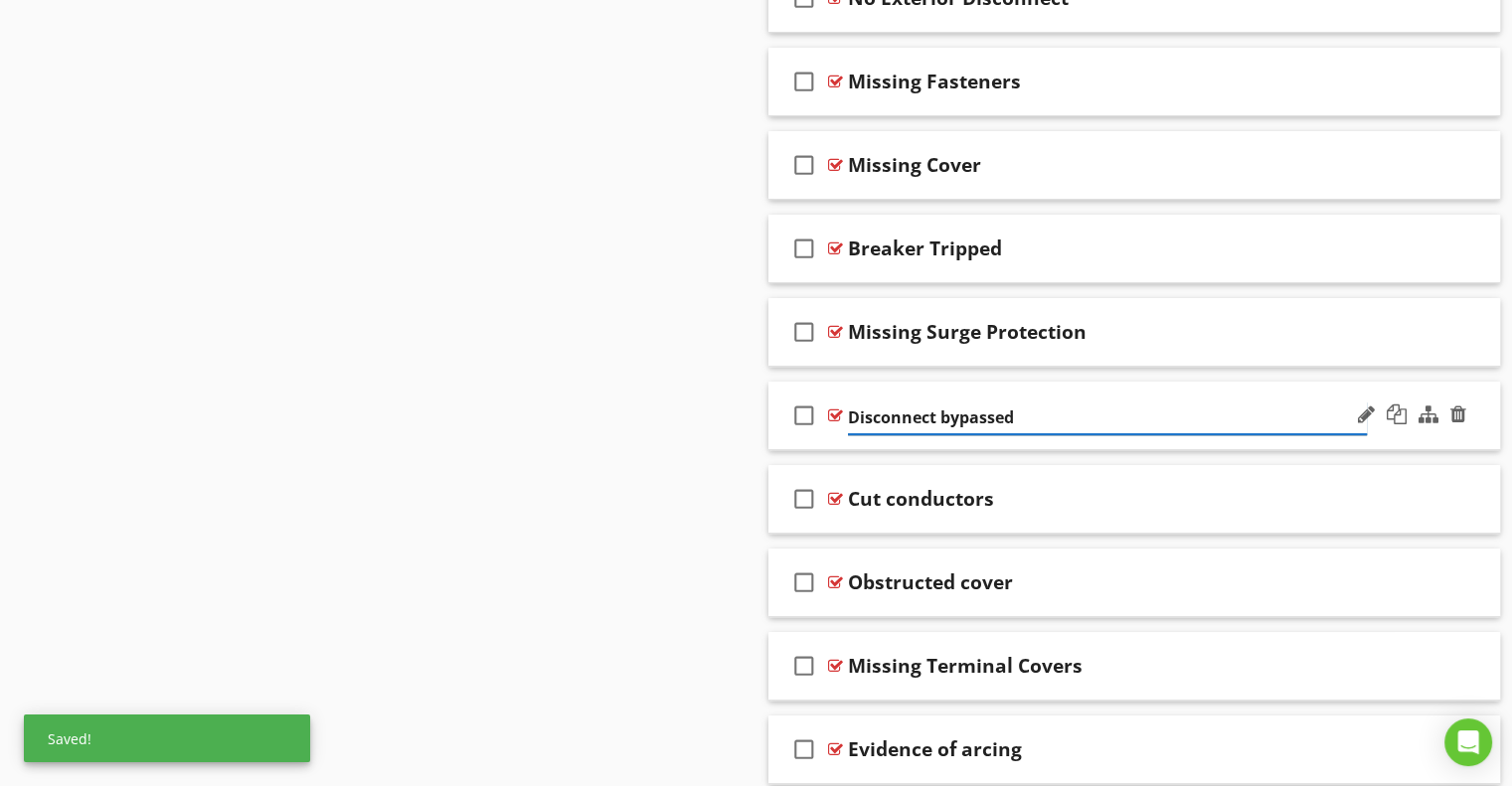click on "Disconnect bypassed" at bounding box center (1107, 417) 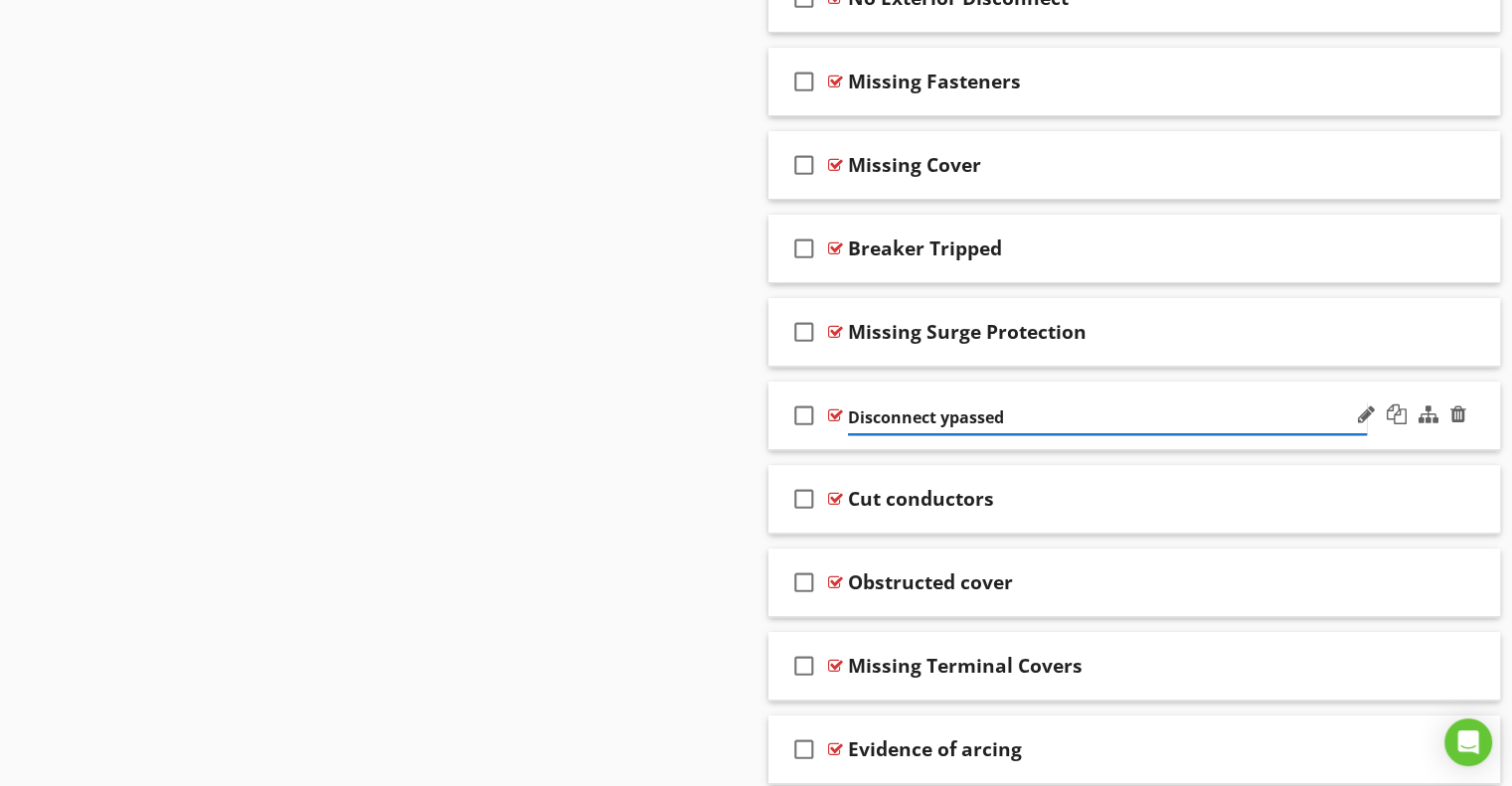 type on "Disconnect Bypassed" 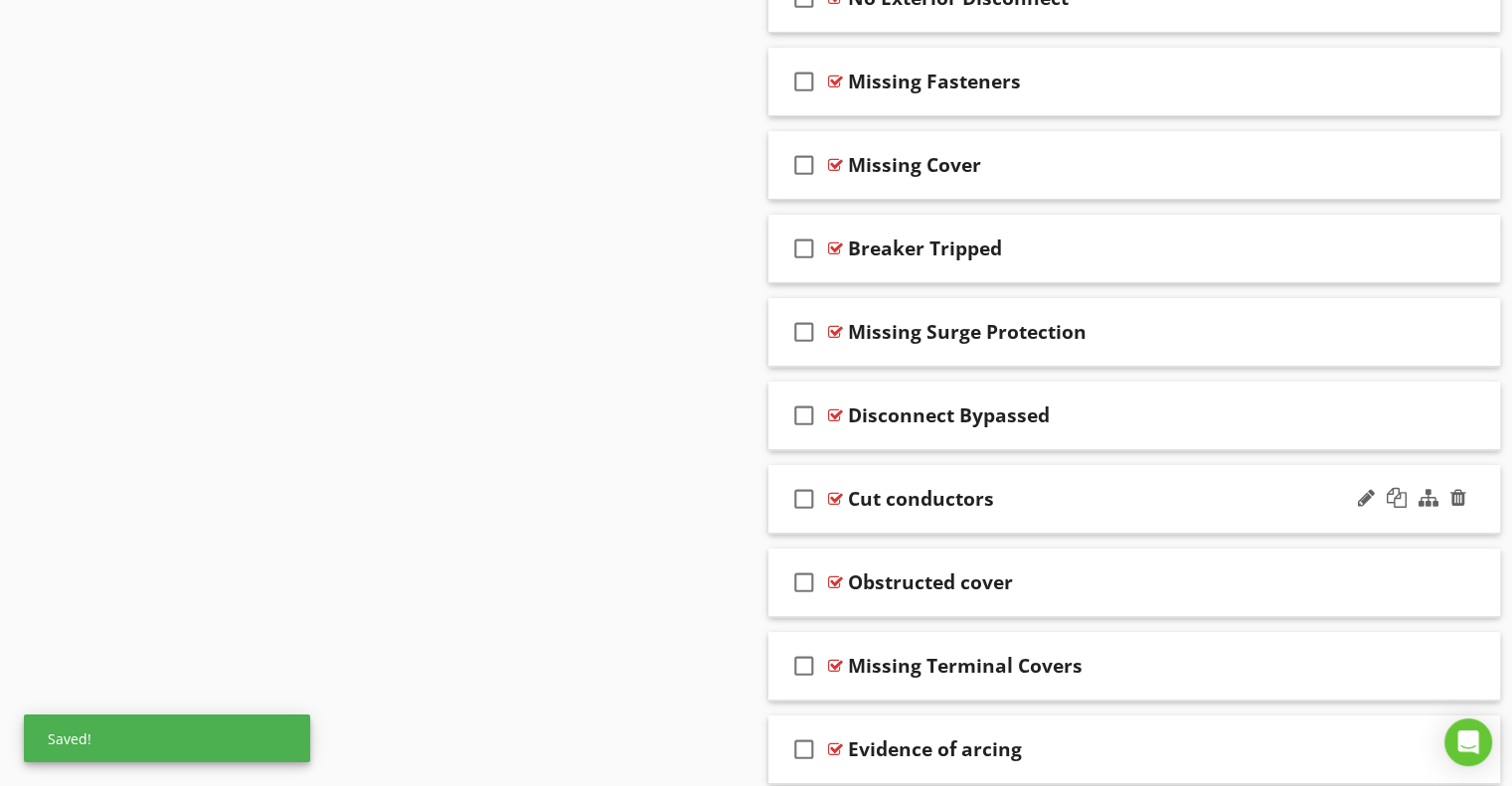 click on "Cut conductors" at bounding box center (921, 499) 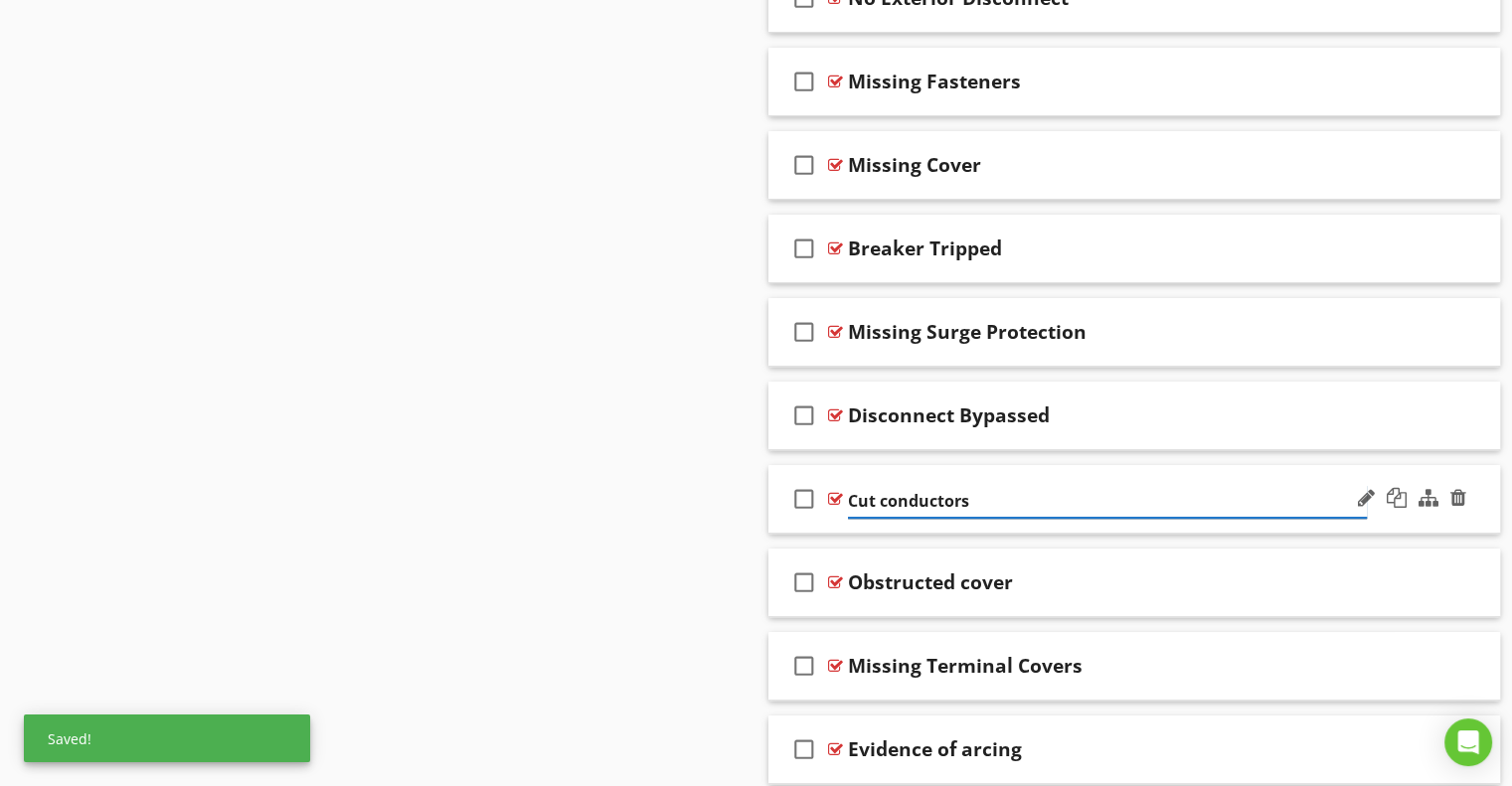 click on "Cut conductors" at bounding box center (1107, 501) 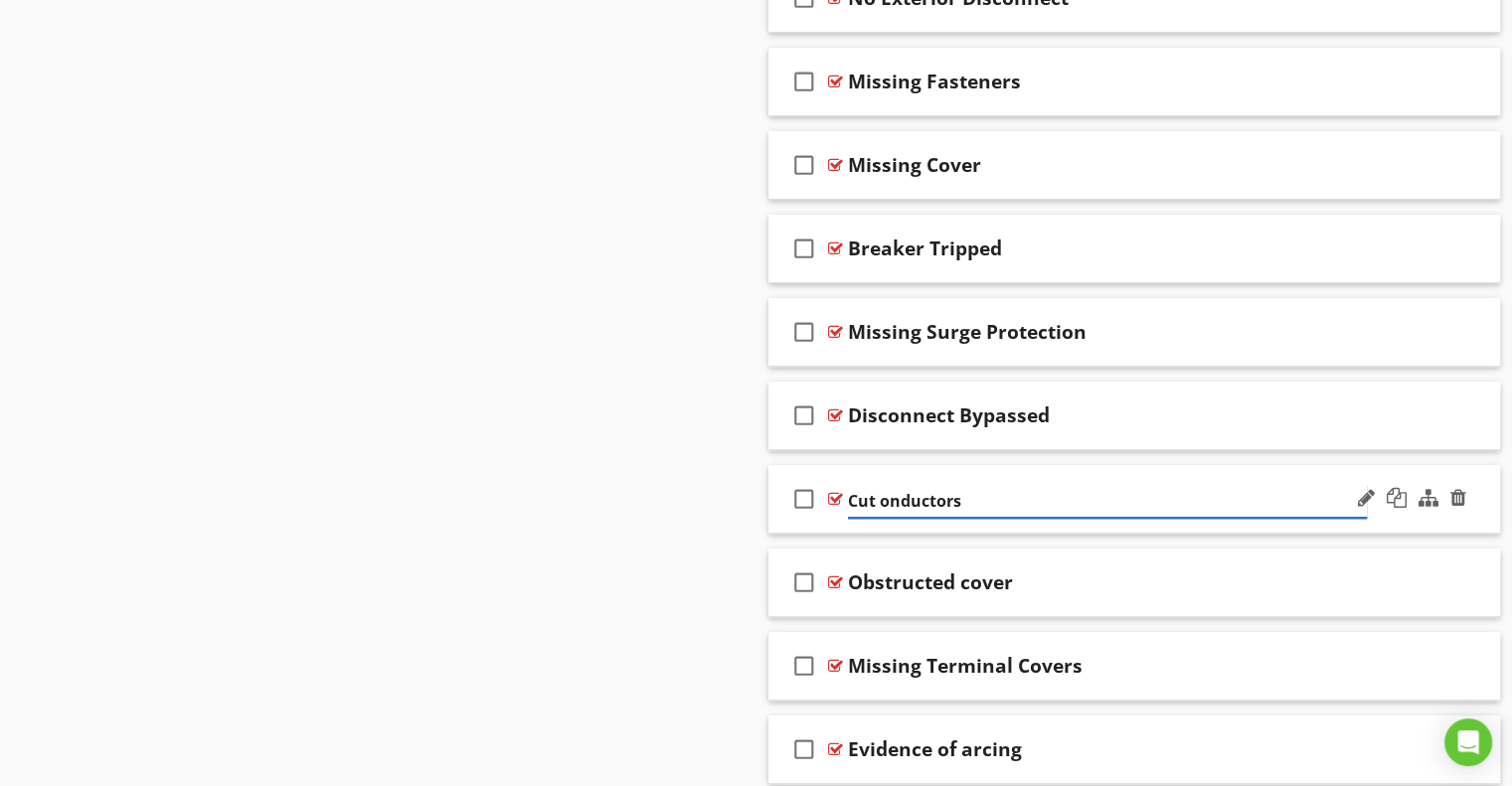 type on "Cut Conductors" 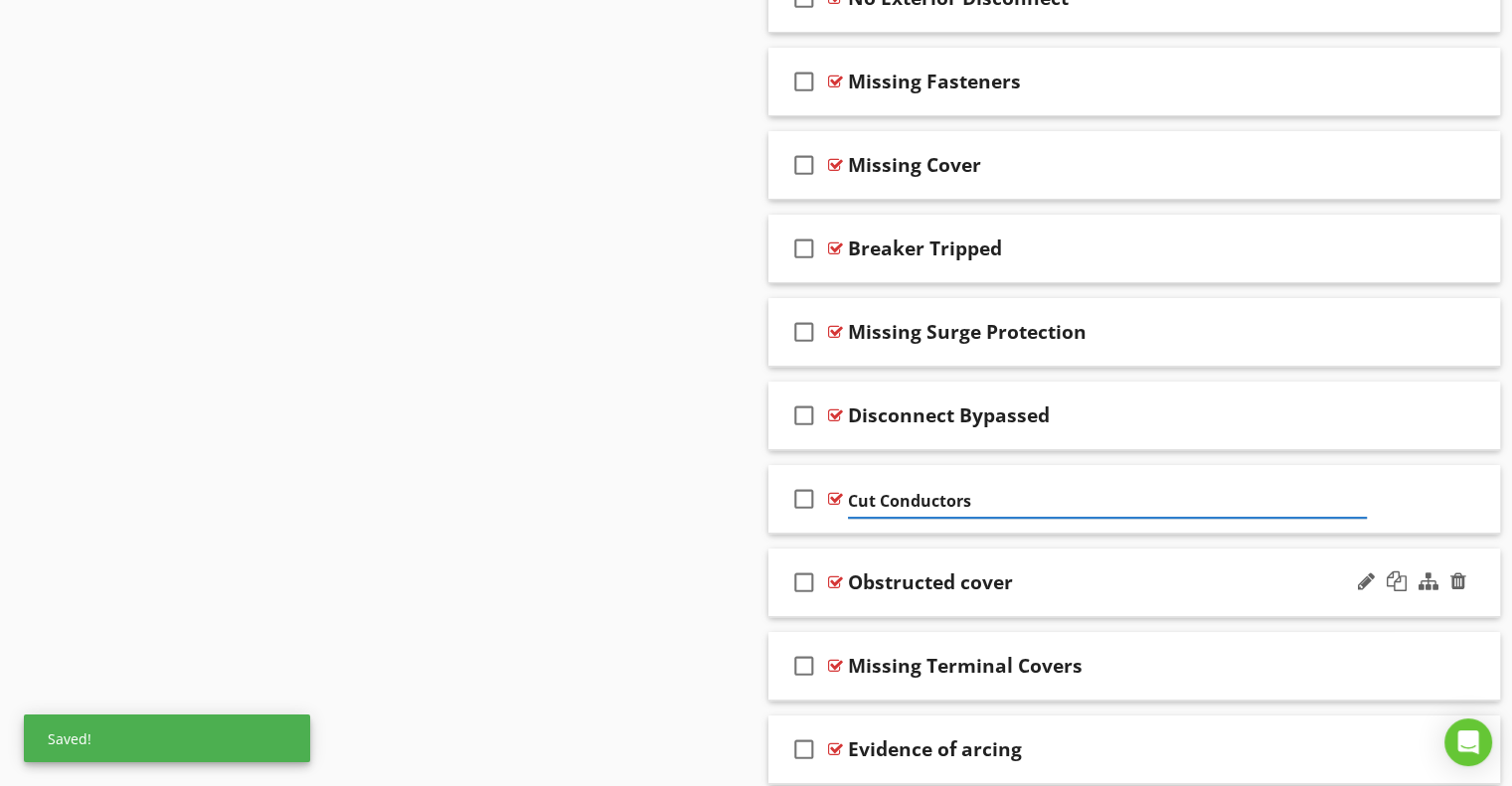 click on "Obstructed cover" at bounding box center [930, 582] 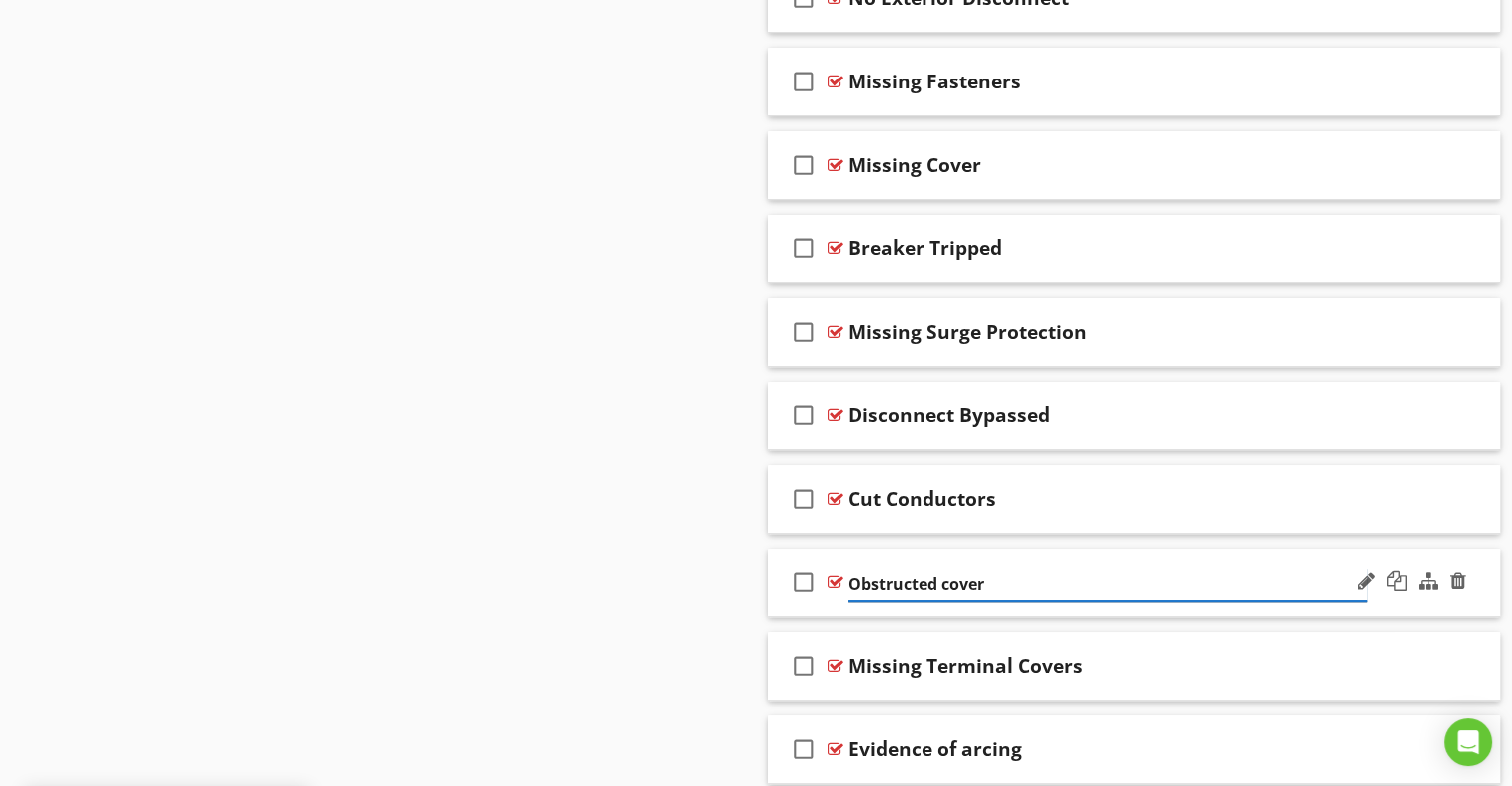 click on "Obstructed cover" at bounding box center [1107, 584] 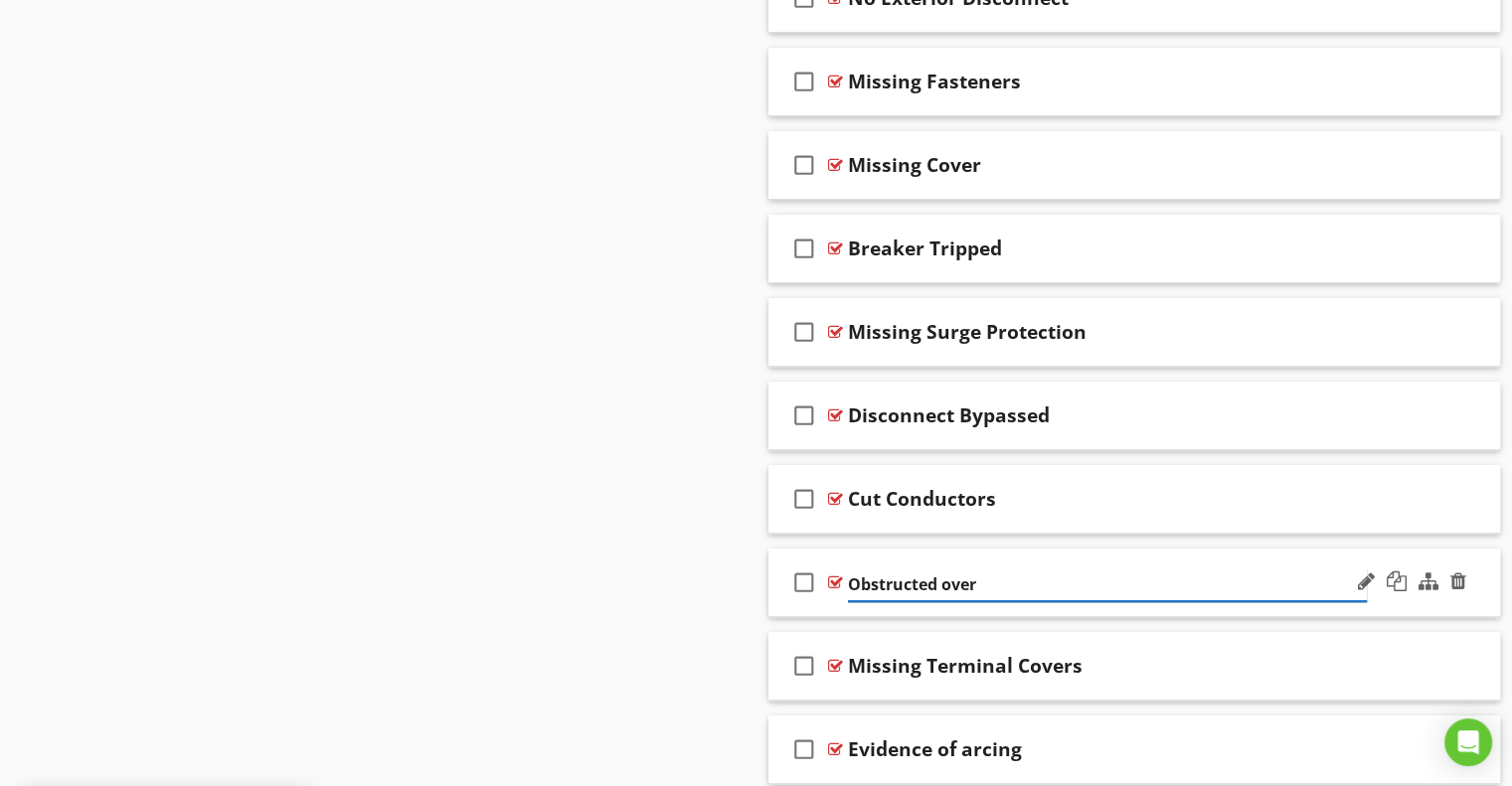 type on "Obstructed Cover" 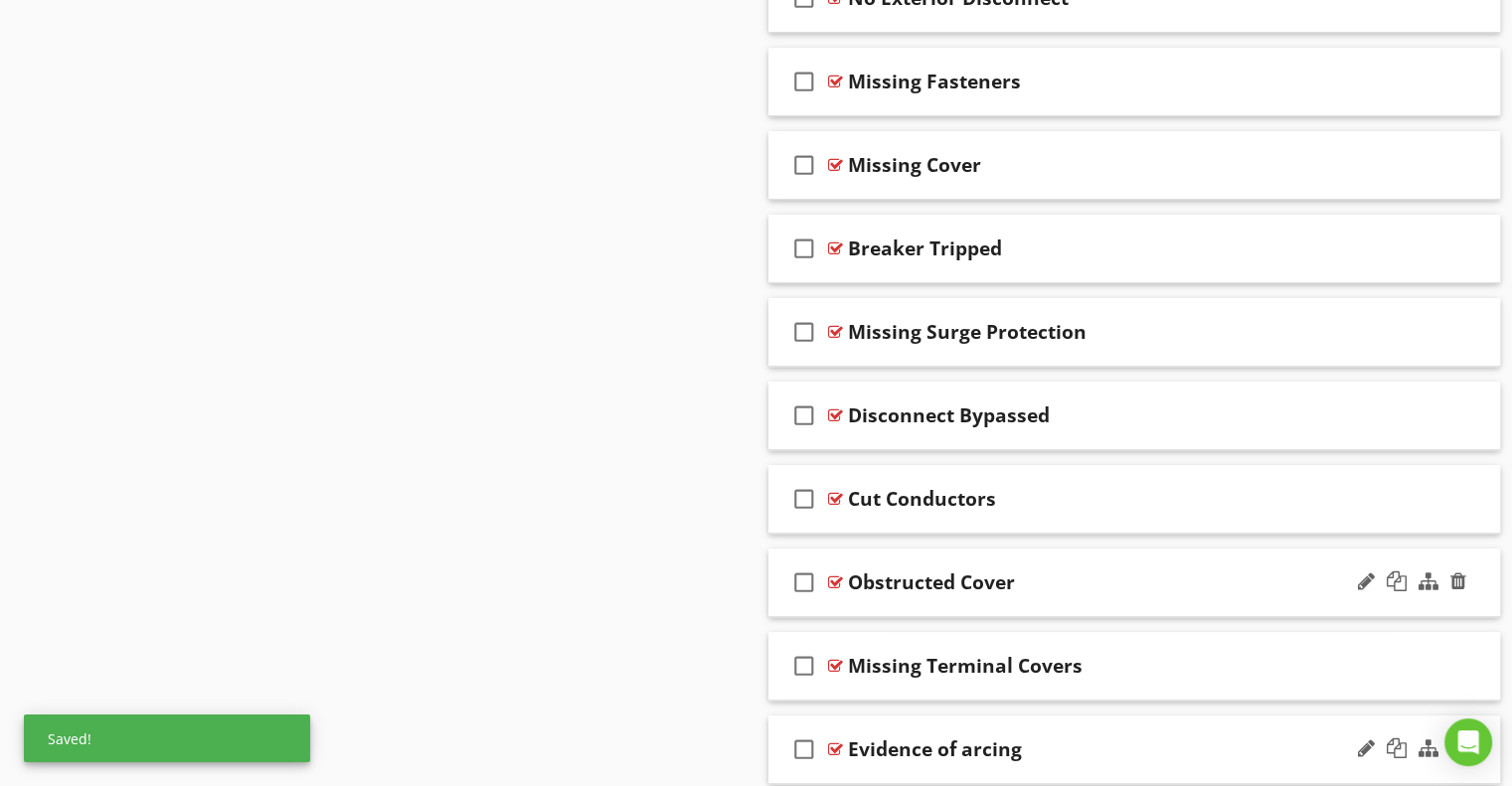 click on "Evidence of arcing" at bounding box center (934, 749) 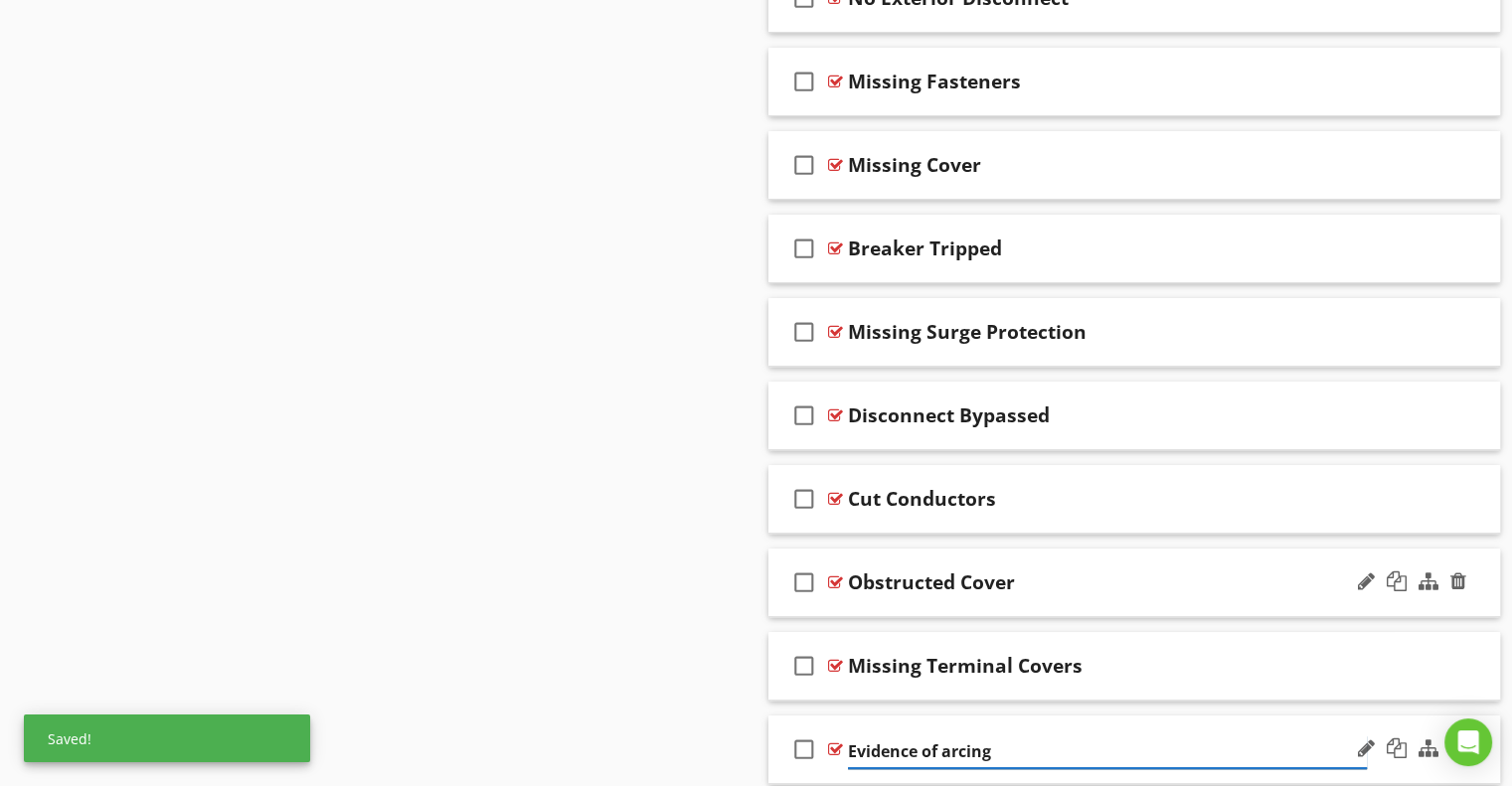 click on "Evidence of arcing" at bounding box center (1107, 751) 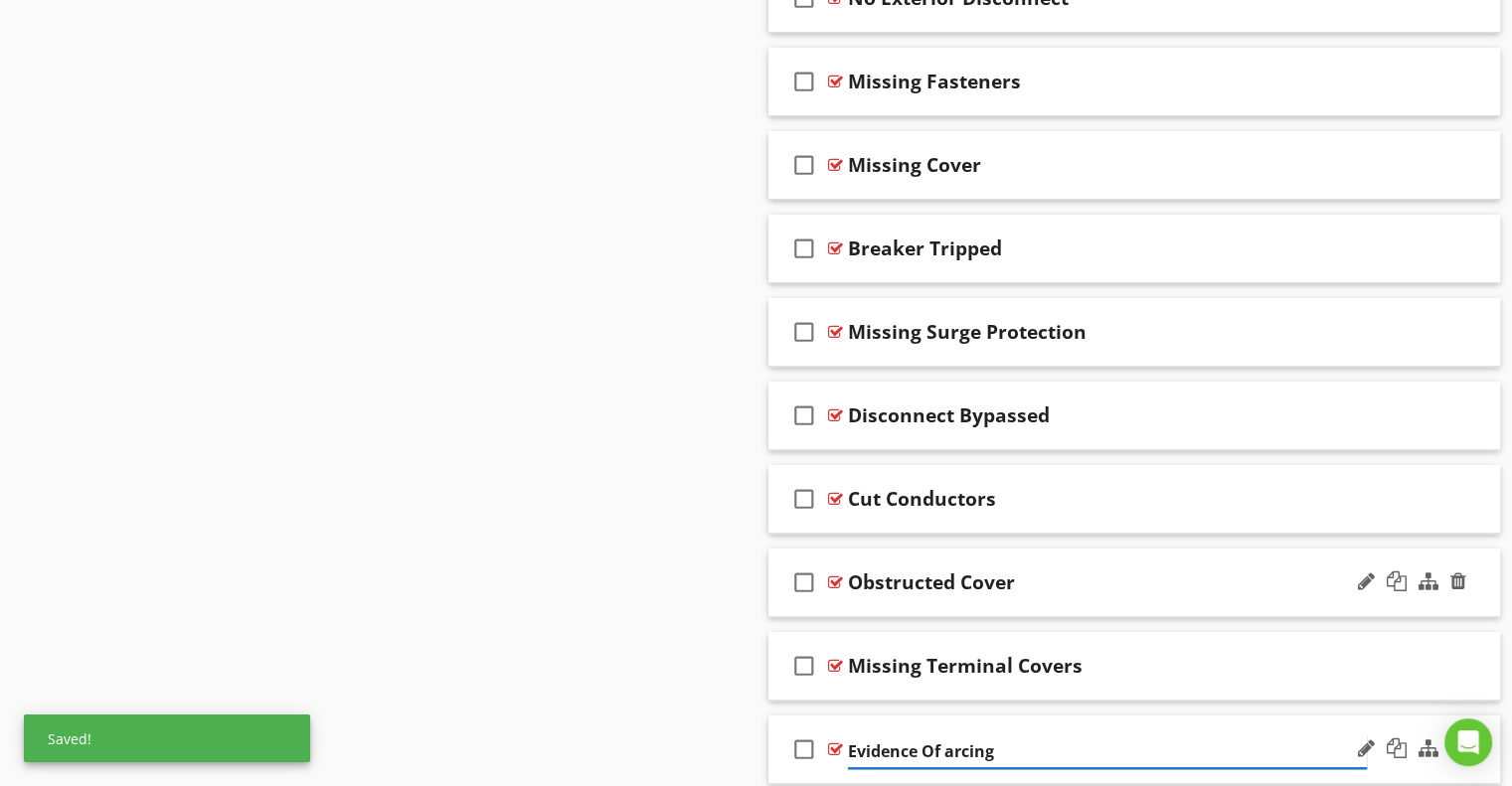 click on "Evidence Of arcing" at bounding box center [1107, 751] 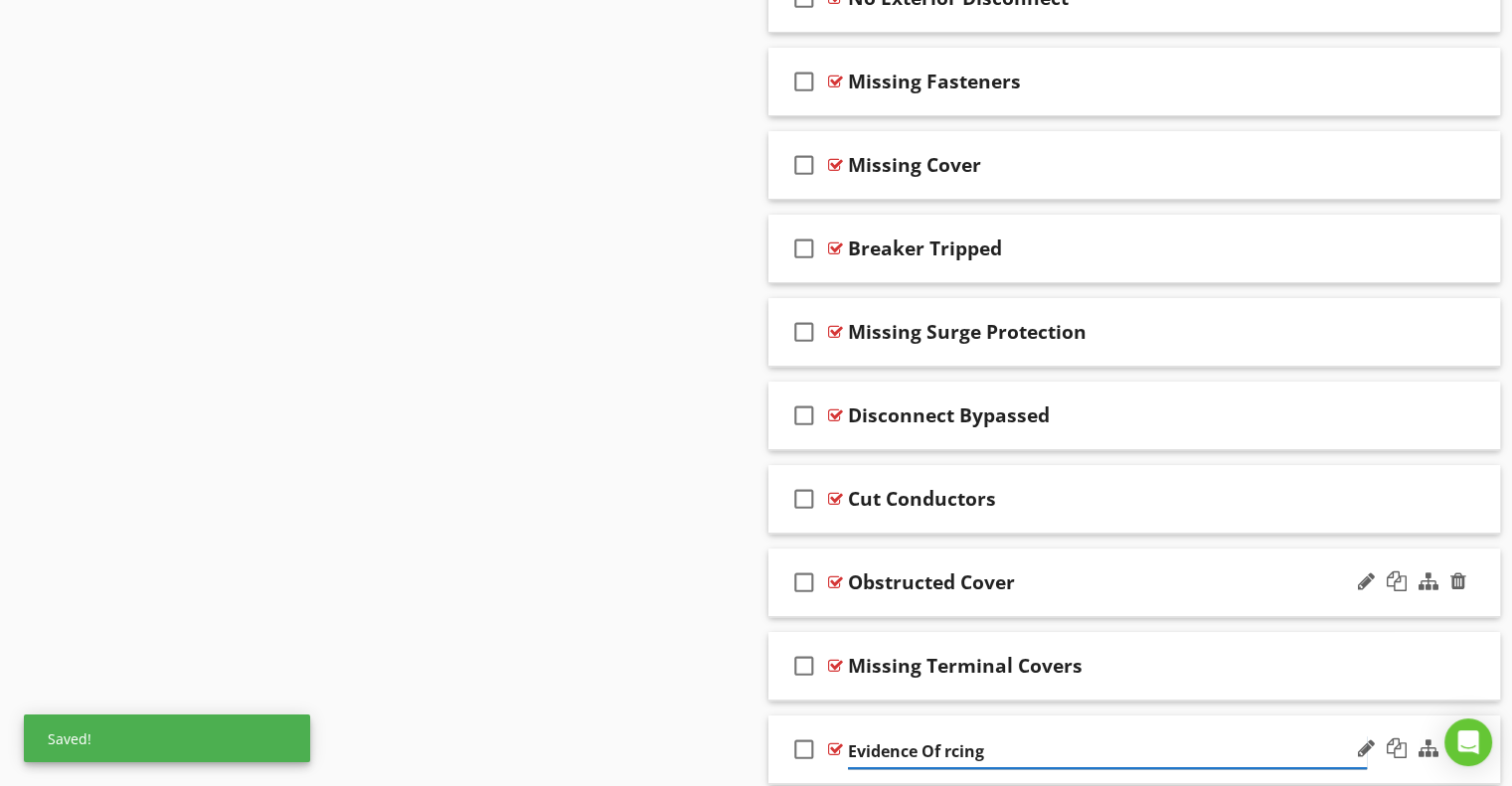 type on "Evidence Of Arcing" 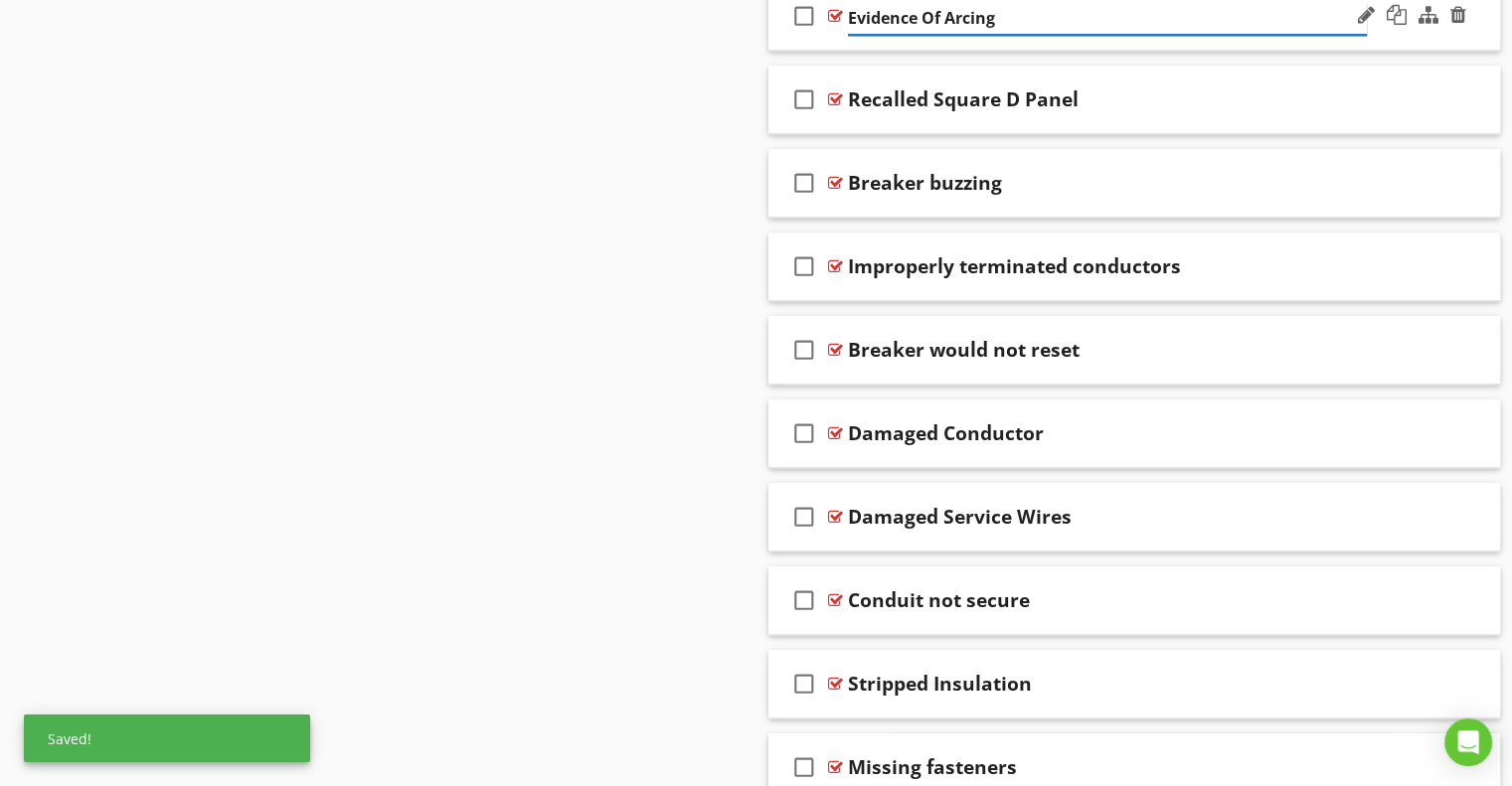 scroll, scrollTop: 8913, scrollLeft: 0, axis: vertical 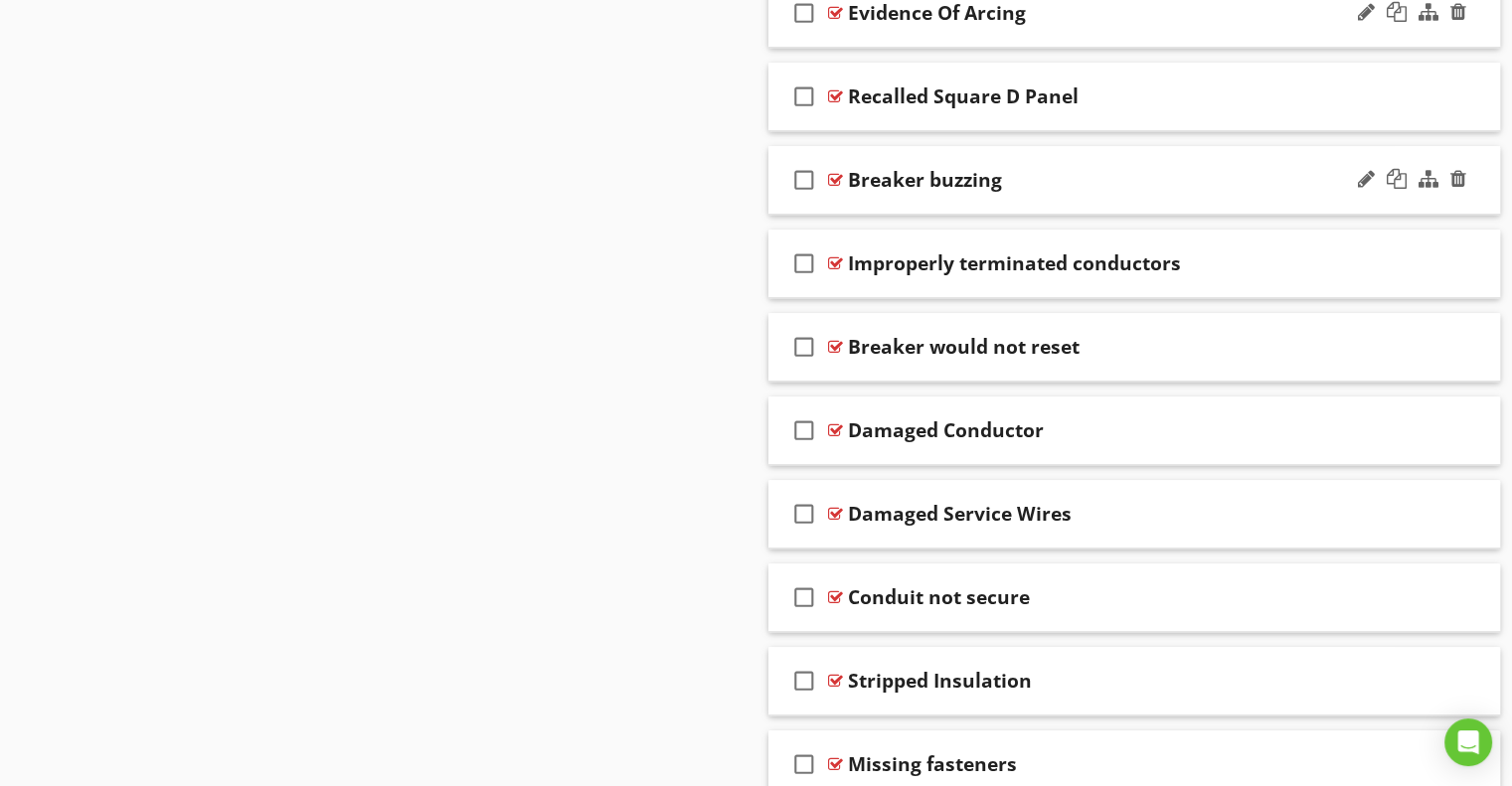click on "Breaker buzzing" at bounding box center [924, 180] 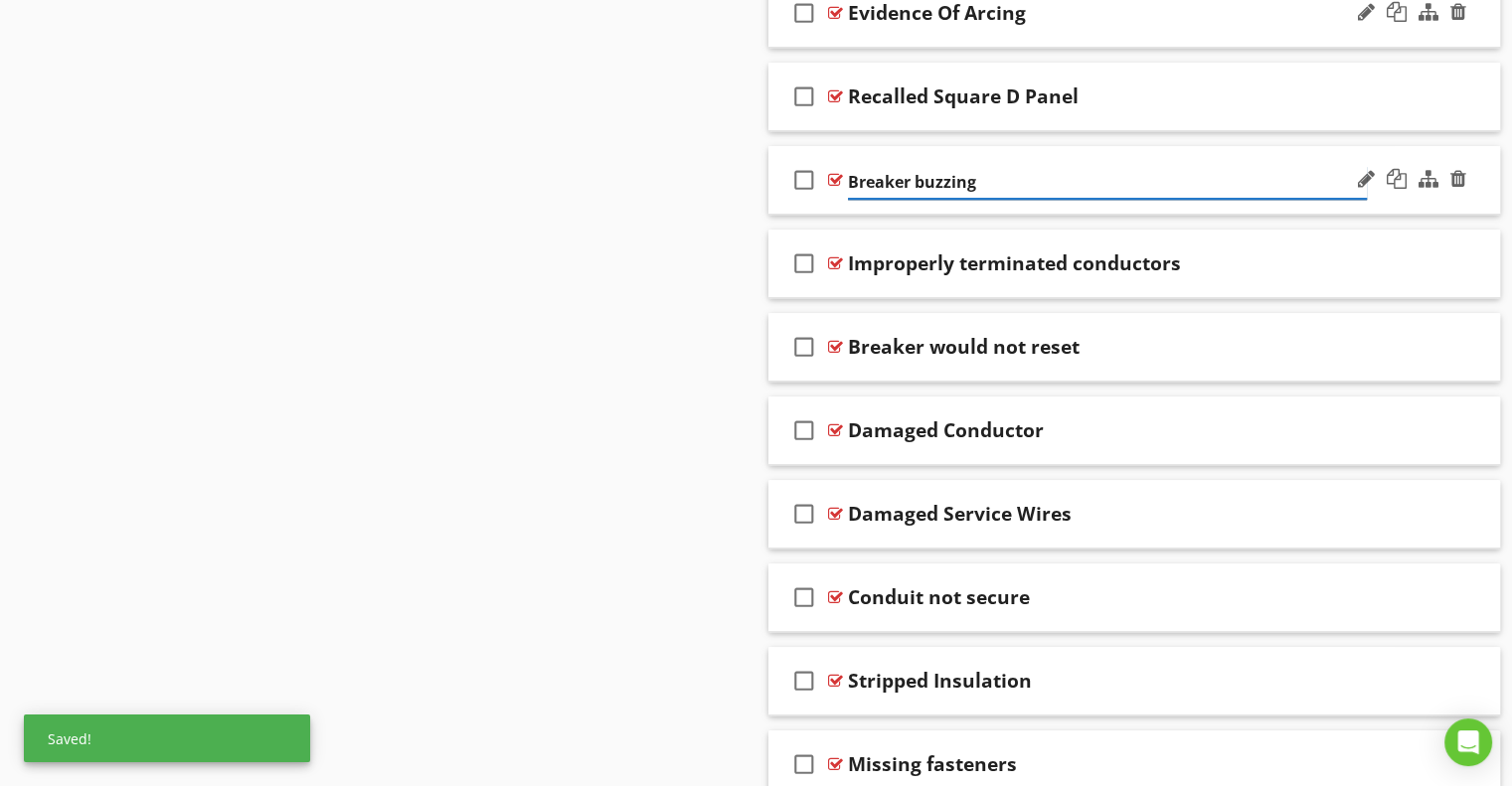 click on "Breaker buzzing" at bounding box center [1107, 182] 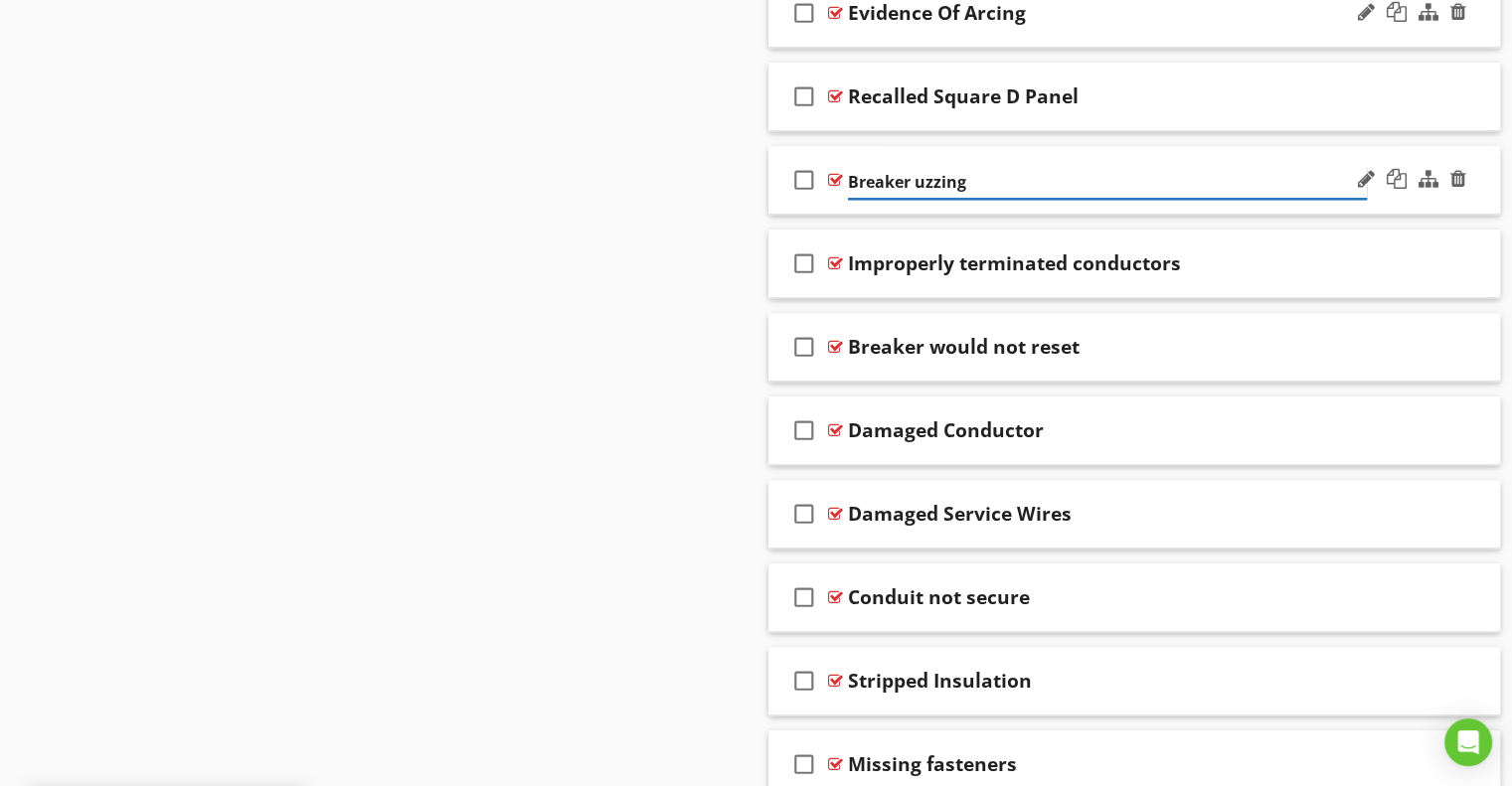 type on "Breaker Buzzing" 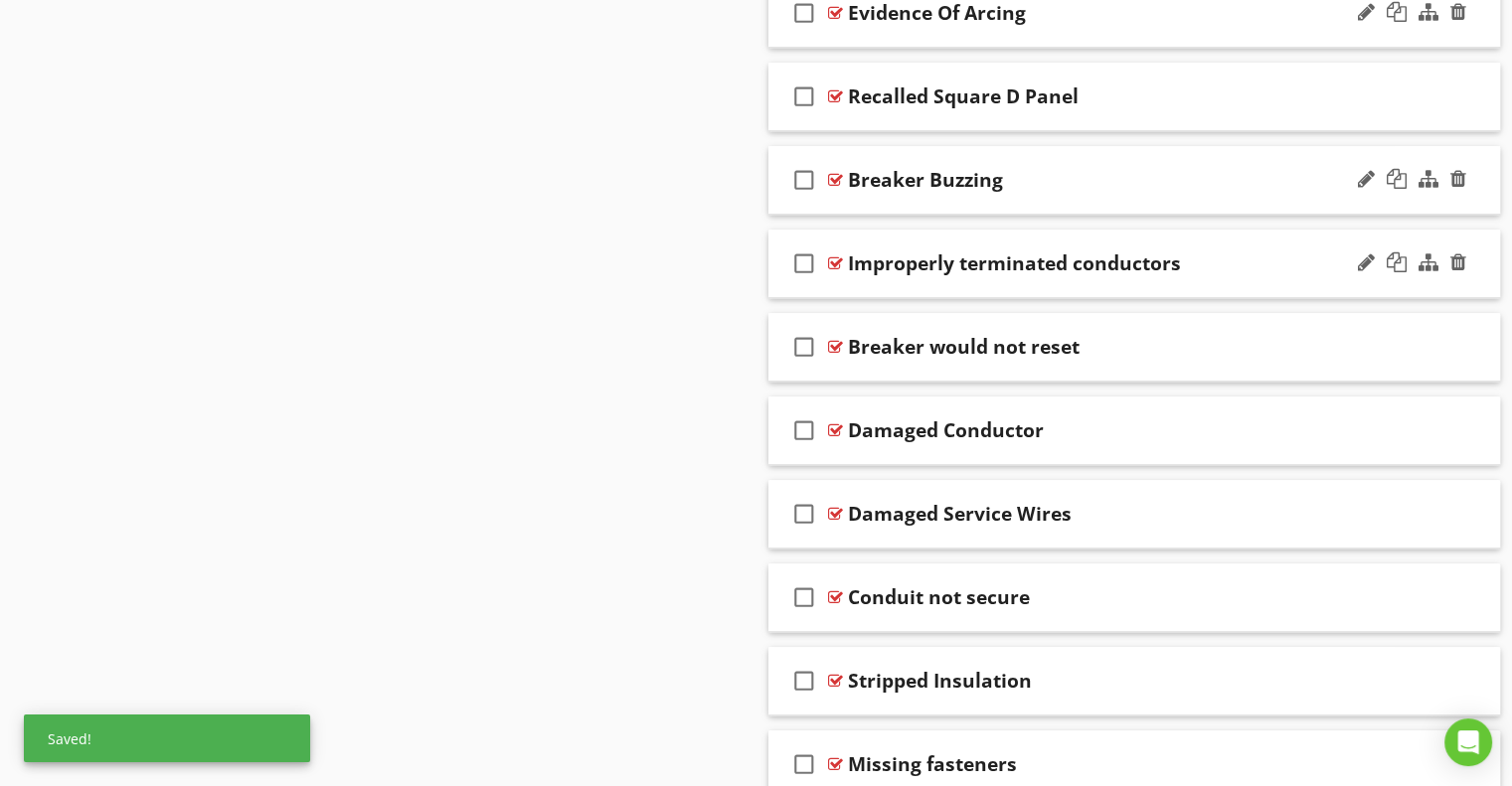 click on "Improperly terminated conductors" at bounding box center [1014, 263] 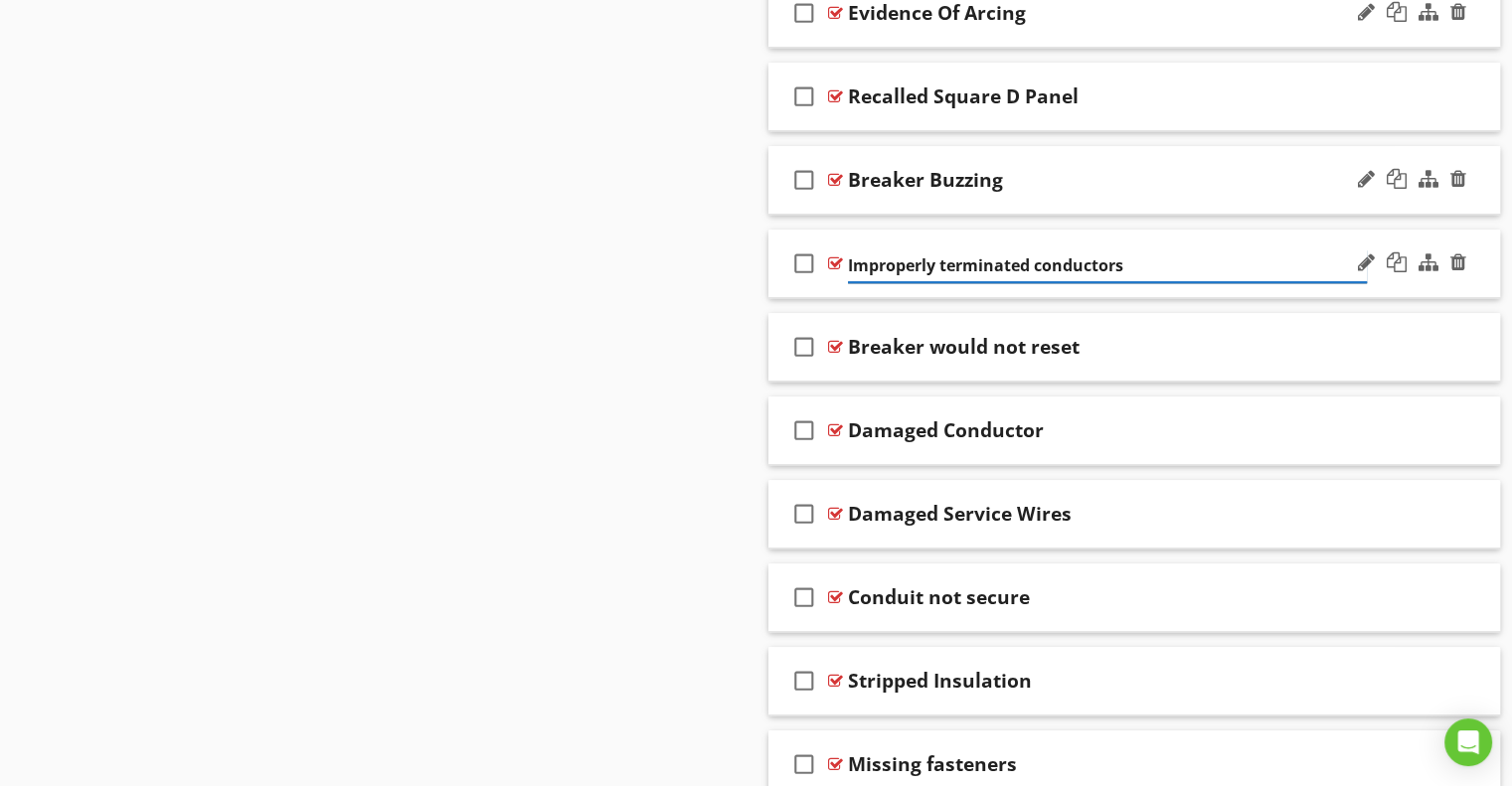 click on "Improperly terminated conductors" at bounding box center (1107, 265) 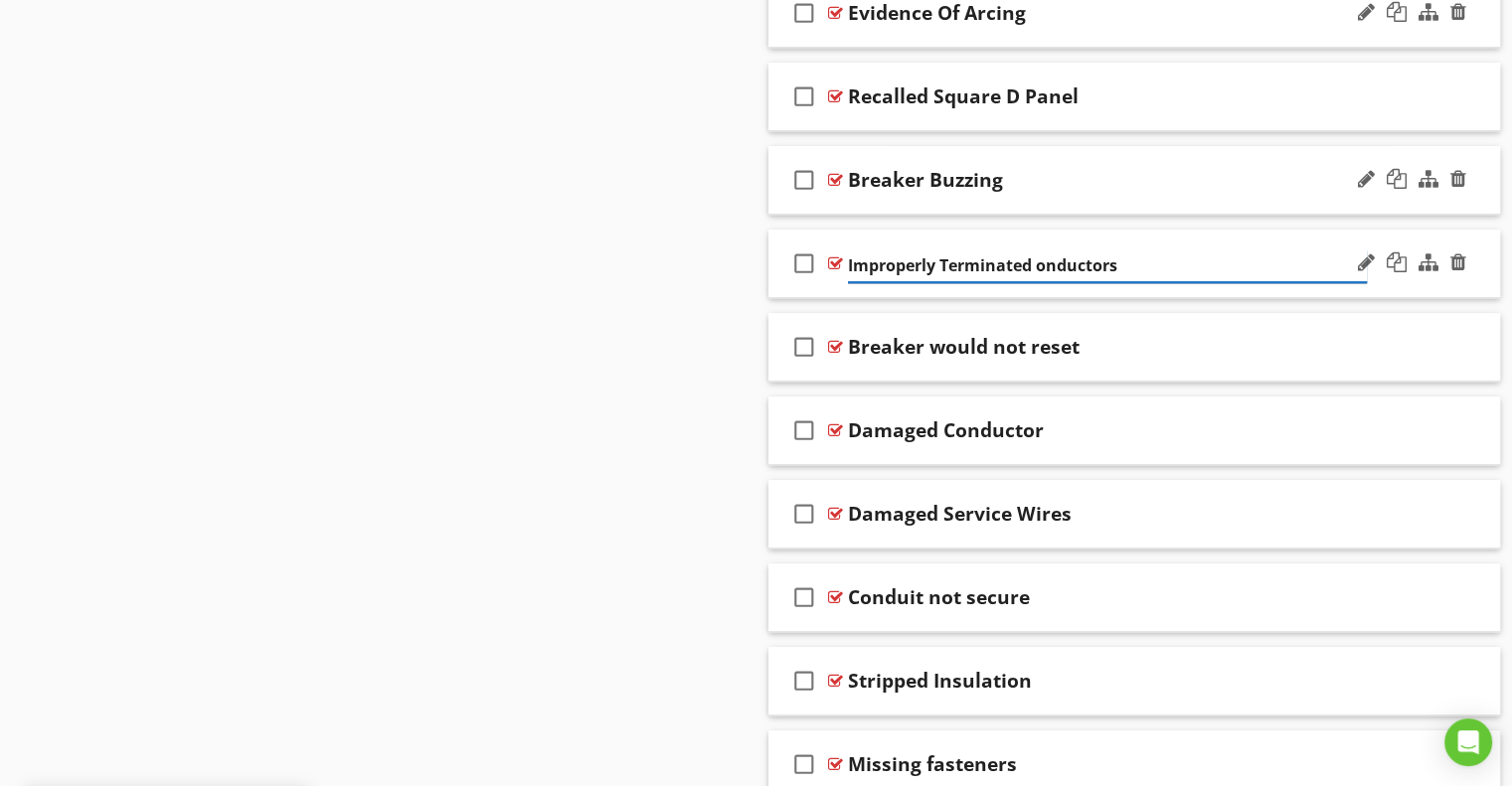 type on "Improperly Terminated Conductors" 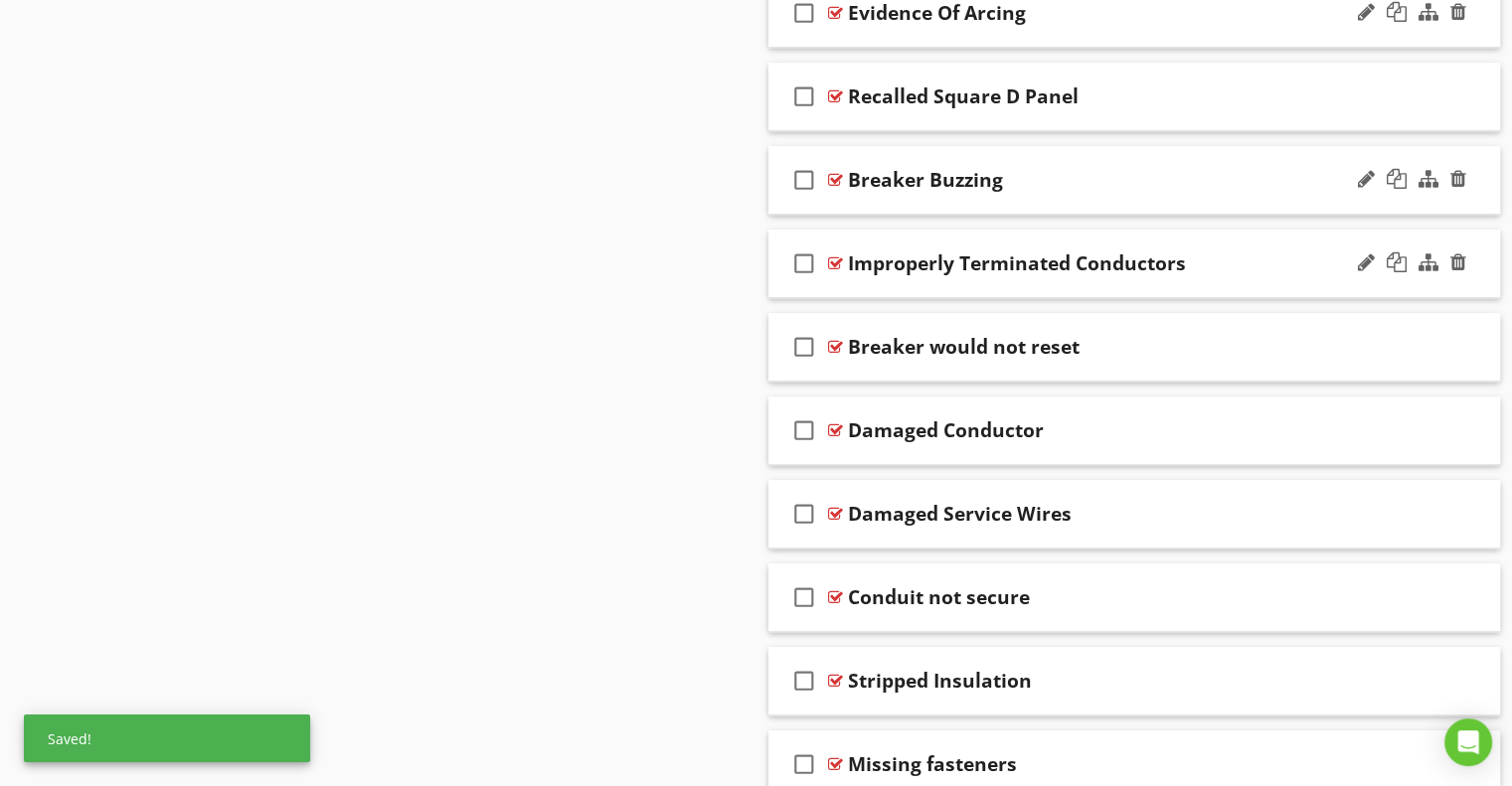 click on "check_box_outline_blank
Improperly Terminated Conductors" at bounding box center (1134, 263) 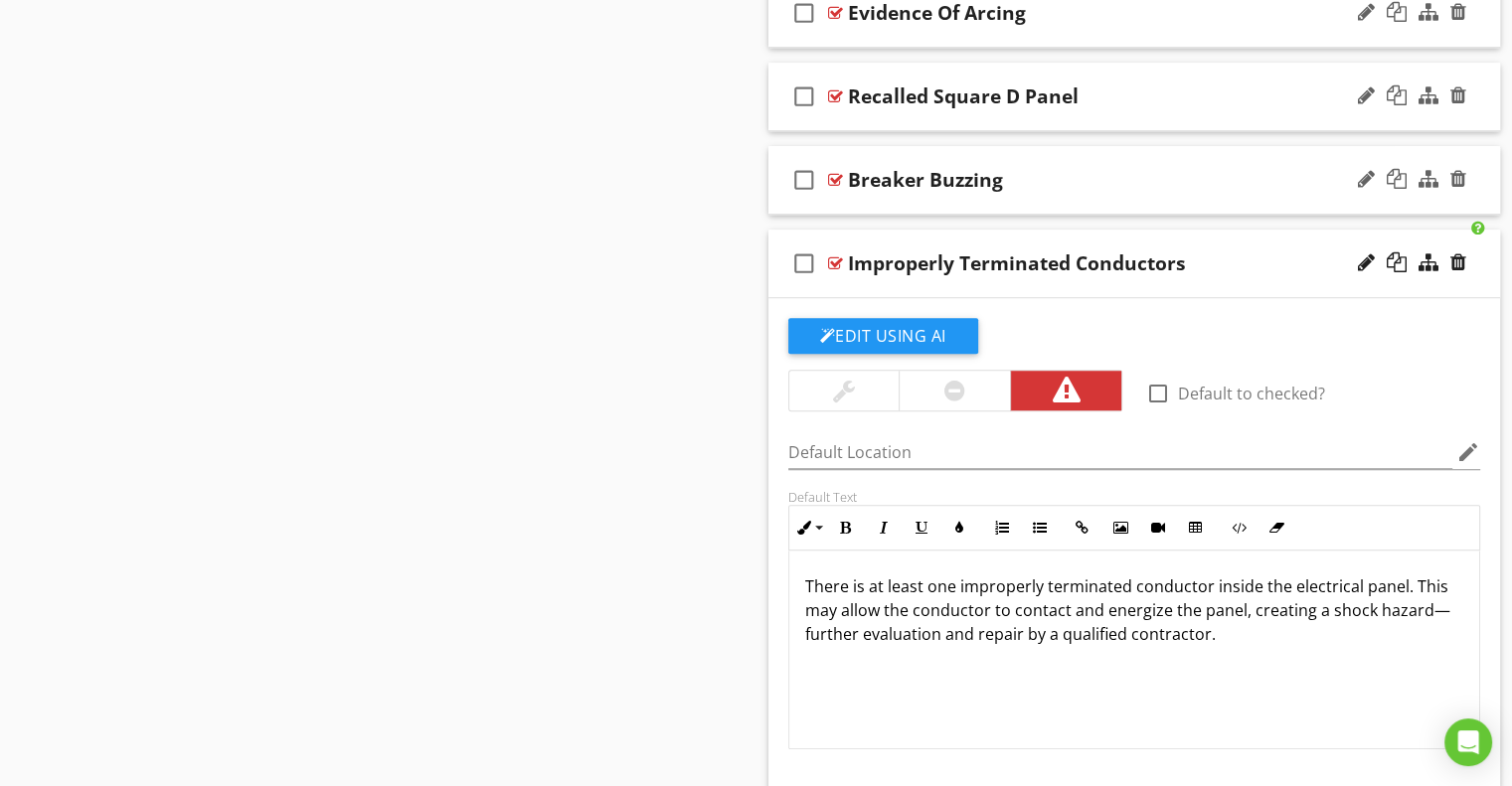 click on "check_box_outline_blank
Recalled Square D Panel" at bounding box center [1134, 96] 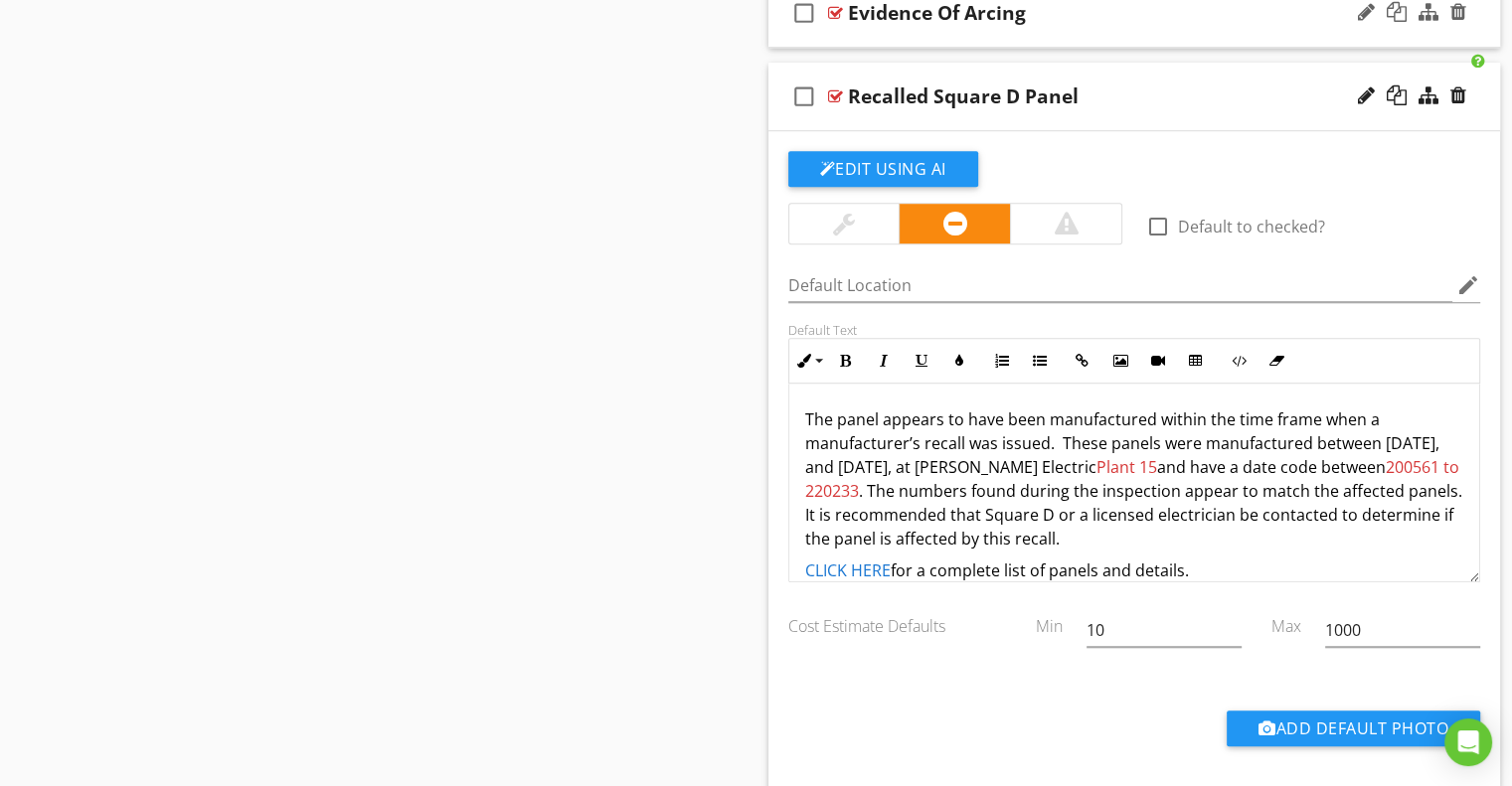click on "check_box_outline_blank
Recalled Square D Panel" at bounding box center [1134, 96] 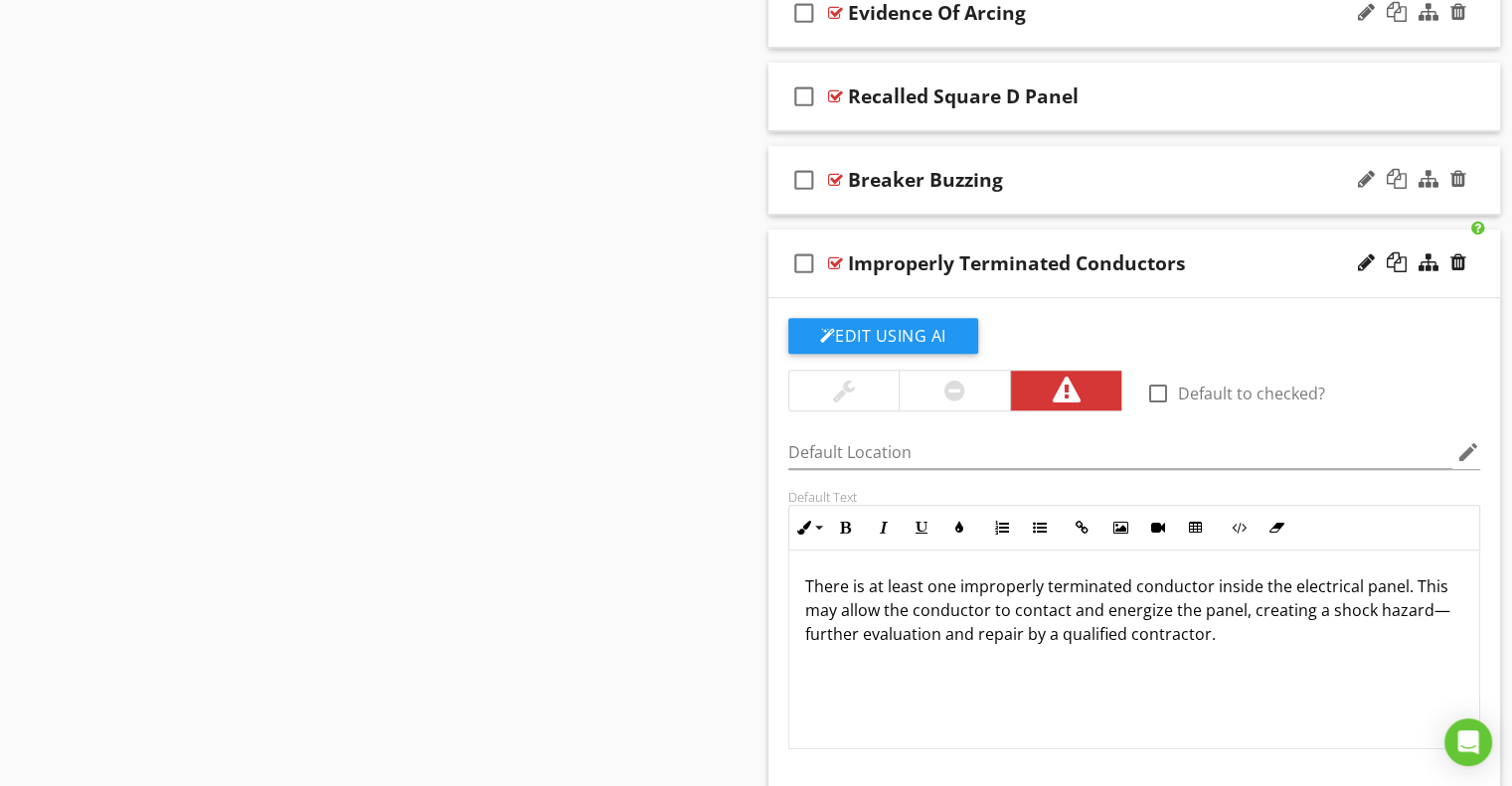 click on "check_box_outline_blank
Improperly Terminated Conductors" at bounding box center (1134, 263) 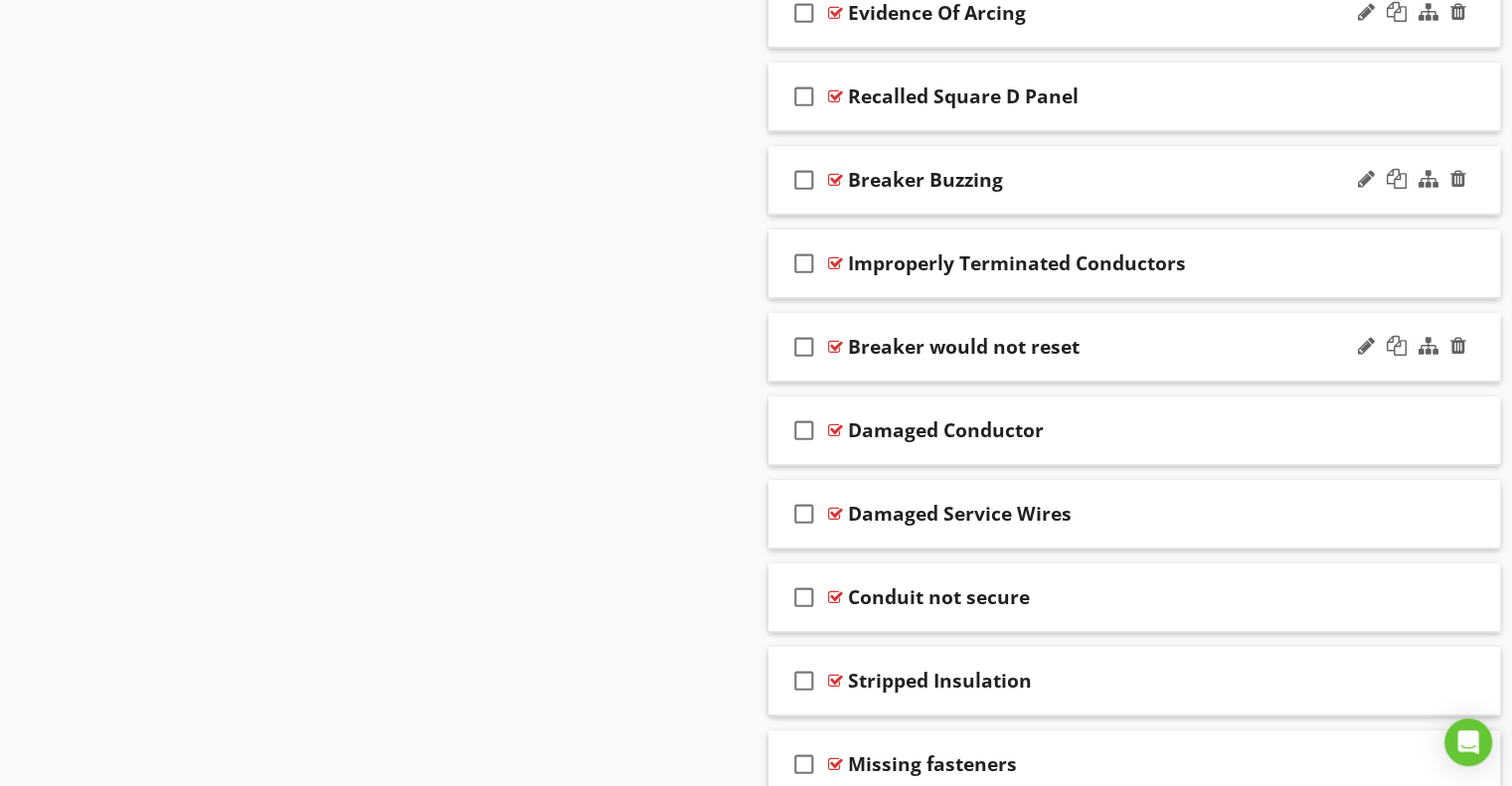 click on "Breaker would not reset" at bounding box center (963, 347) 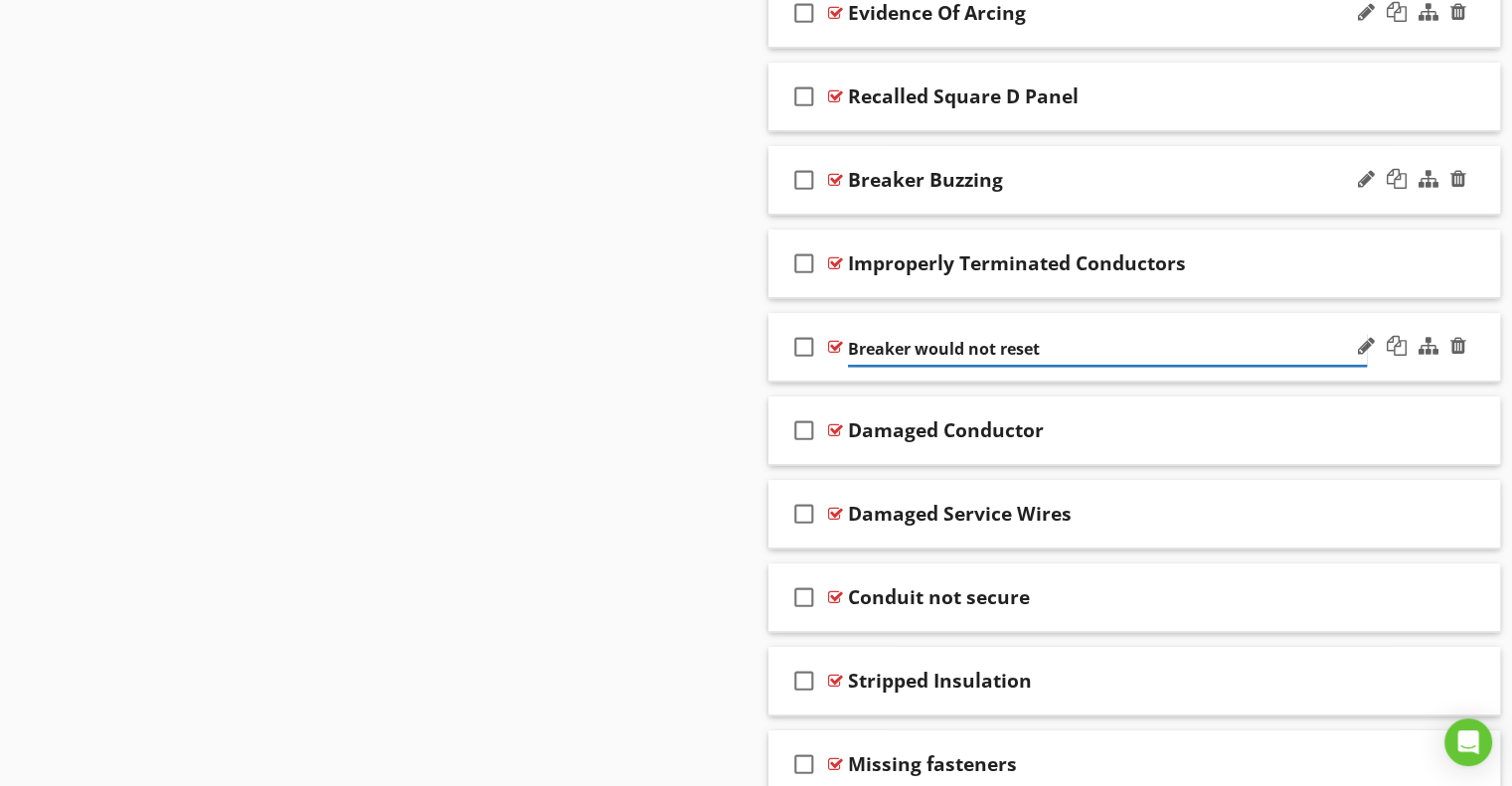 click on "Breaker would not reset" at bounding box center [1107, 349] 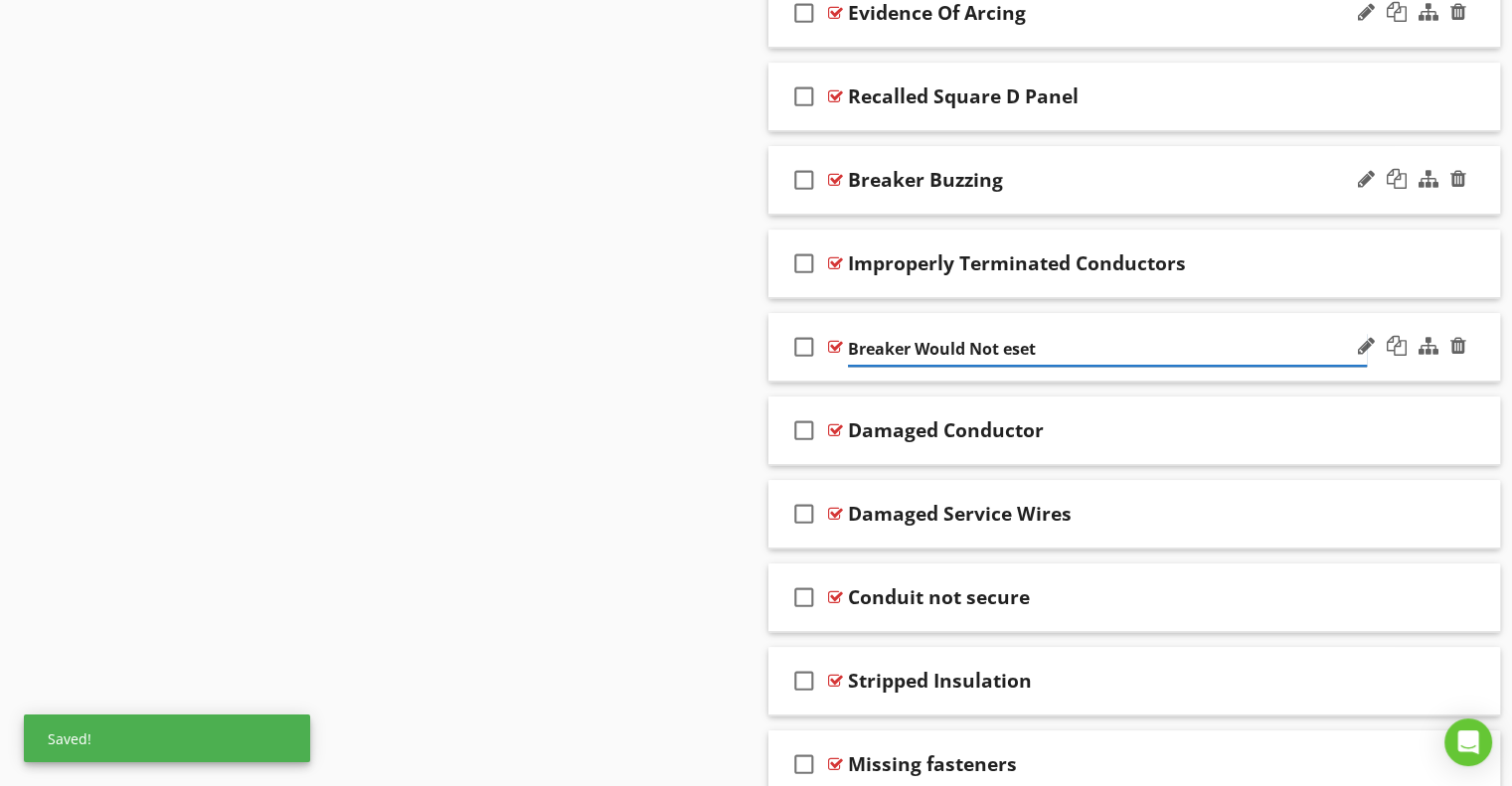 type on "Breaker Would Not Reset" 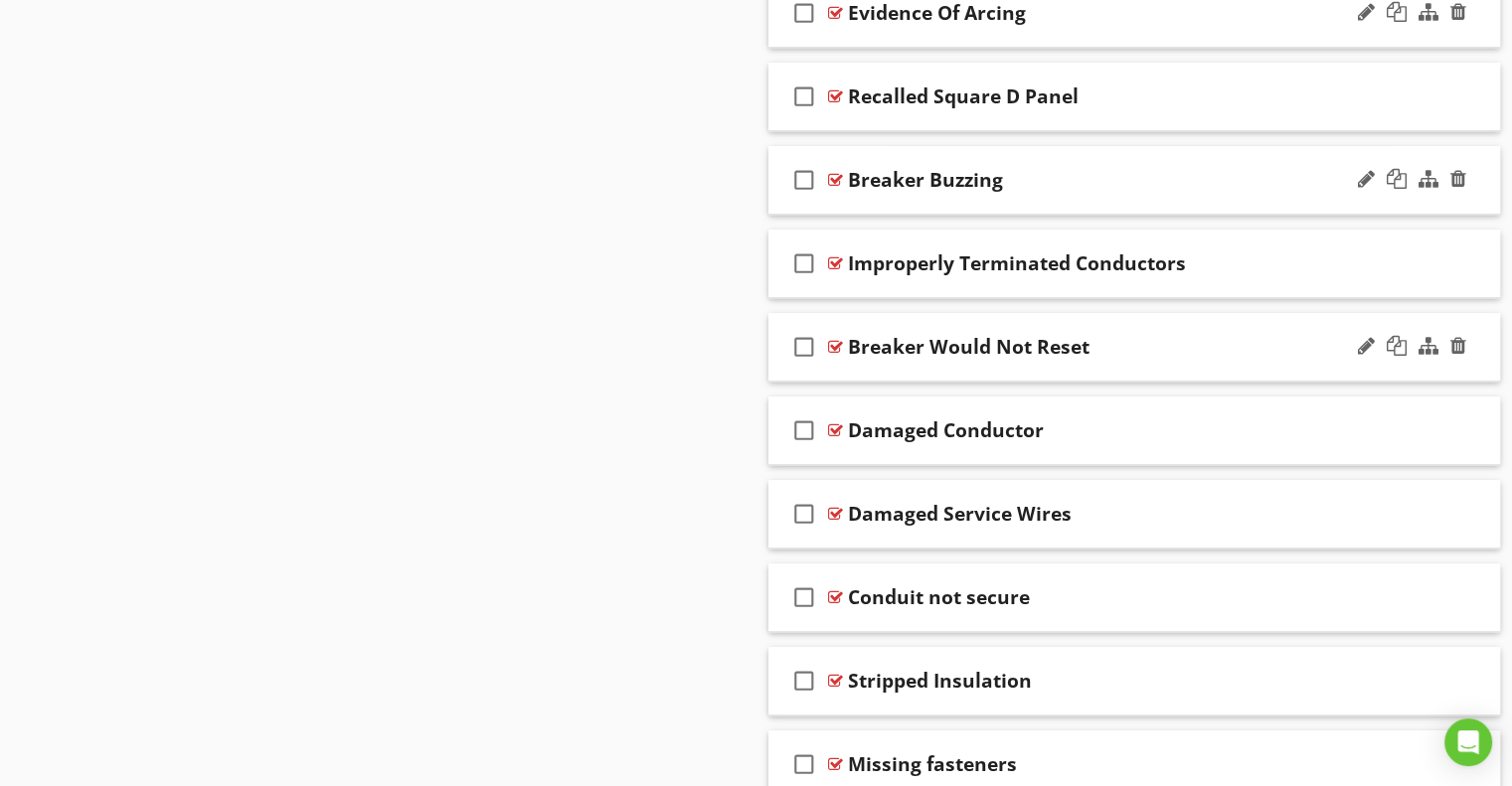 click on "check_box_outline_blank
Breaker Would Not Reset" at bounding box center (1134, 347) 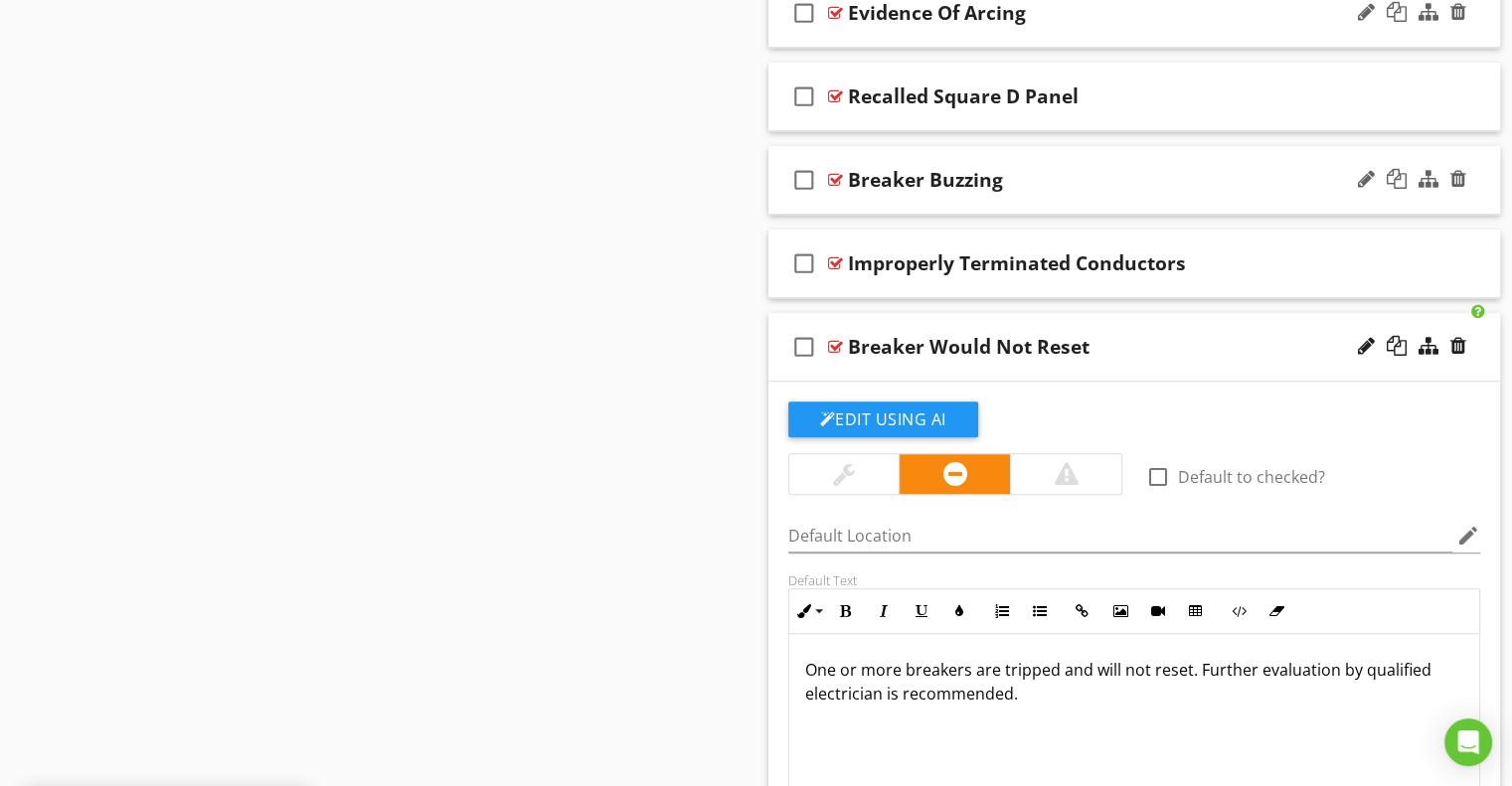 click on "check_box_outline_blank
Breaker Would Not Reset" at bounding box center (1134, 347) 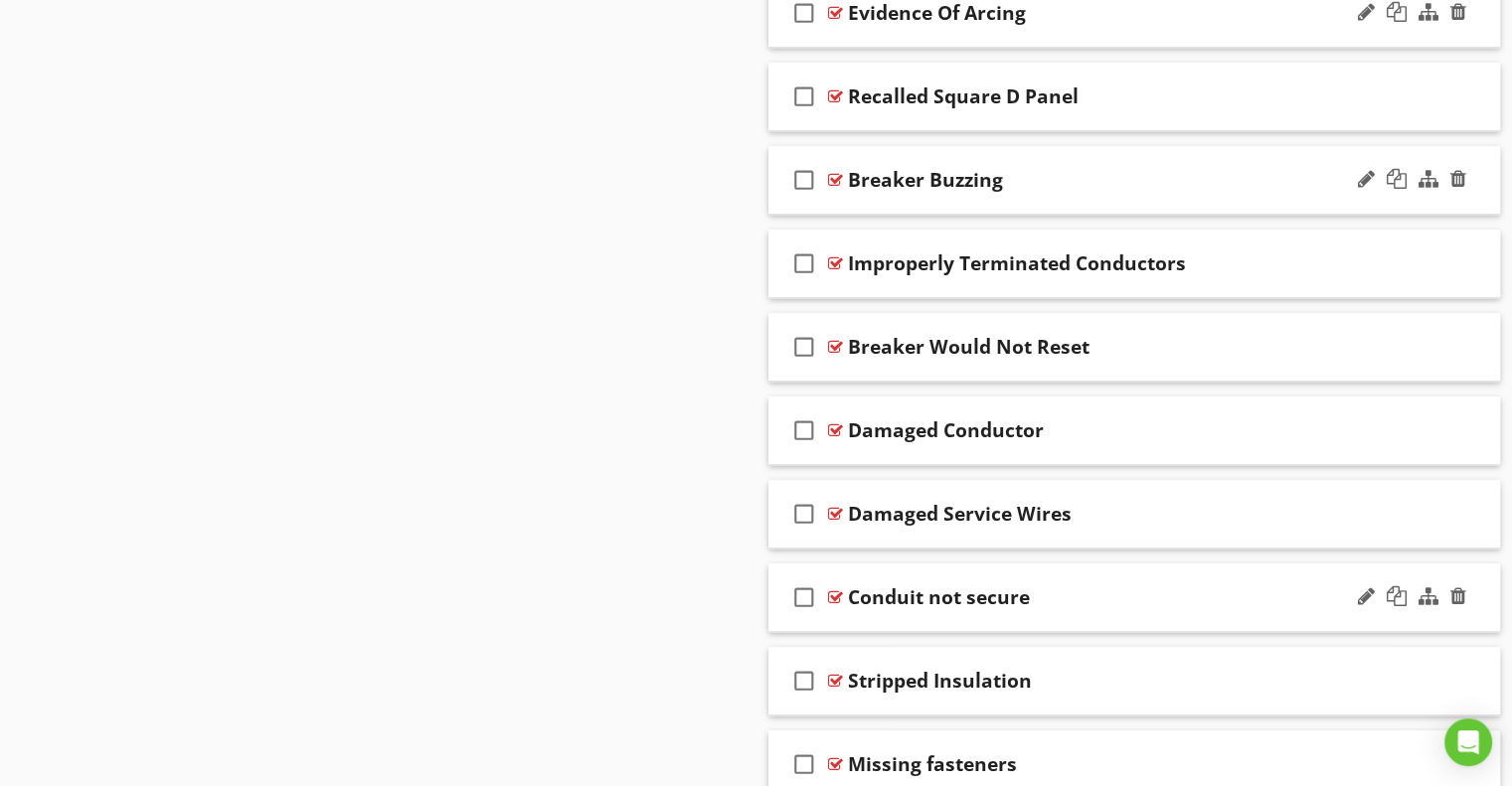 click on "Conduit not secure" at bounding box center (938, 597) 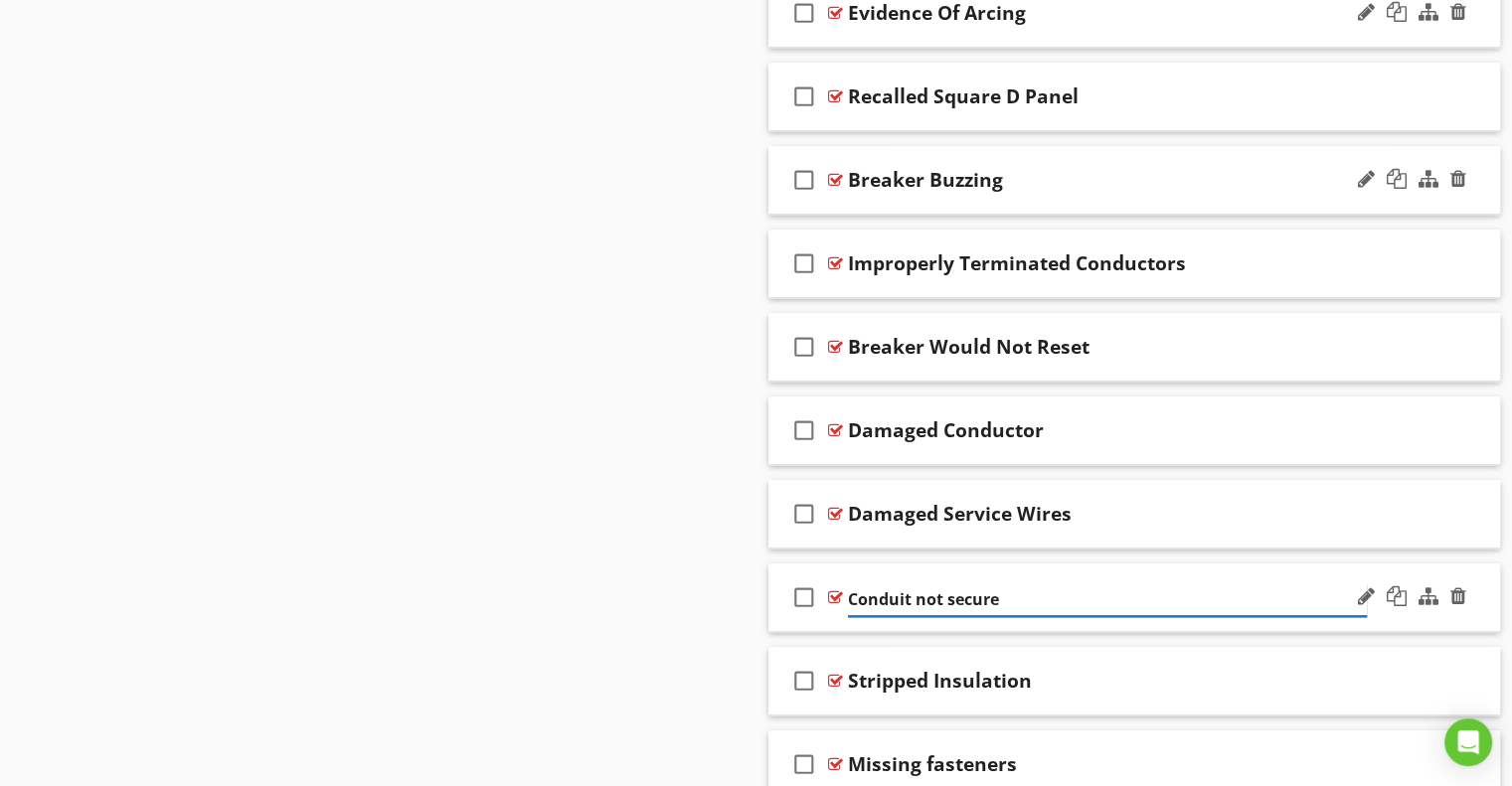 click on "Conduit not secure" at bounding box center (1107, 599) 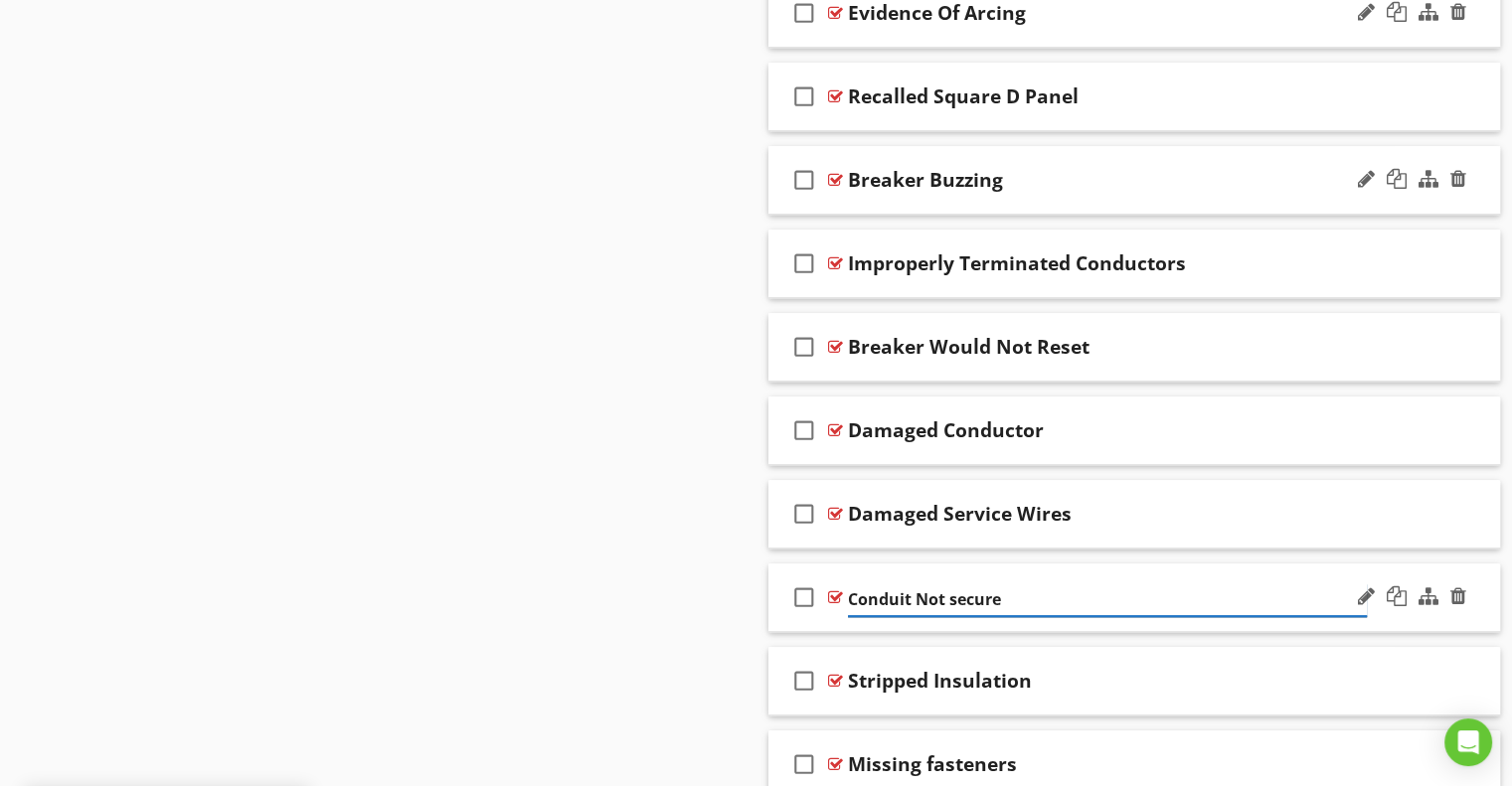 click on "Conduit Not secure" at bounding box center (1107, 599) 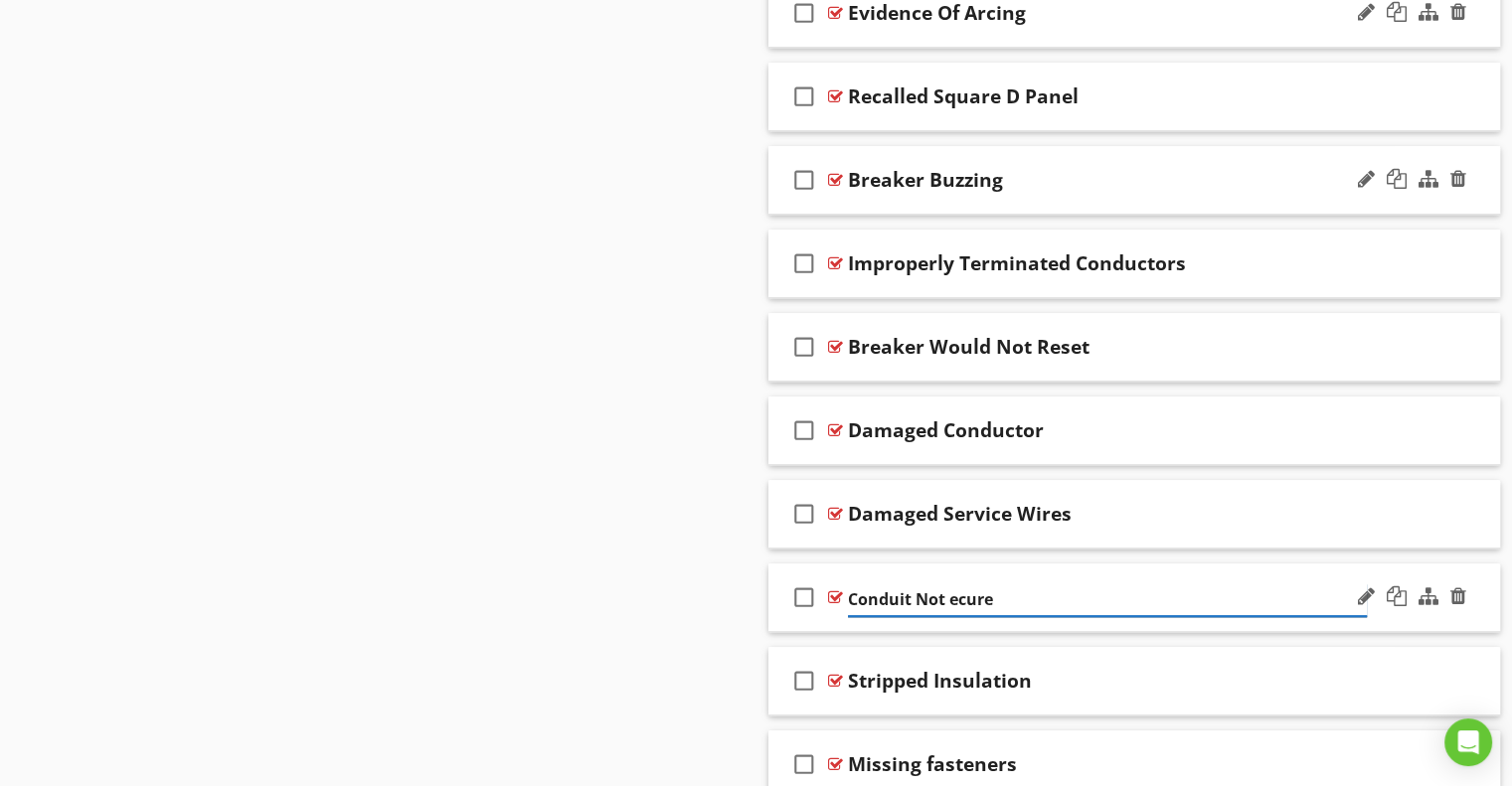 type on "Conduit Not Secure" 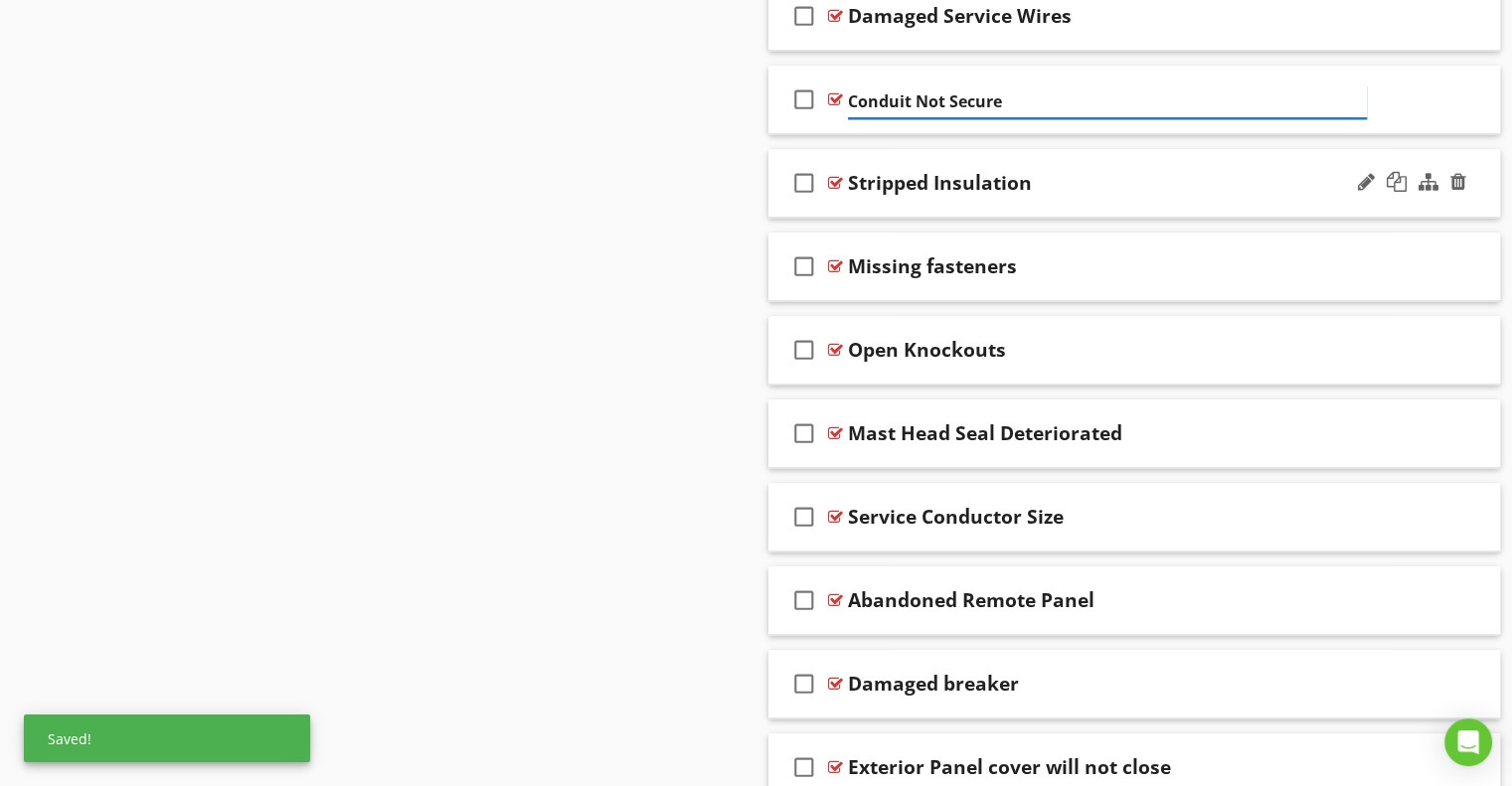 scroll, scrollTop: 9419, scrollLeft: 0, axis: vertical 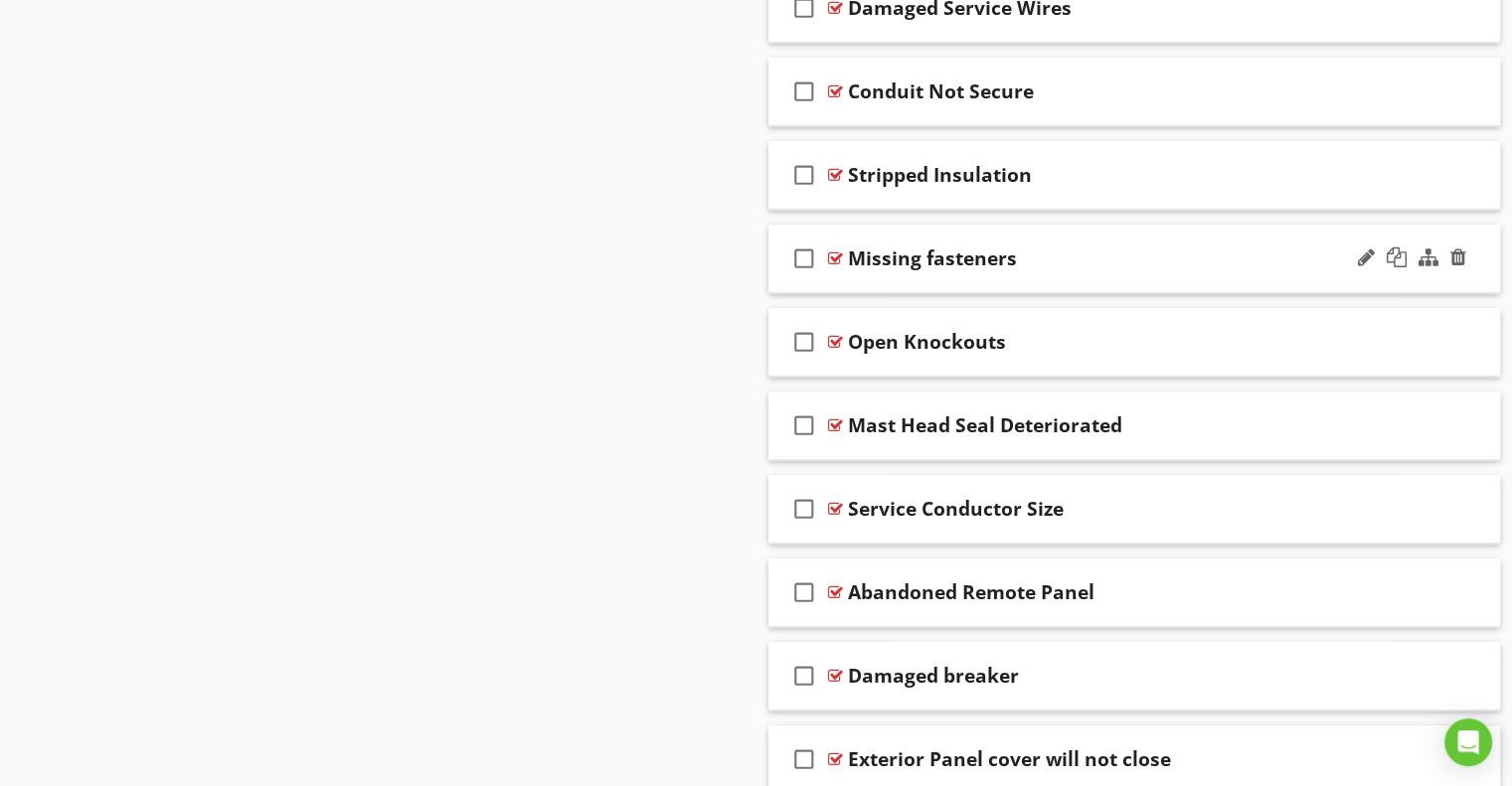 click on "Missing fasteners" at bounding box center (932, 258) 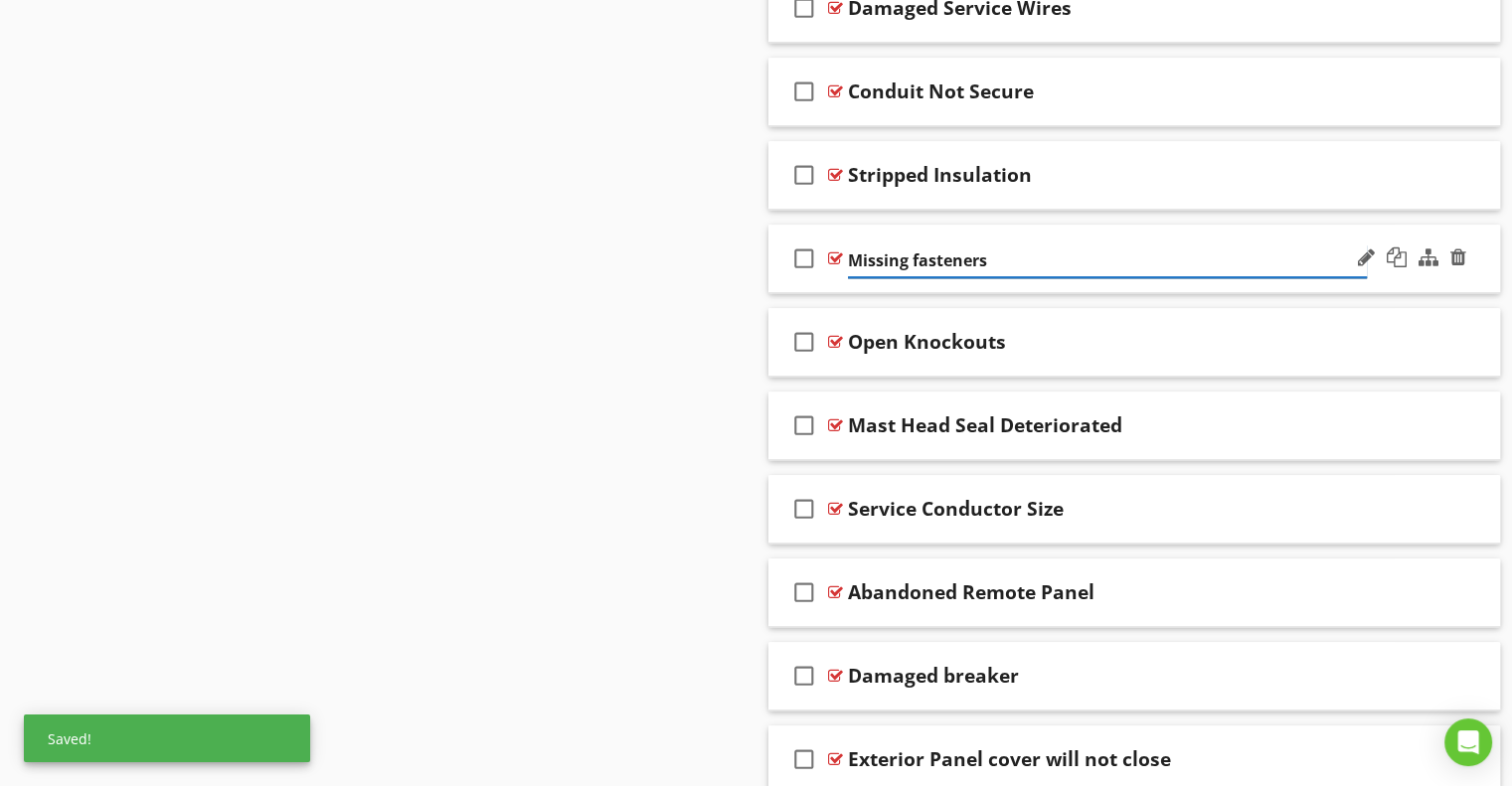 click on "Missing fasteners" at bounding box center (1107, 260) 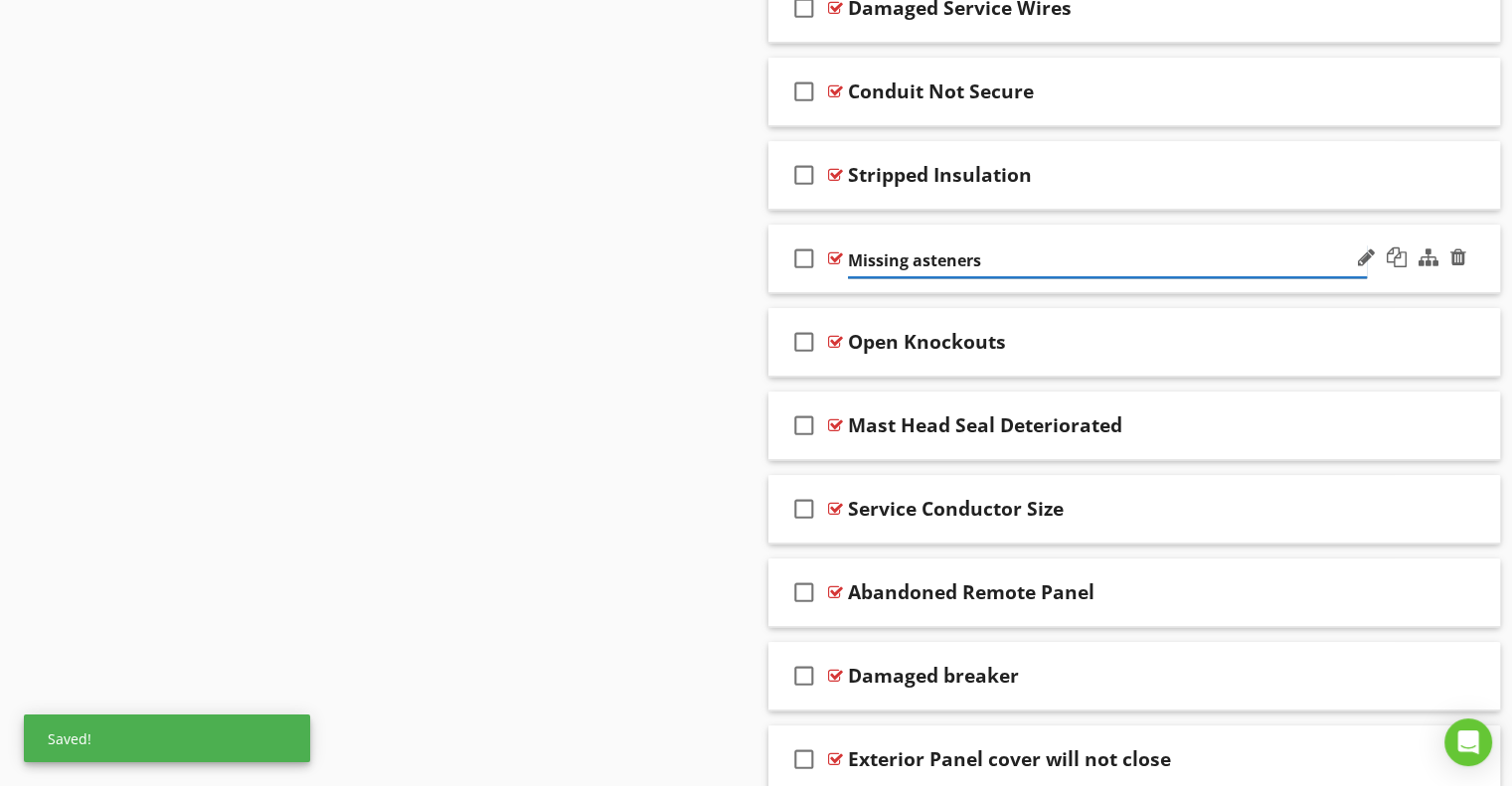 type on "Missing Fasteners" 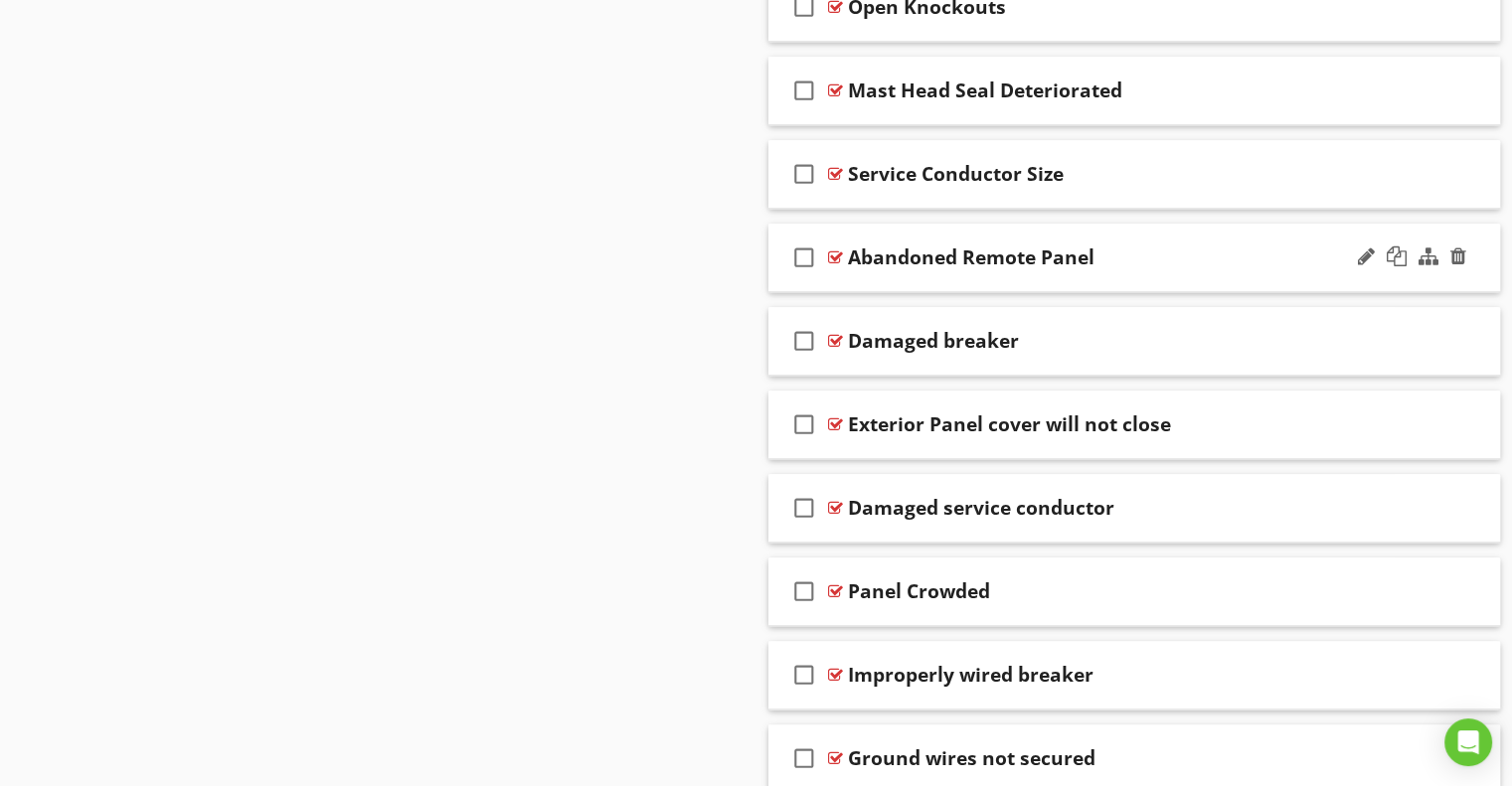 scroll, scrollTop: 9755, scrollLeft: 0, axis: vertical 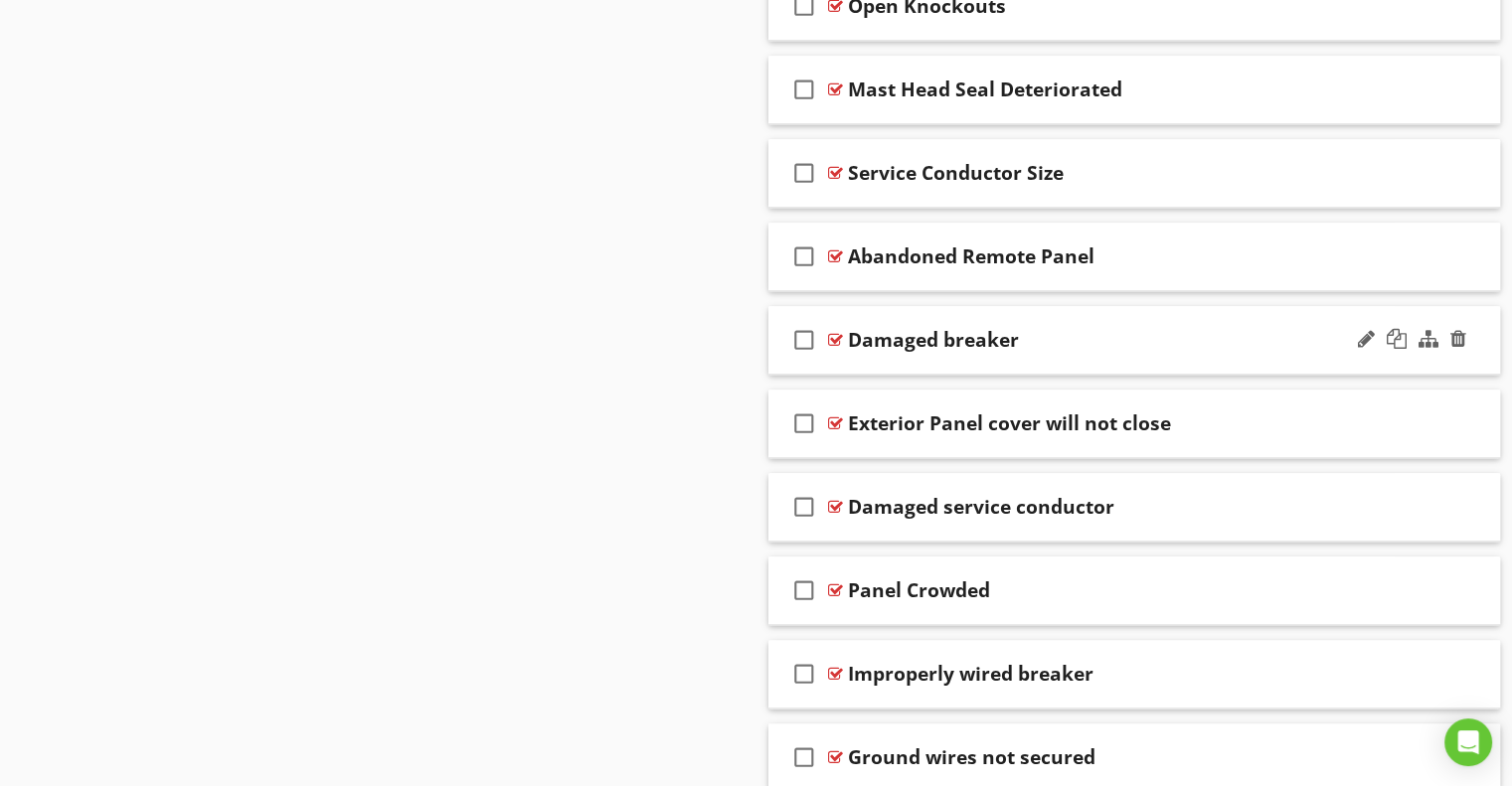 click on "Damaged breaker" at bounding box center (933, 340) 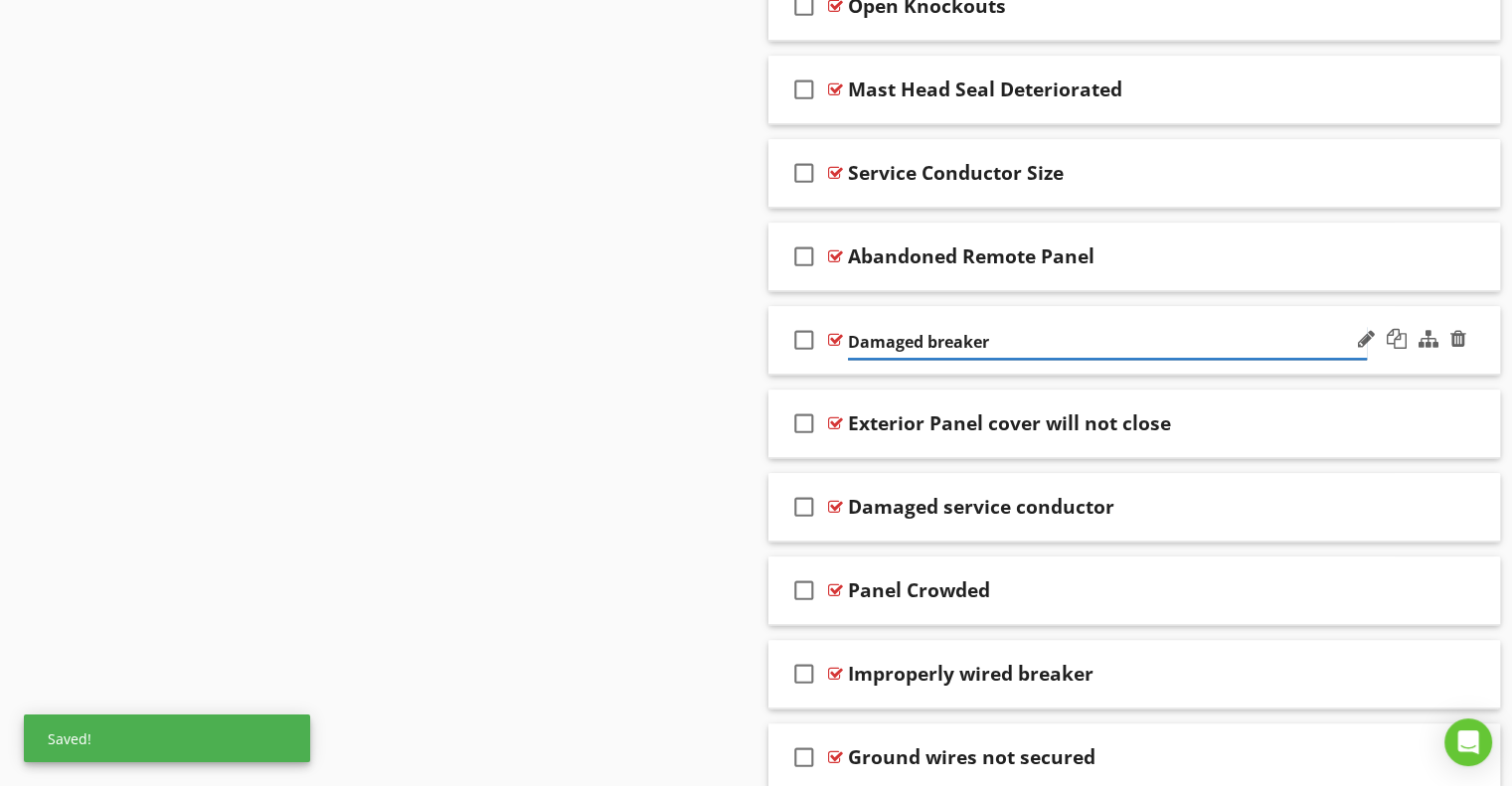 click on "Damaged breaker" at bounding box center [1107, 342] 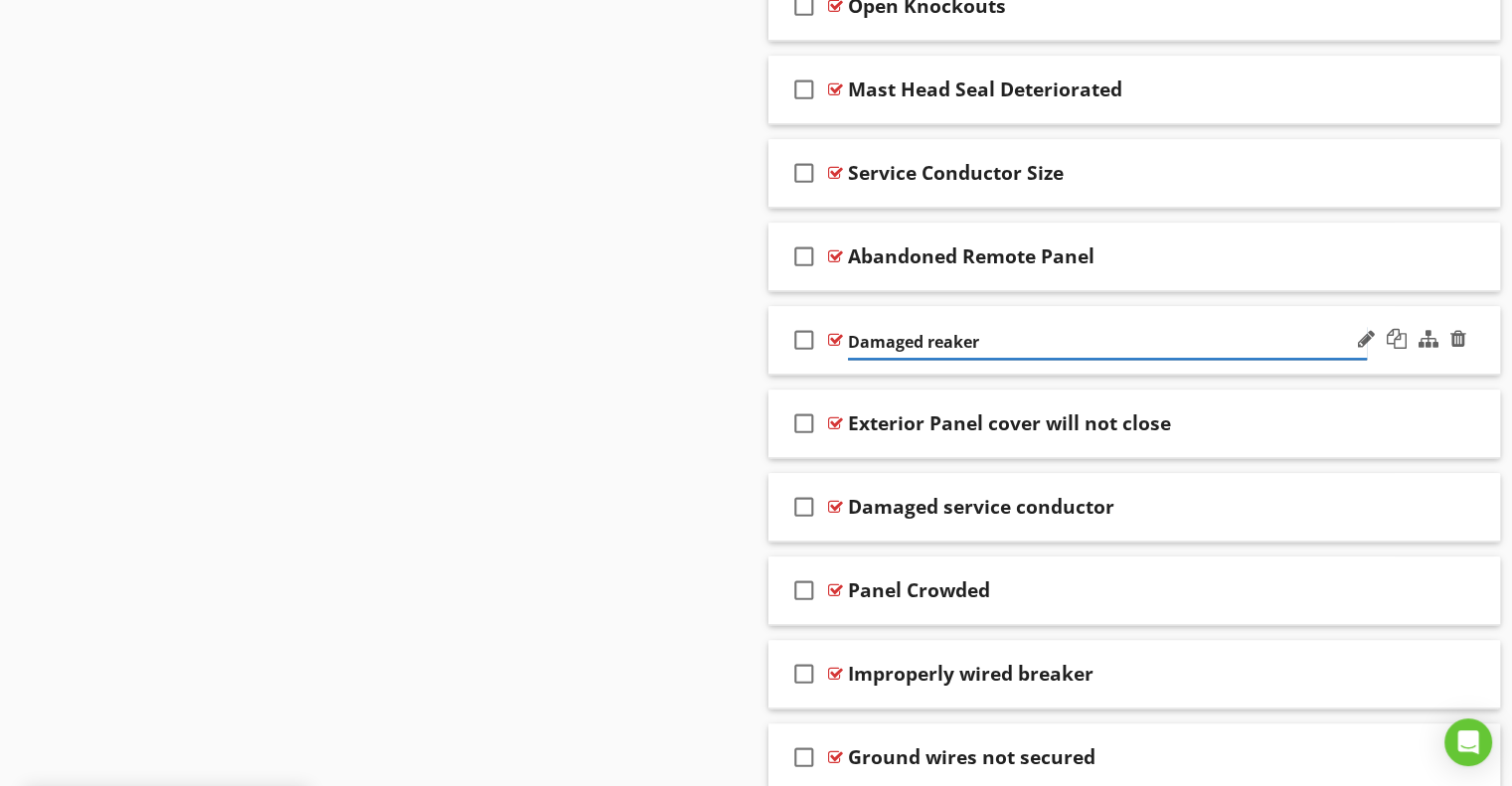 type on "Damaged Breaker" 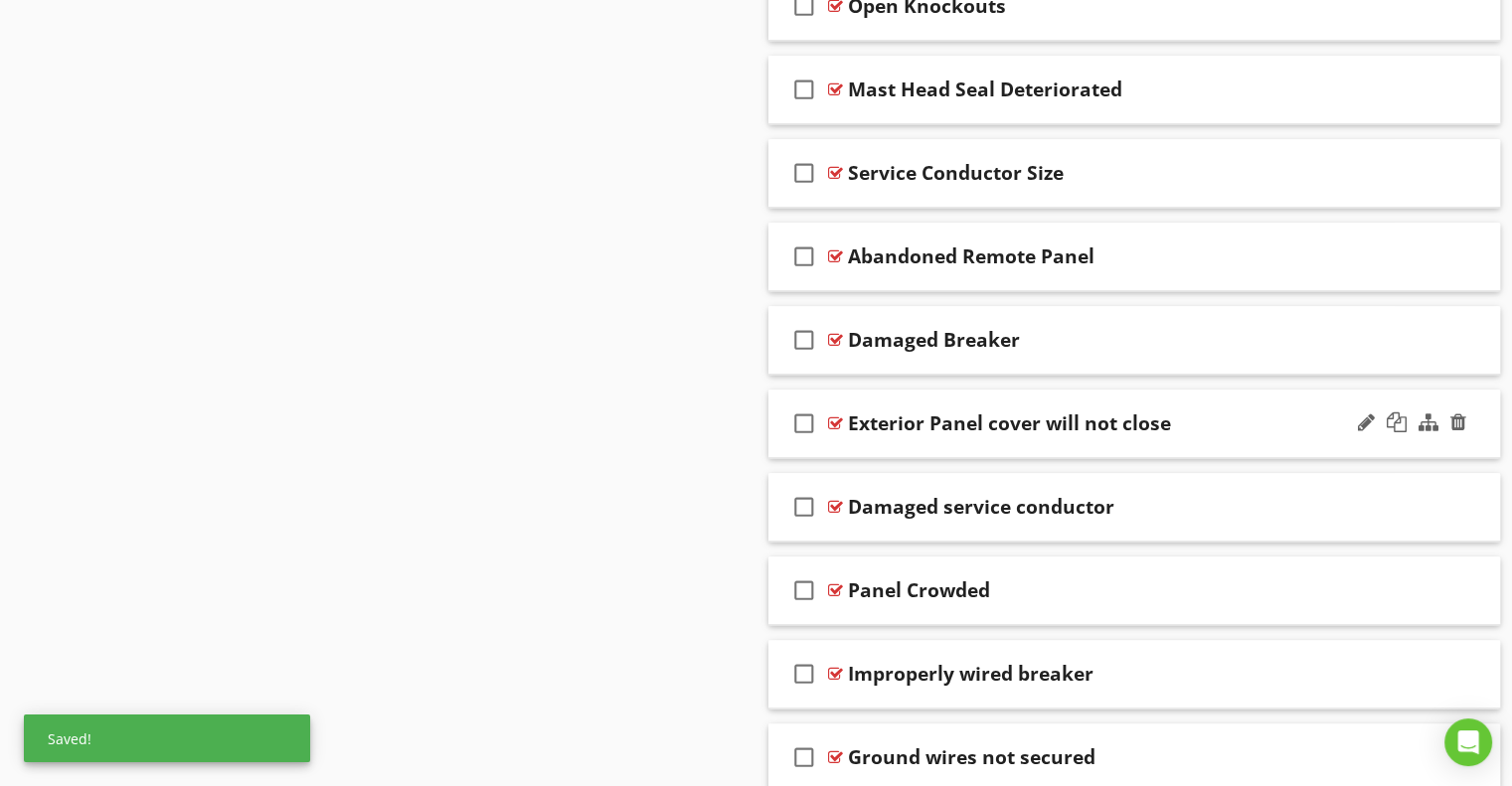 click on "Exterior Panel cover will not close" at bounding box center [1009, 423] 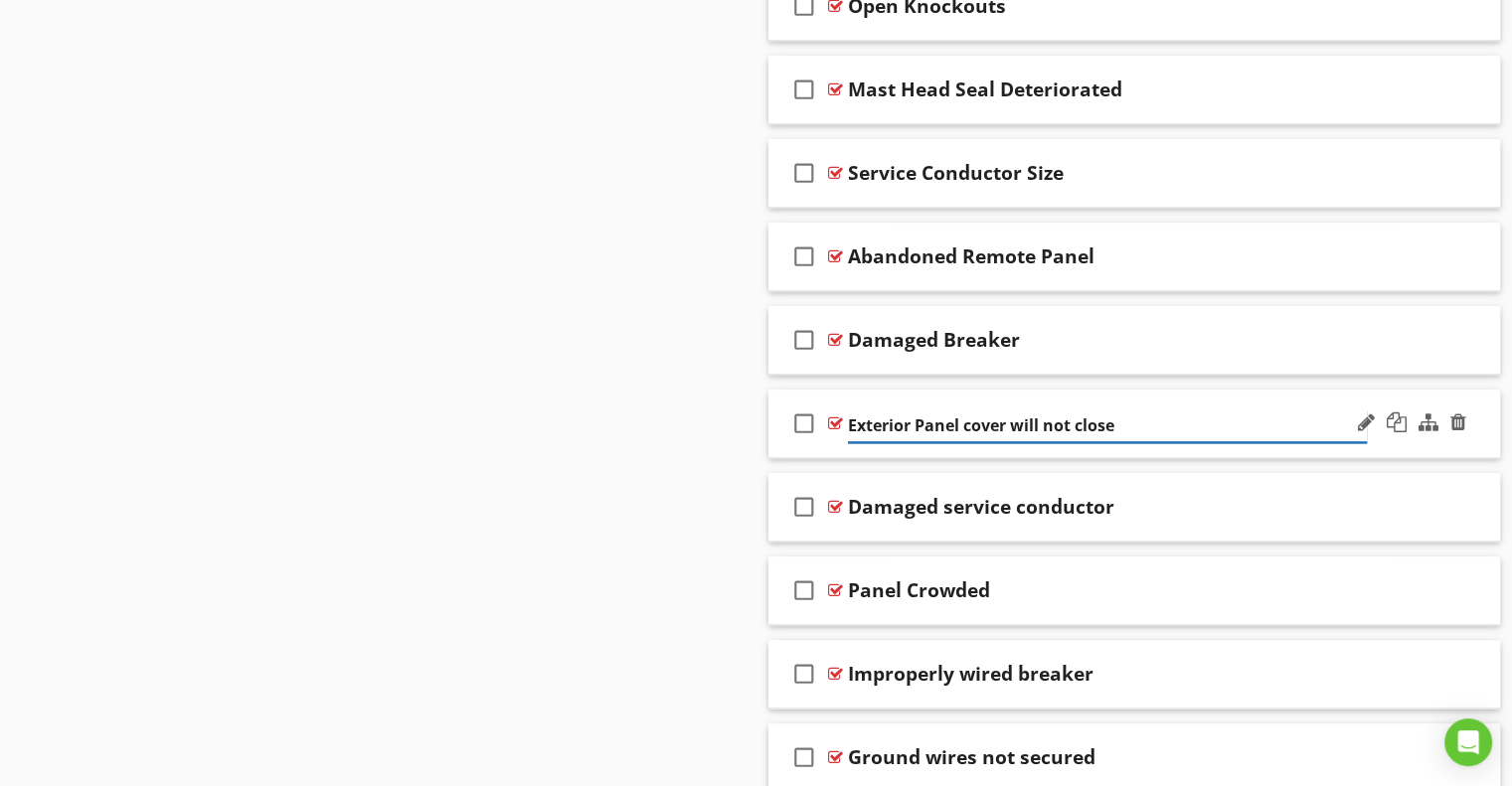 click on "Exterior Panel cover will not close" at bounding box center (1107, 425) 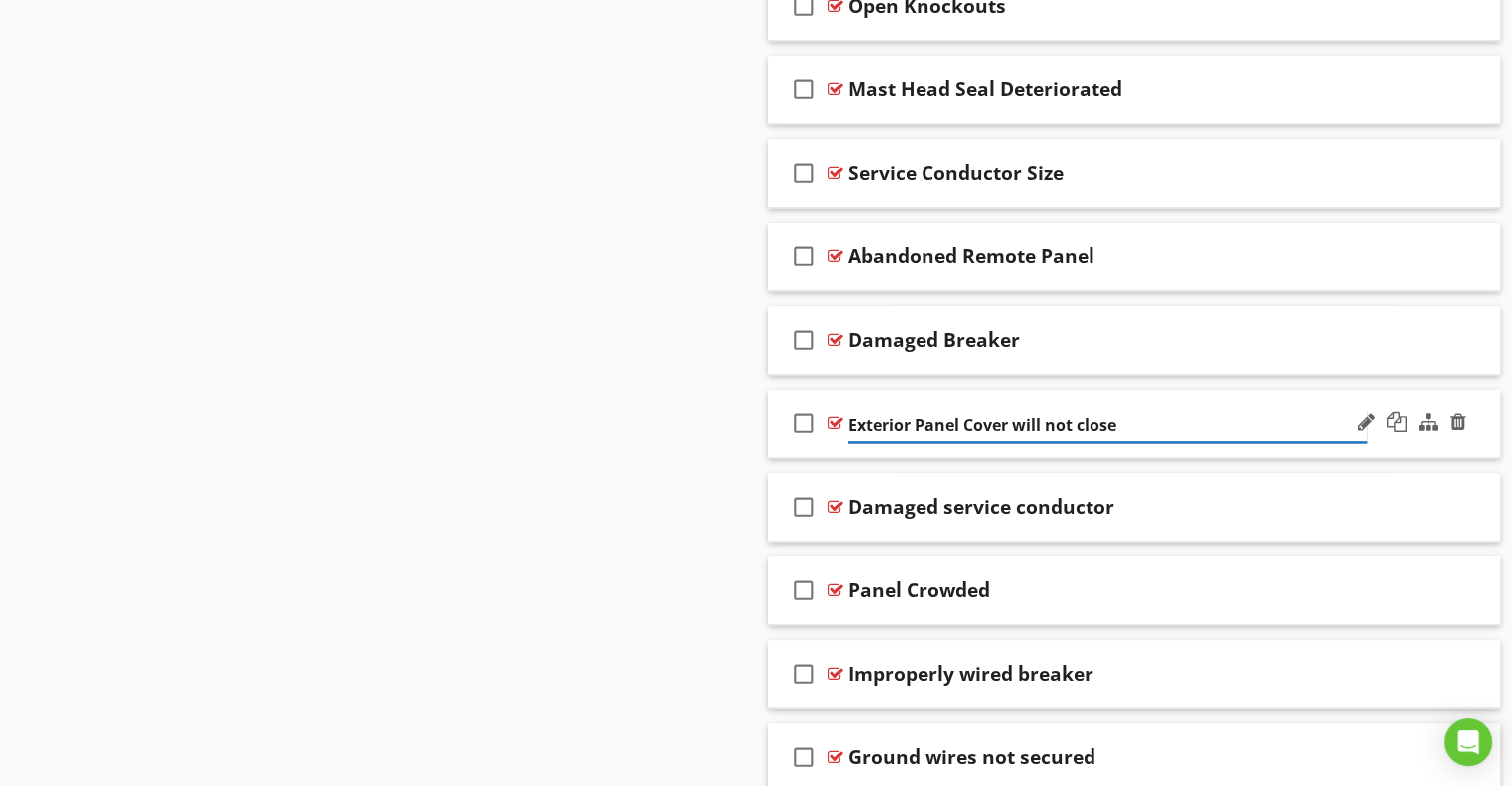 click on "Exterior Panel Cover will not close" at bounding box center (1107, 425) 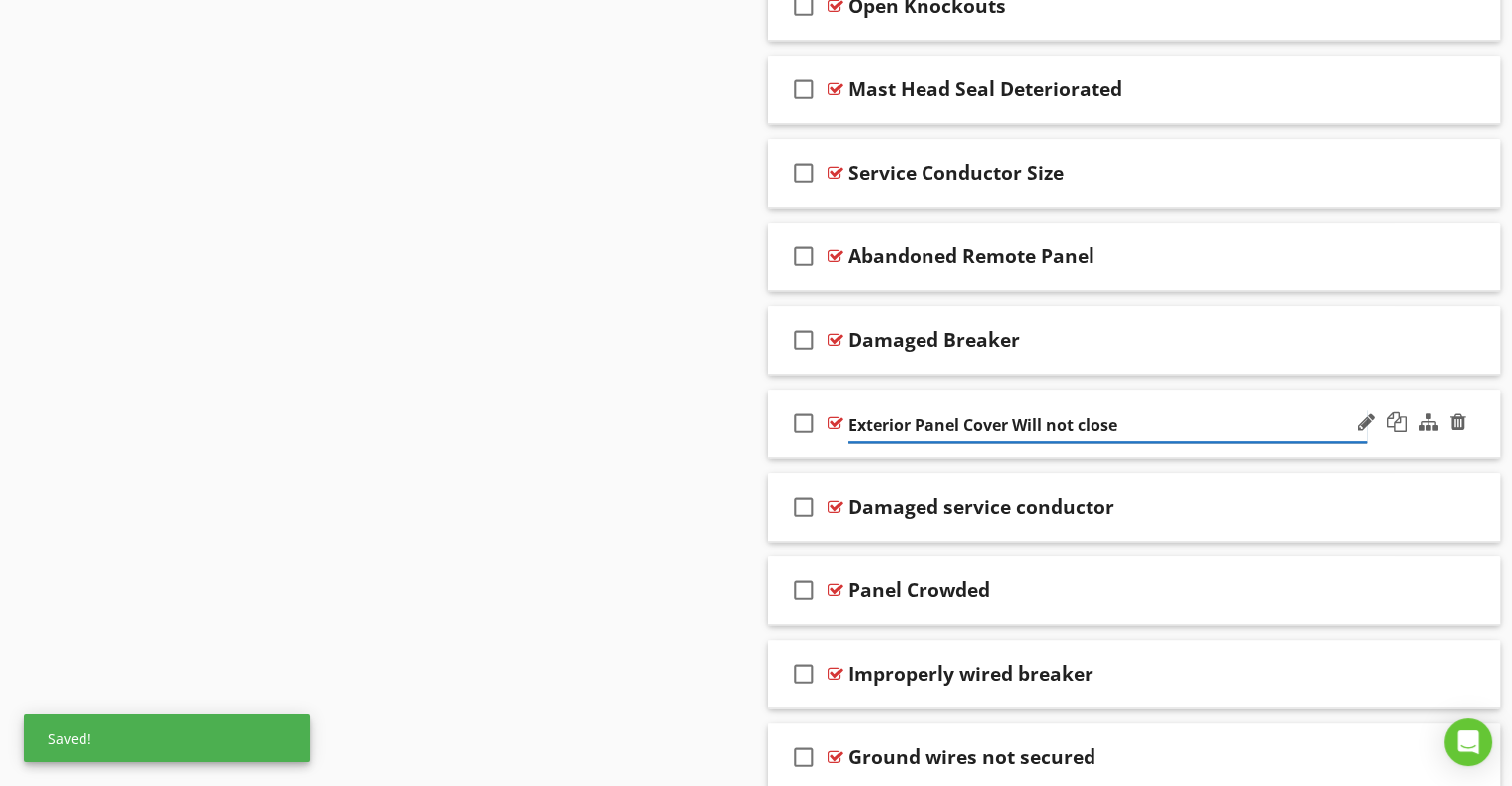 click on "Exterior Panel Cover Will not close" at bounding box center (1107, 425) 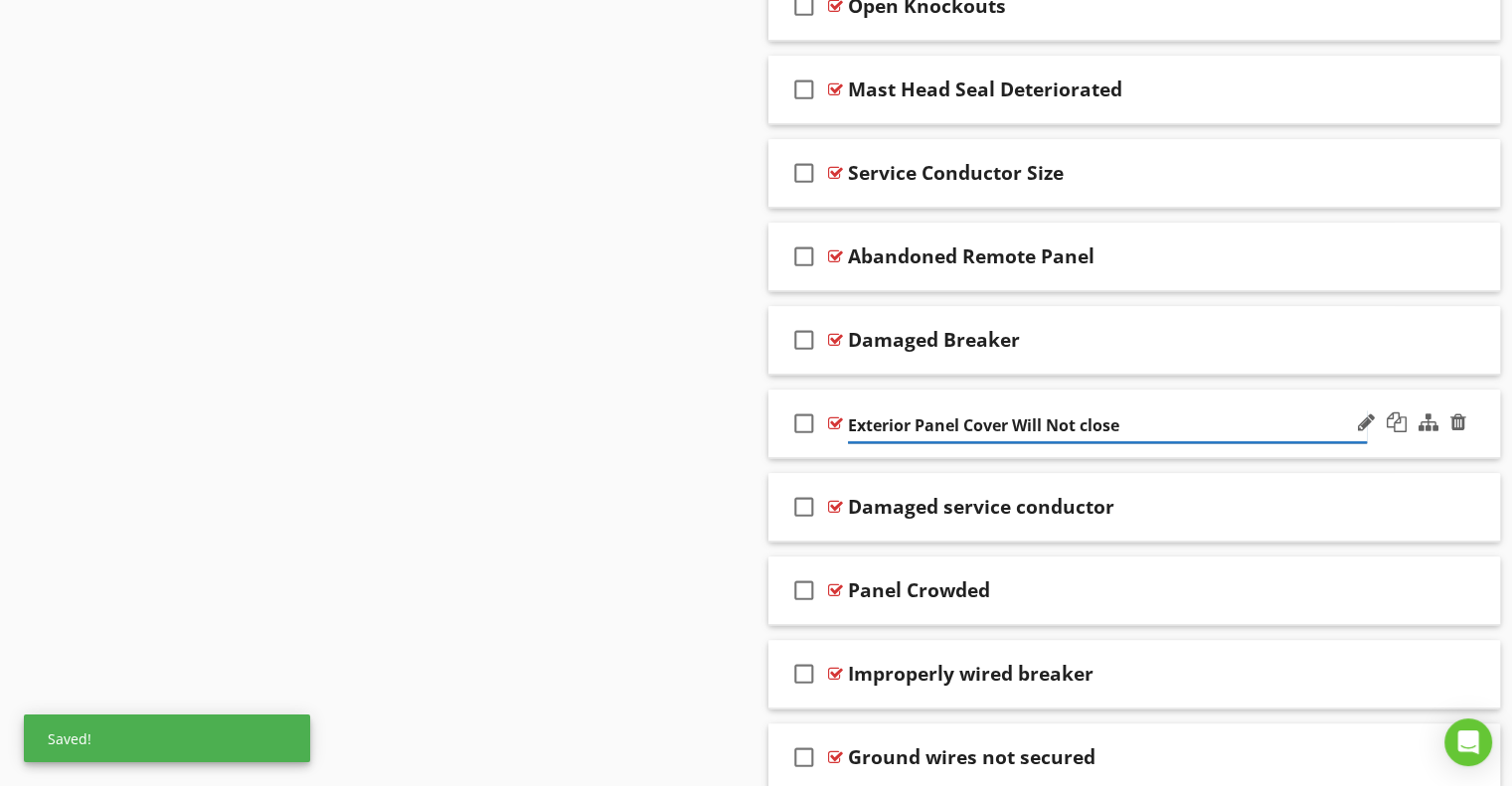 click on "Exterior Panel Cover Will Not close" at bounding box center (1107, 425) 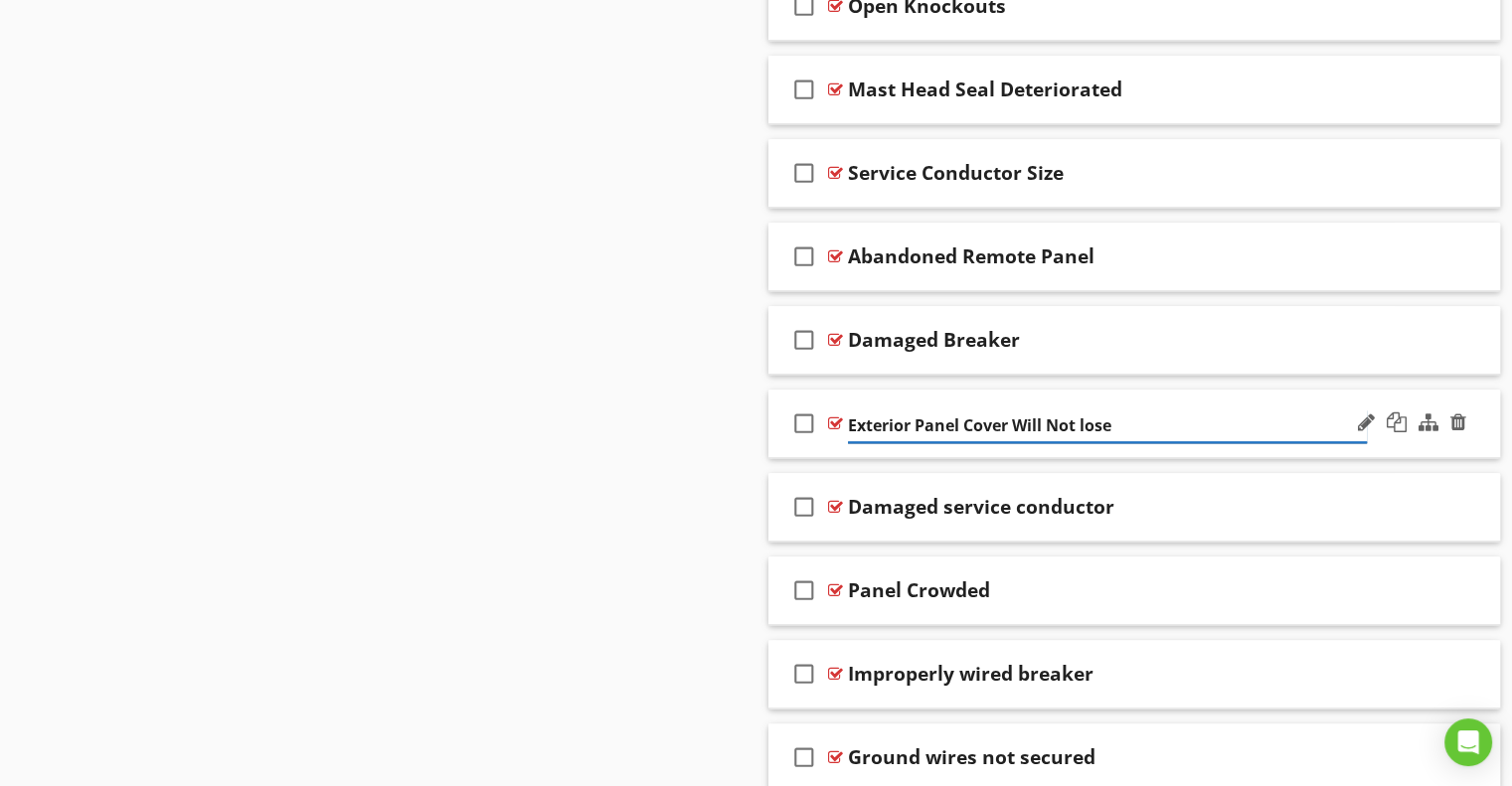 type on "Exterior Panel Cover Will Not Close" 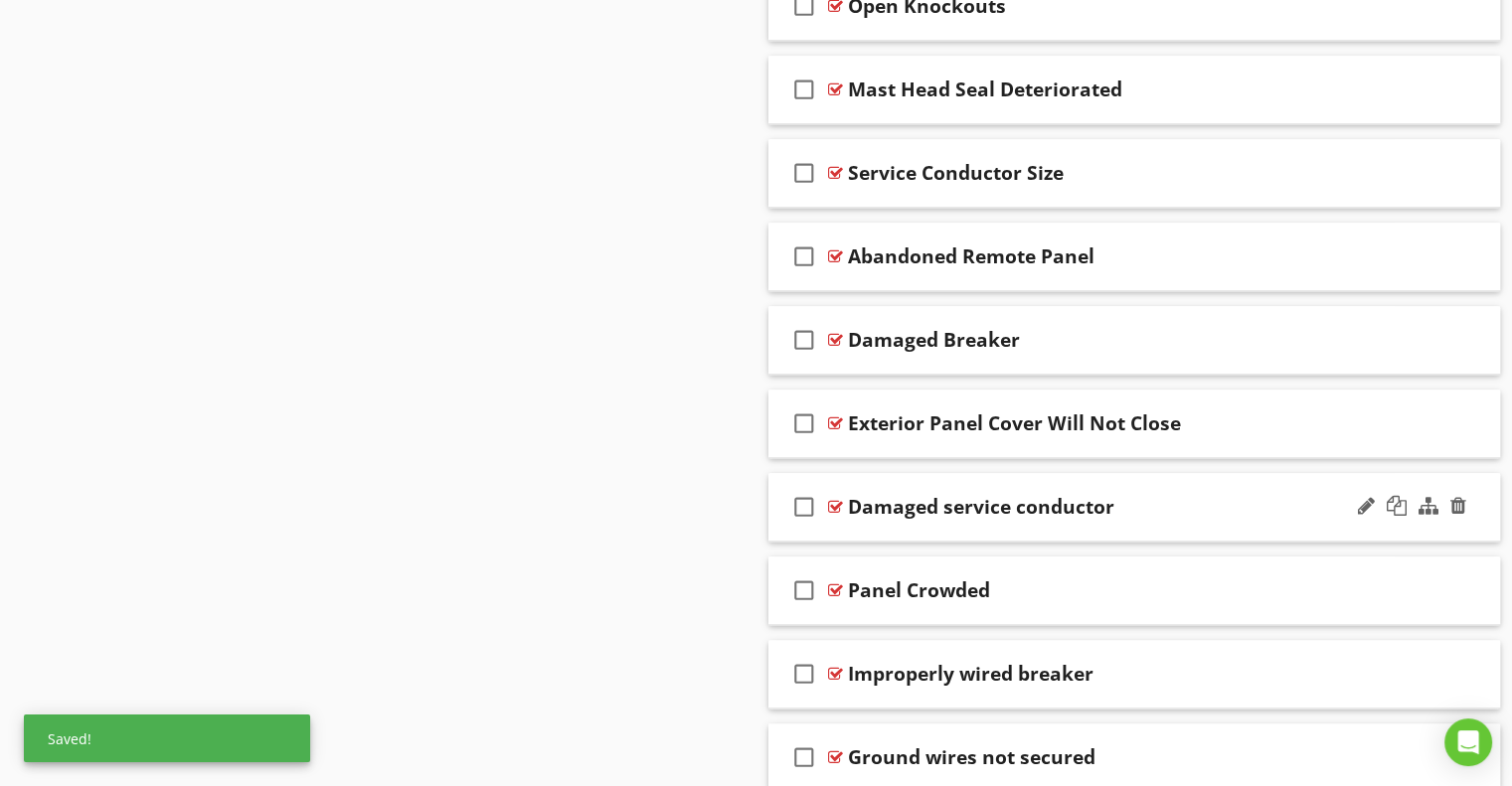 click on "check_box_outline_blank
Damaged service conductor" at bounding box center (1134, 507) 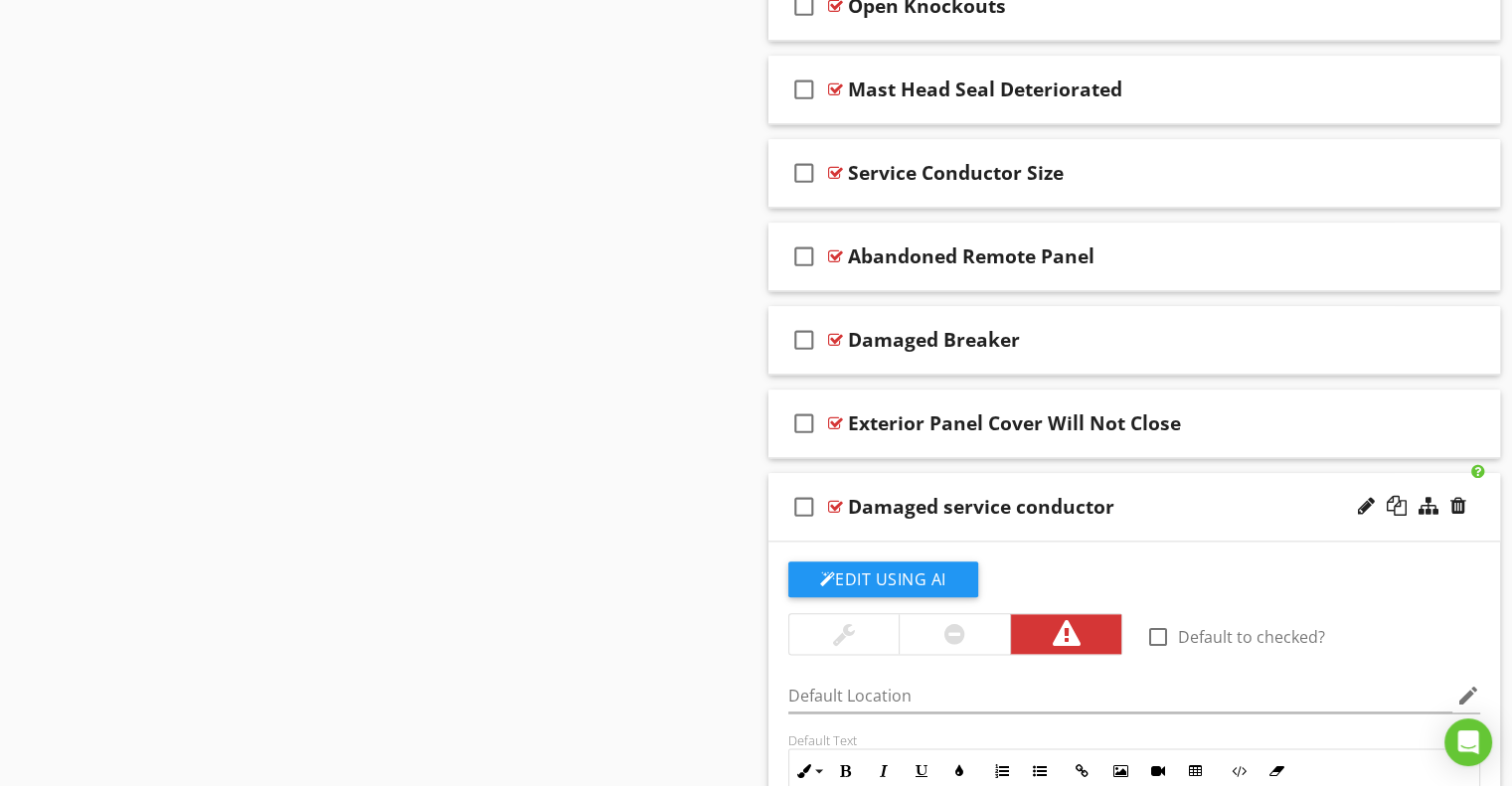 click on "Damaged service conductor" at bounding box center (981, 507) 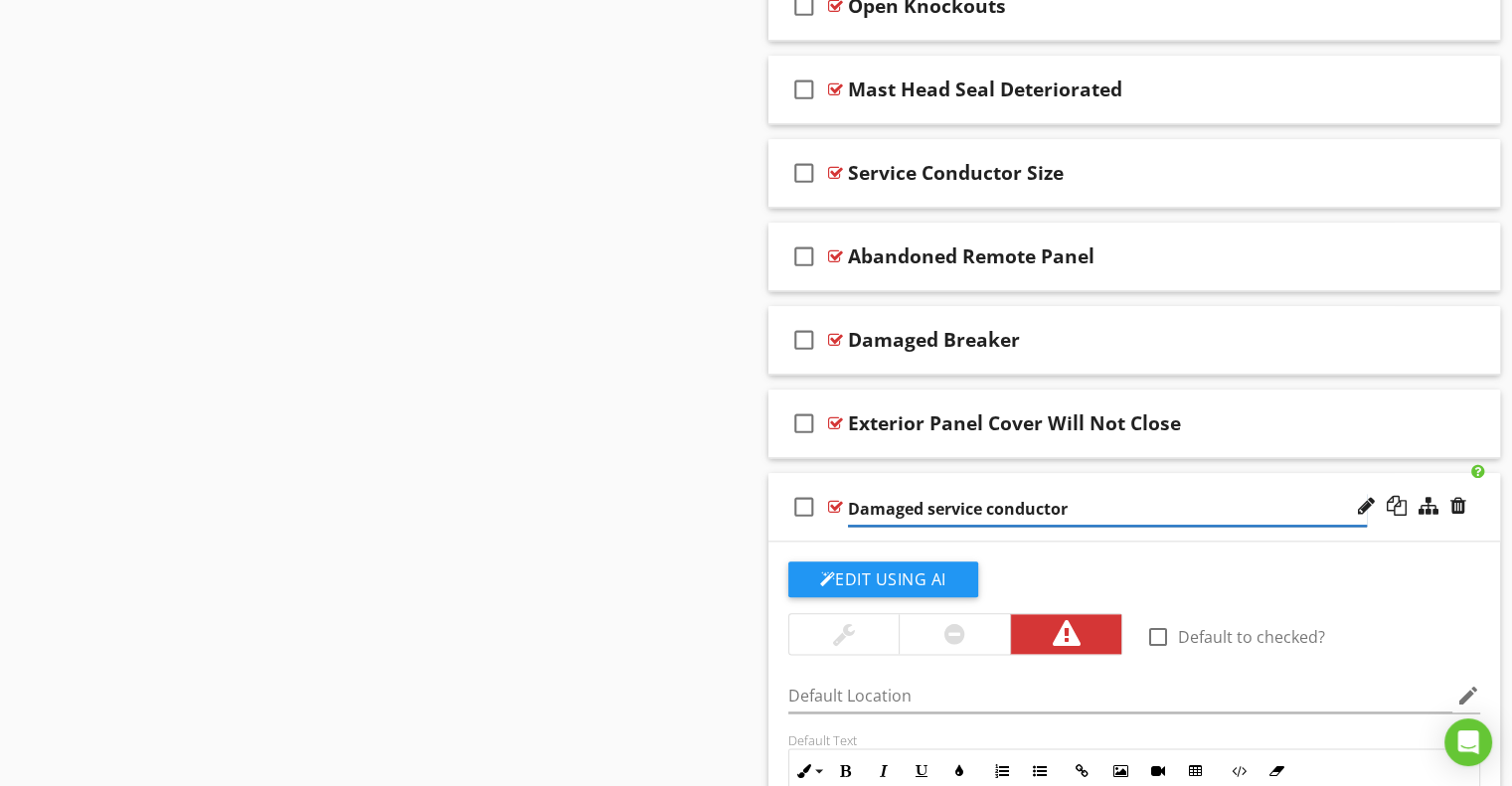 click on "Damaged service conductor" at bounding box center [1107, 509] 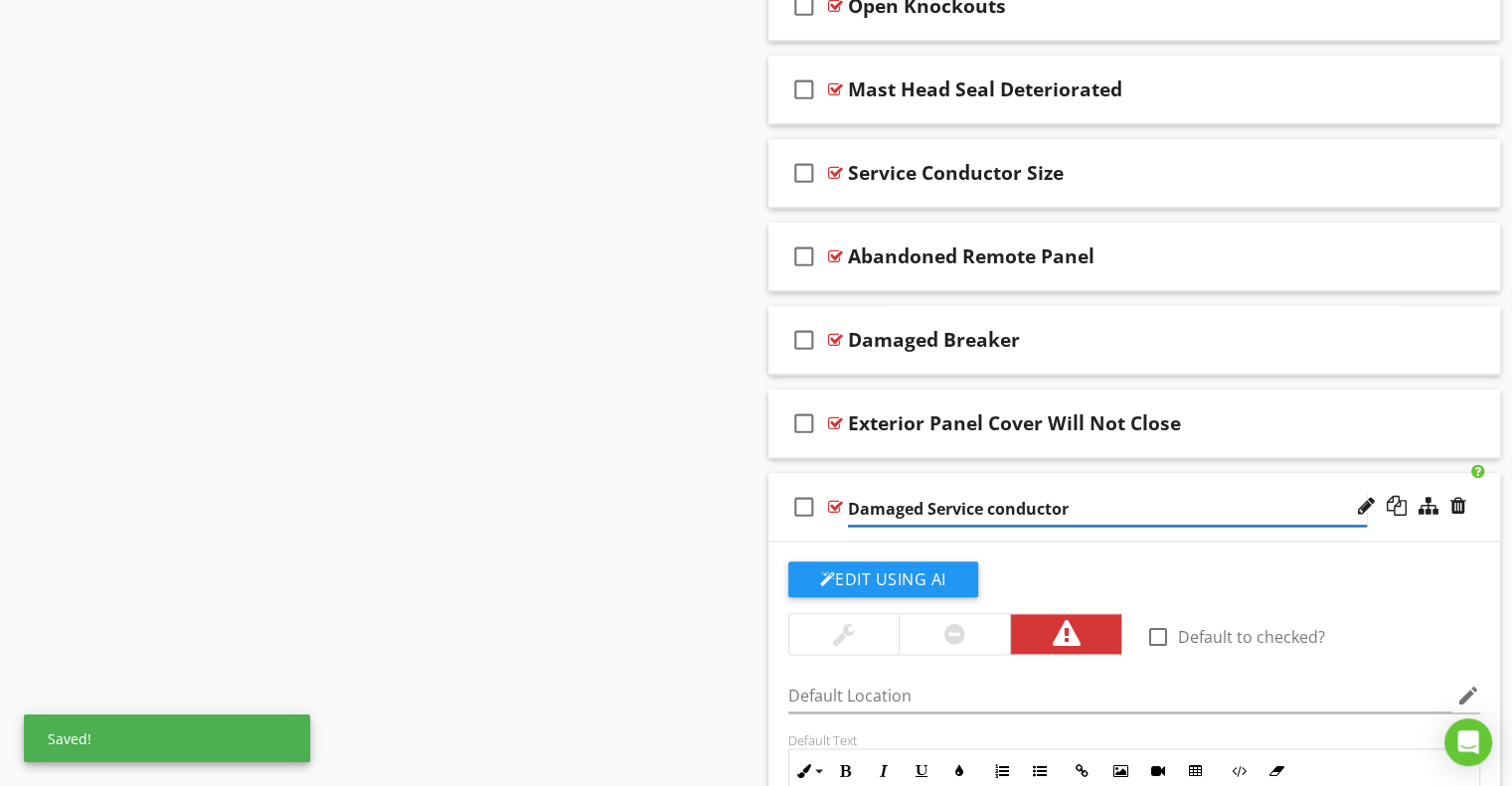 click on "Damaged Service conductor" at bounding box center [1107, 509] 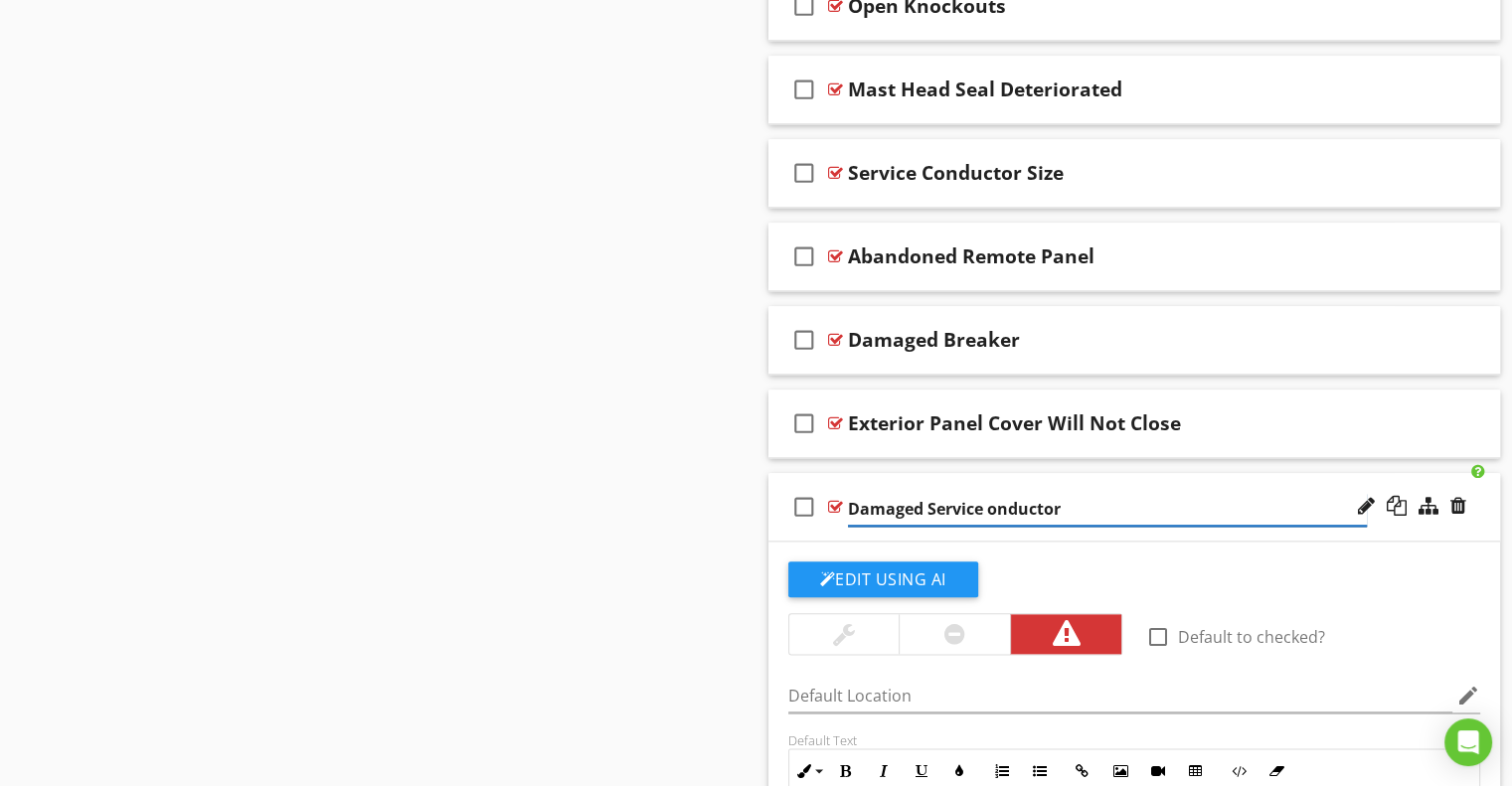 type on "Damaged Service Conductor" 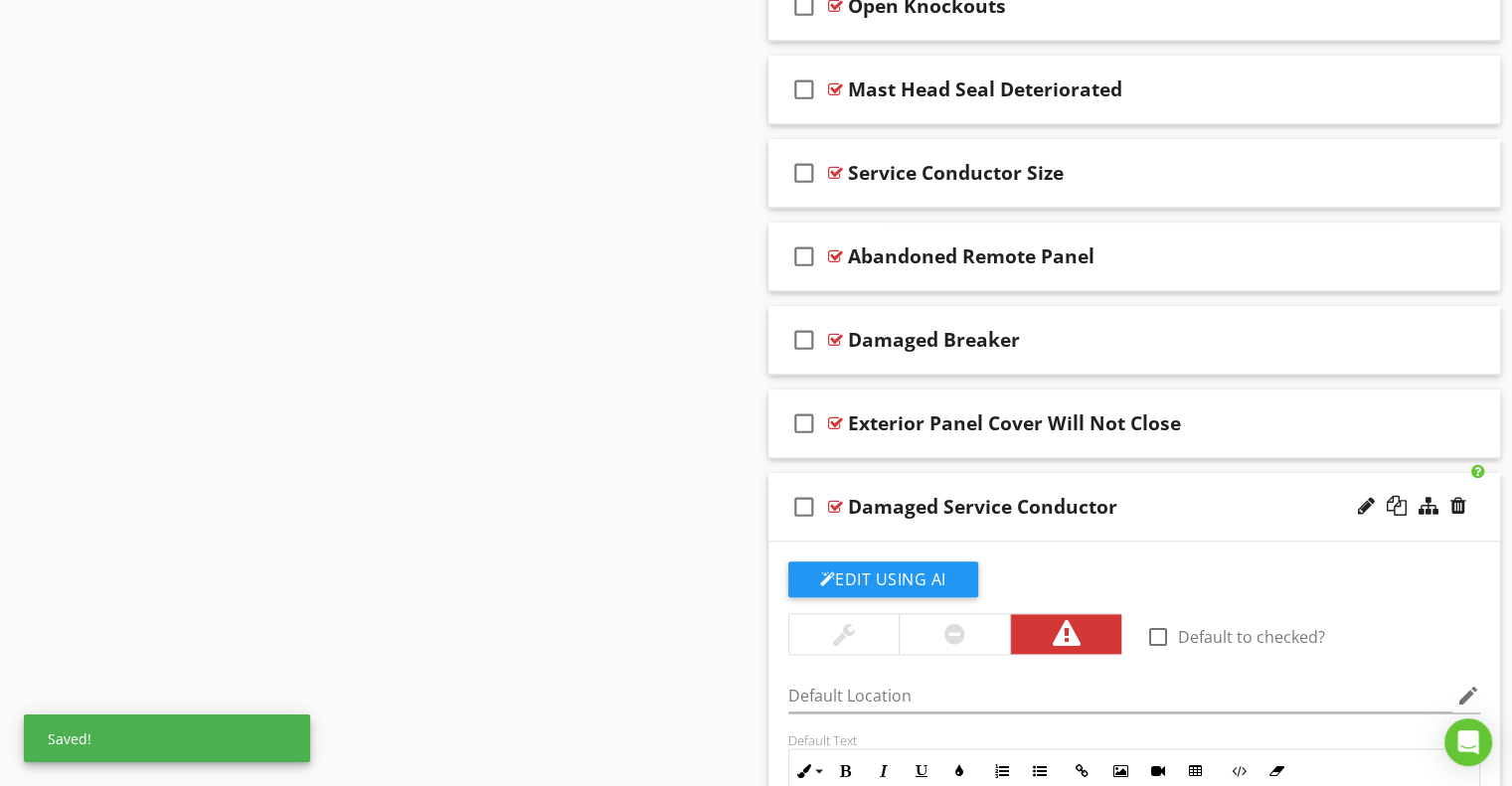 click on "check_box_outline_blank
Damaged Service Conductor" at bounding box center [1134, 507] 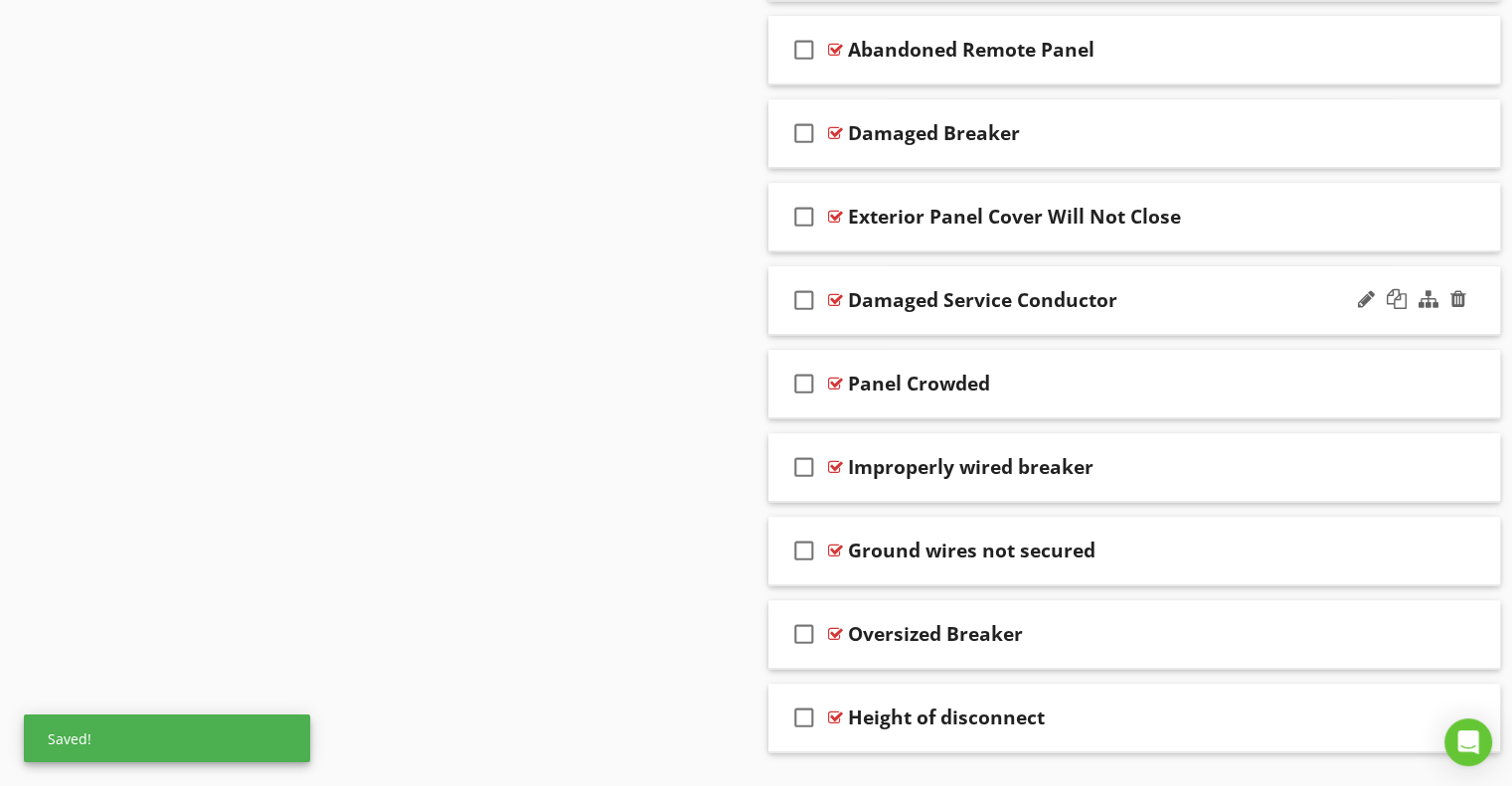 scroll, scrollTop: 9986, scrollLeft: 0, axis: vertical 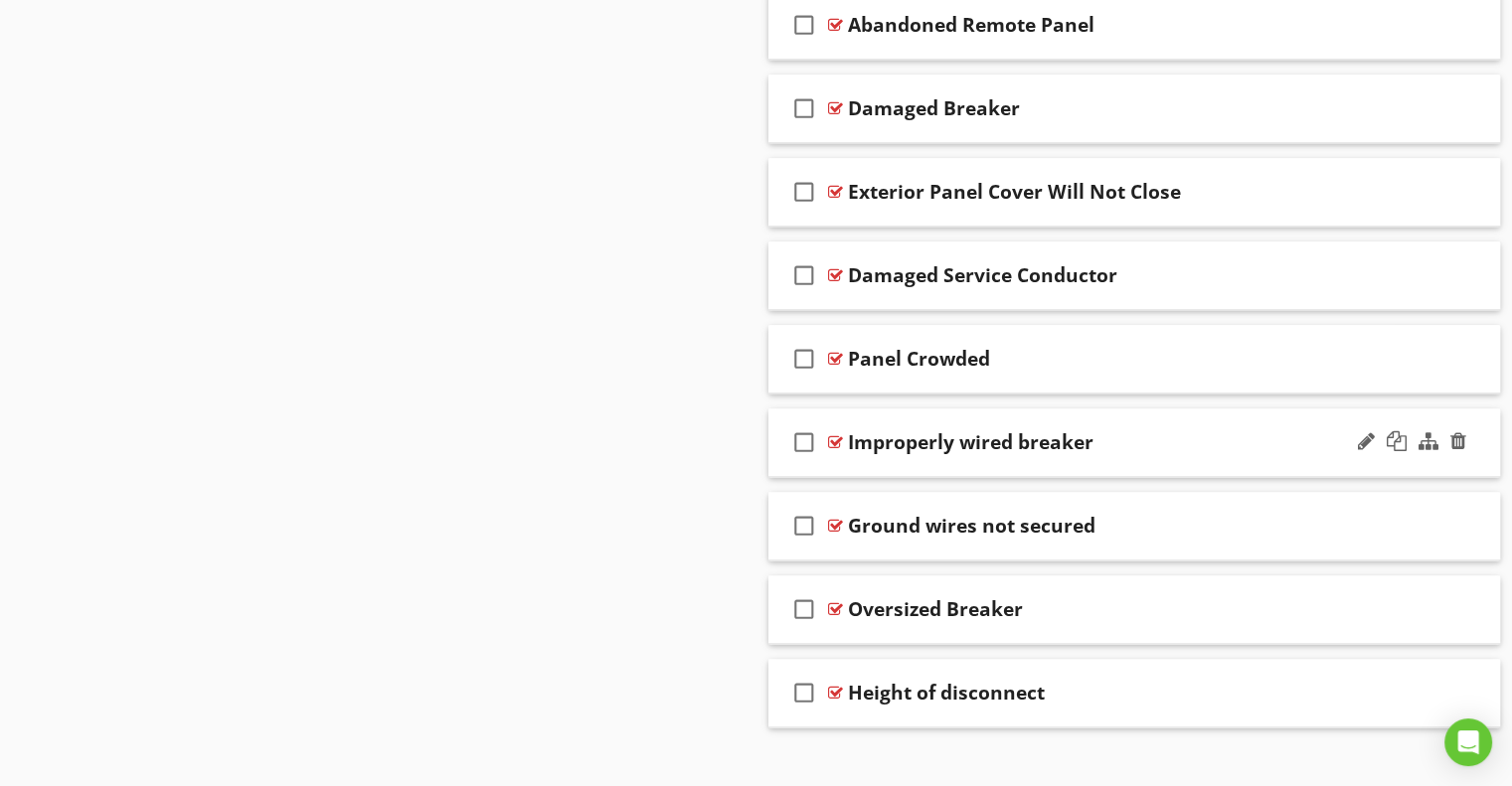 click on "Improperly wired breaker" at bounding box center [970, 442] 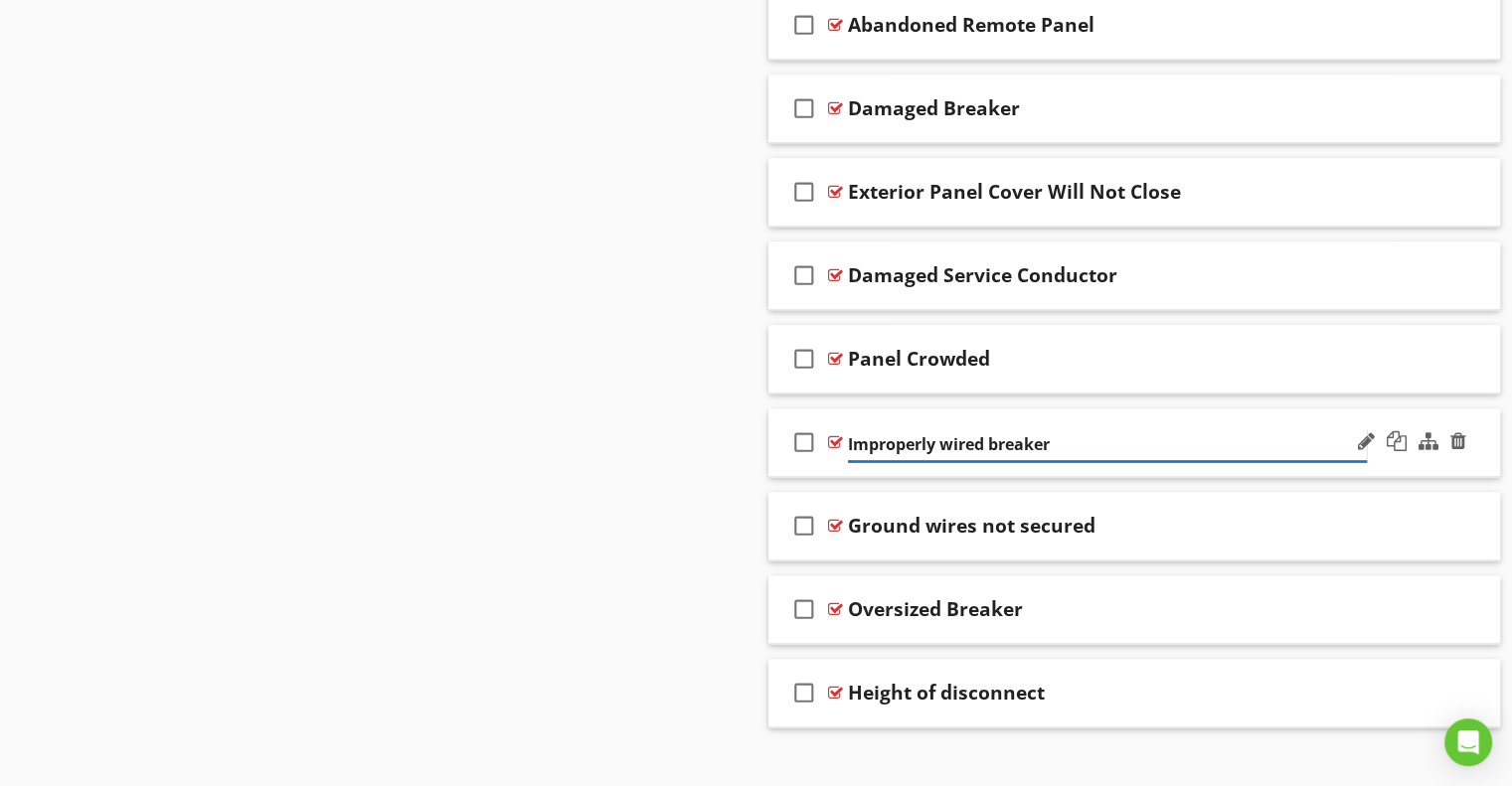 click on "Improperly wired breaker" at bounding box center (1107, 444) 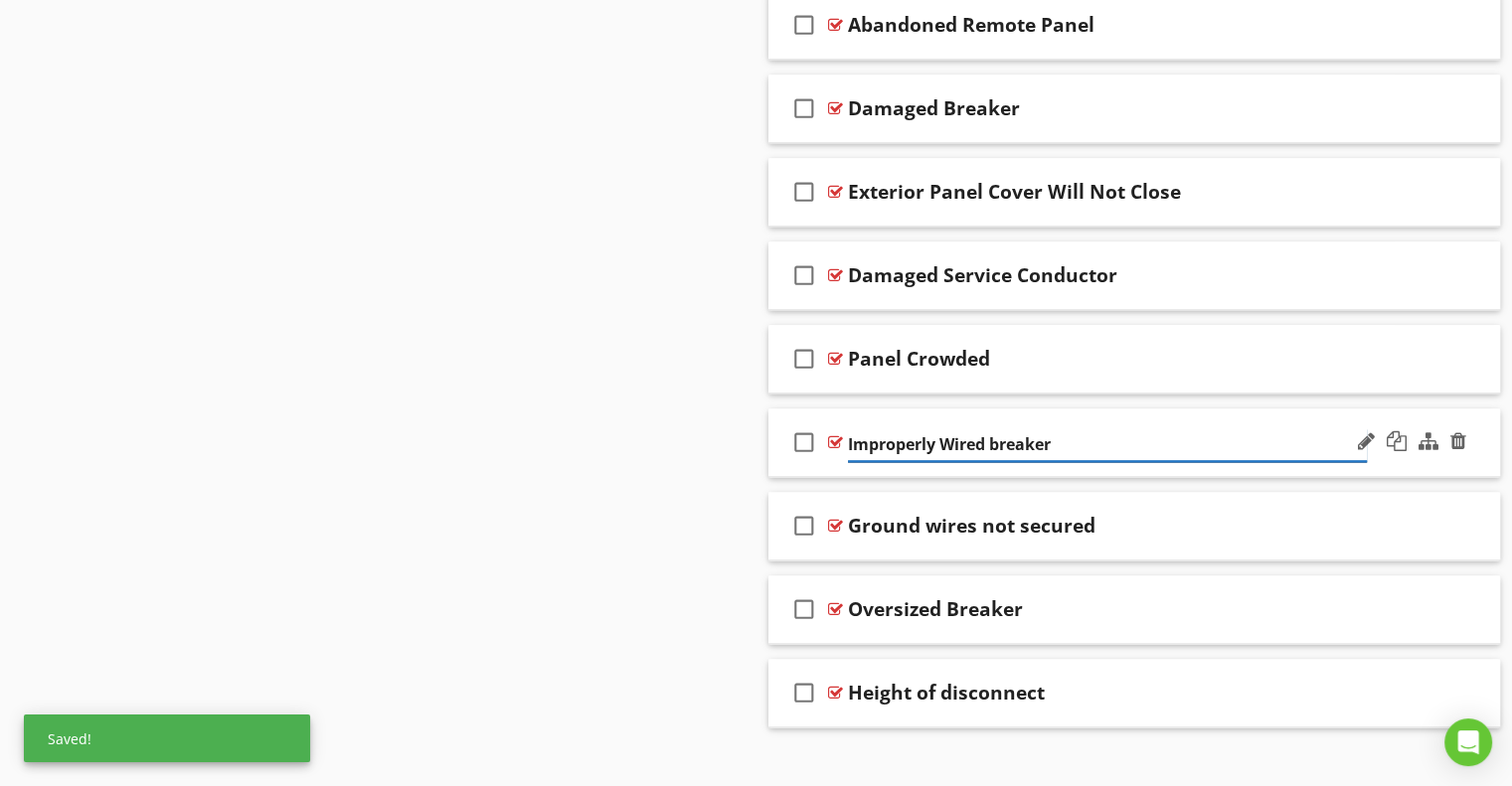 click on "Improperly Wired breaker" at bounding box center (1107, 444) 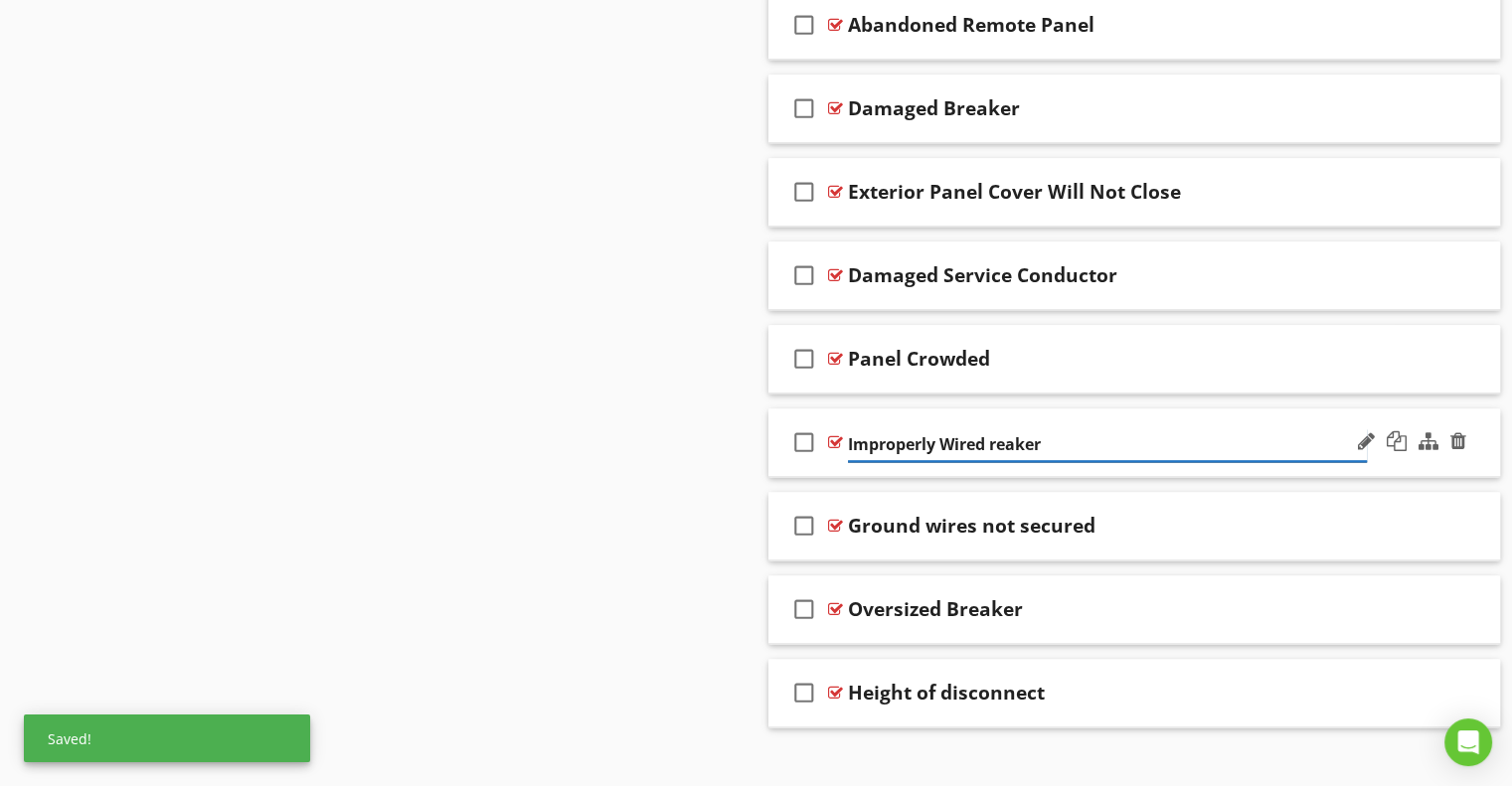 type on "Improperly Wired Breaker" 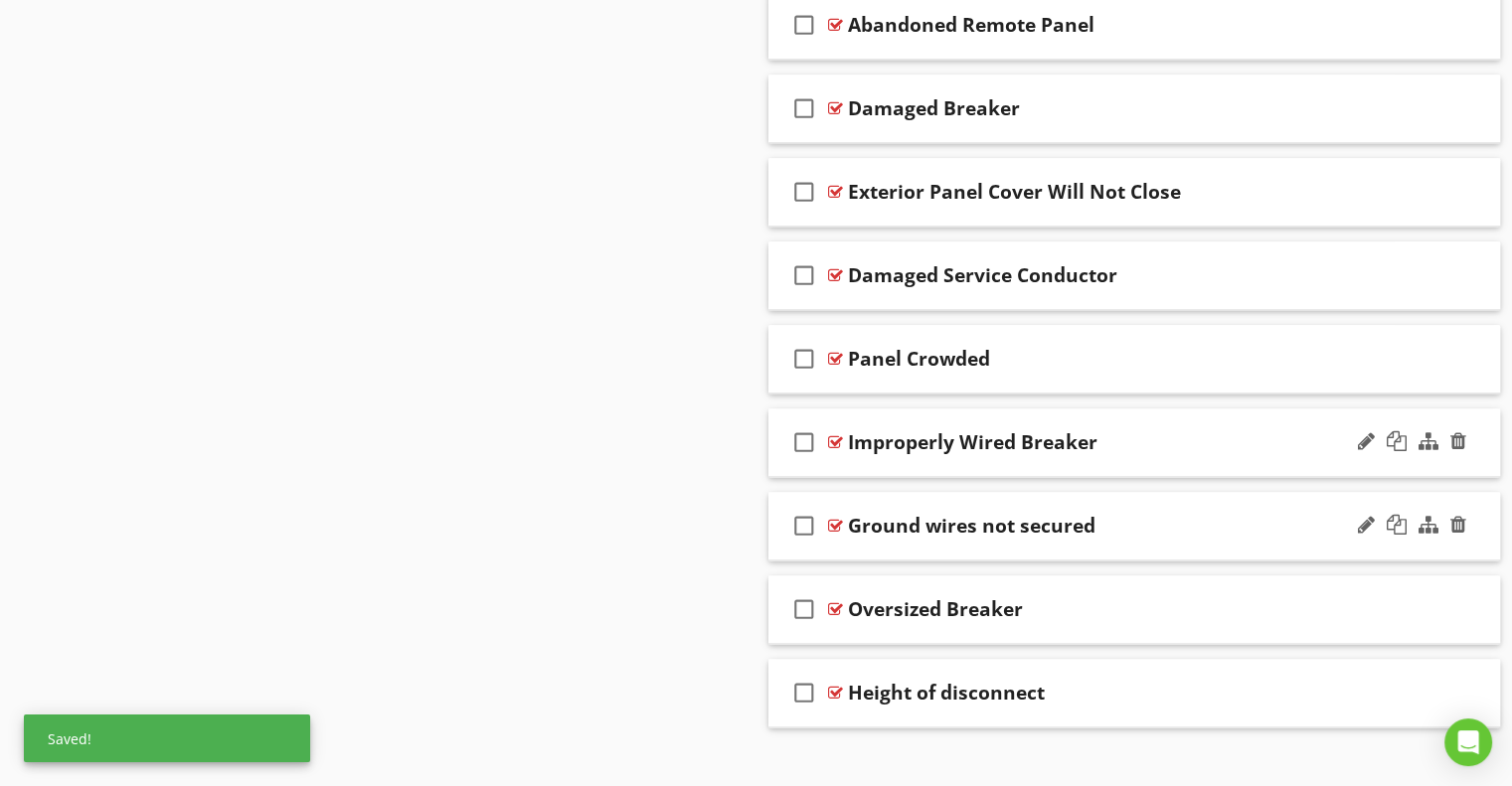 click on "Ground wires not secured" at bounding box center (971, 526) 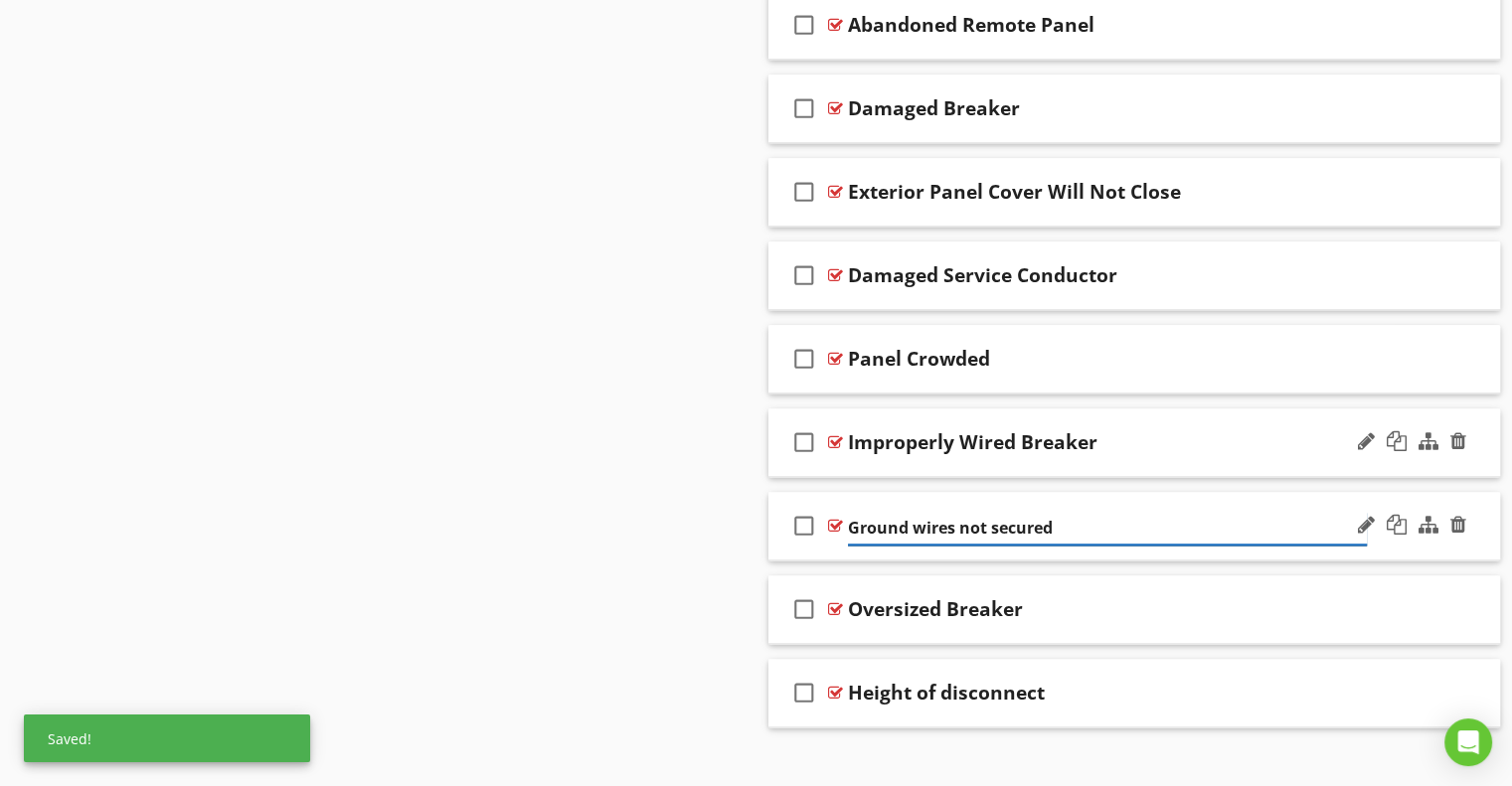 click on "Ground wires not secured" at bounding box center [1107, 528] 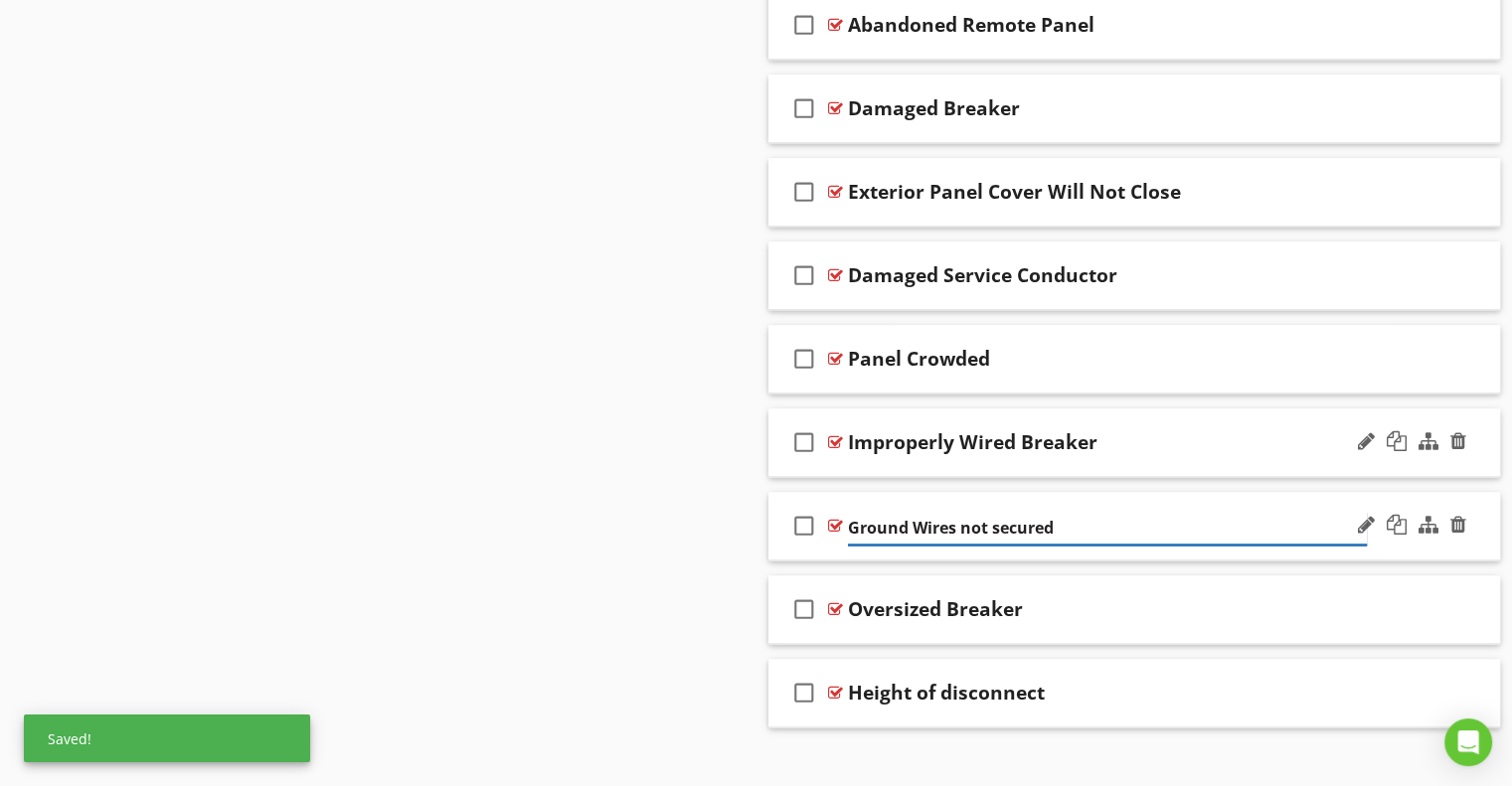 click on "Ground Wires not secured" at bounding box center (1107, 528) 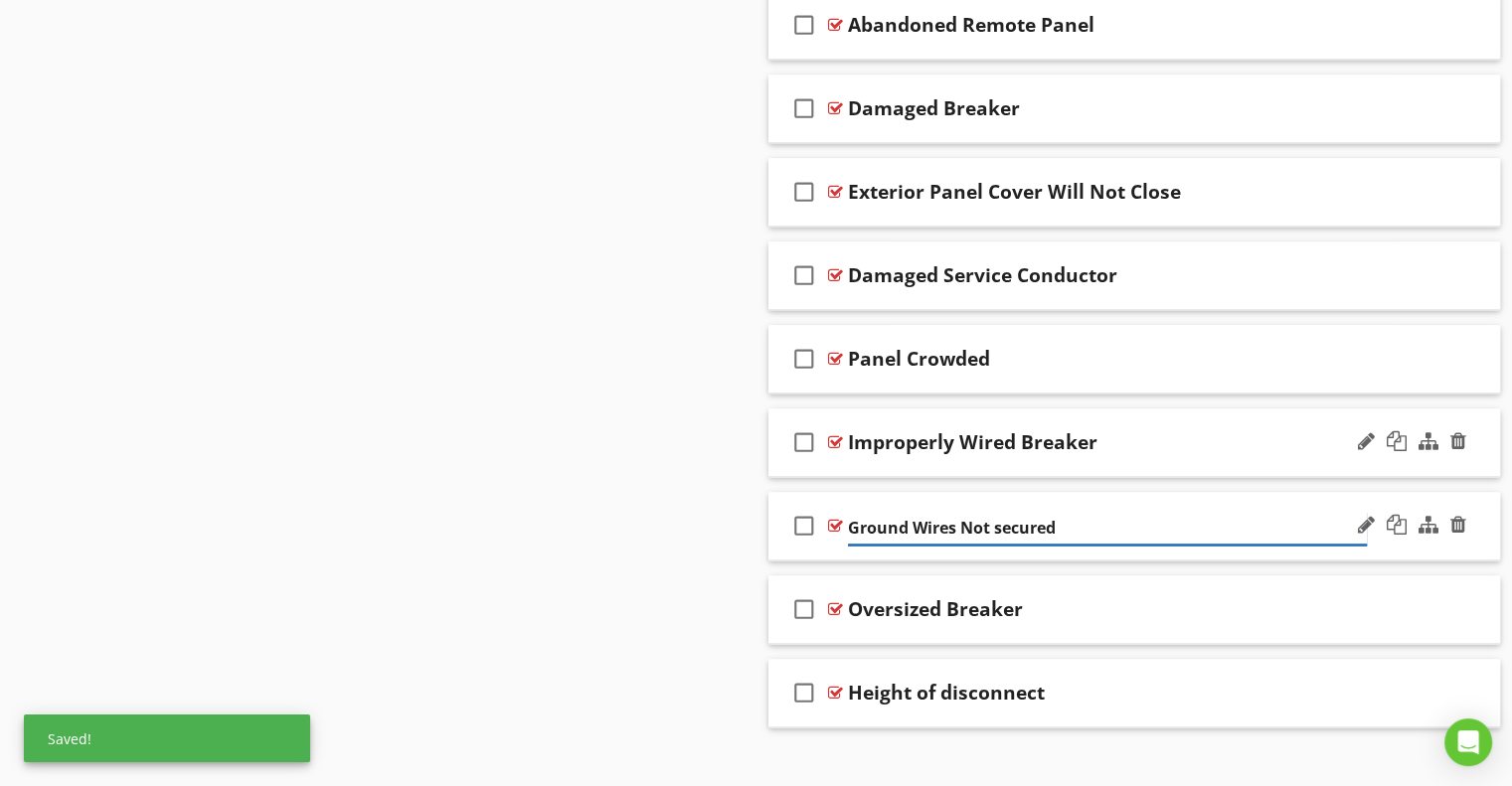 click on "Ground Wires Not secured" at bounding box center (1107, 528) 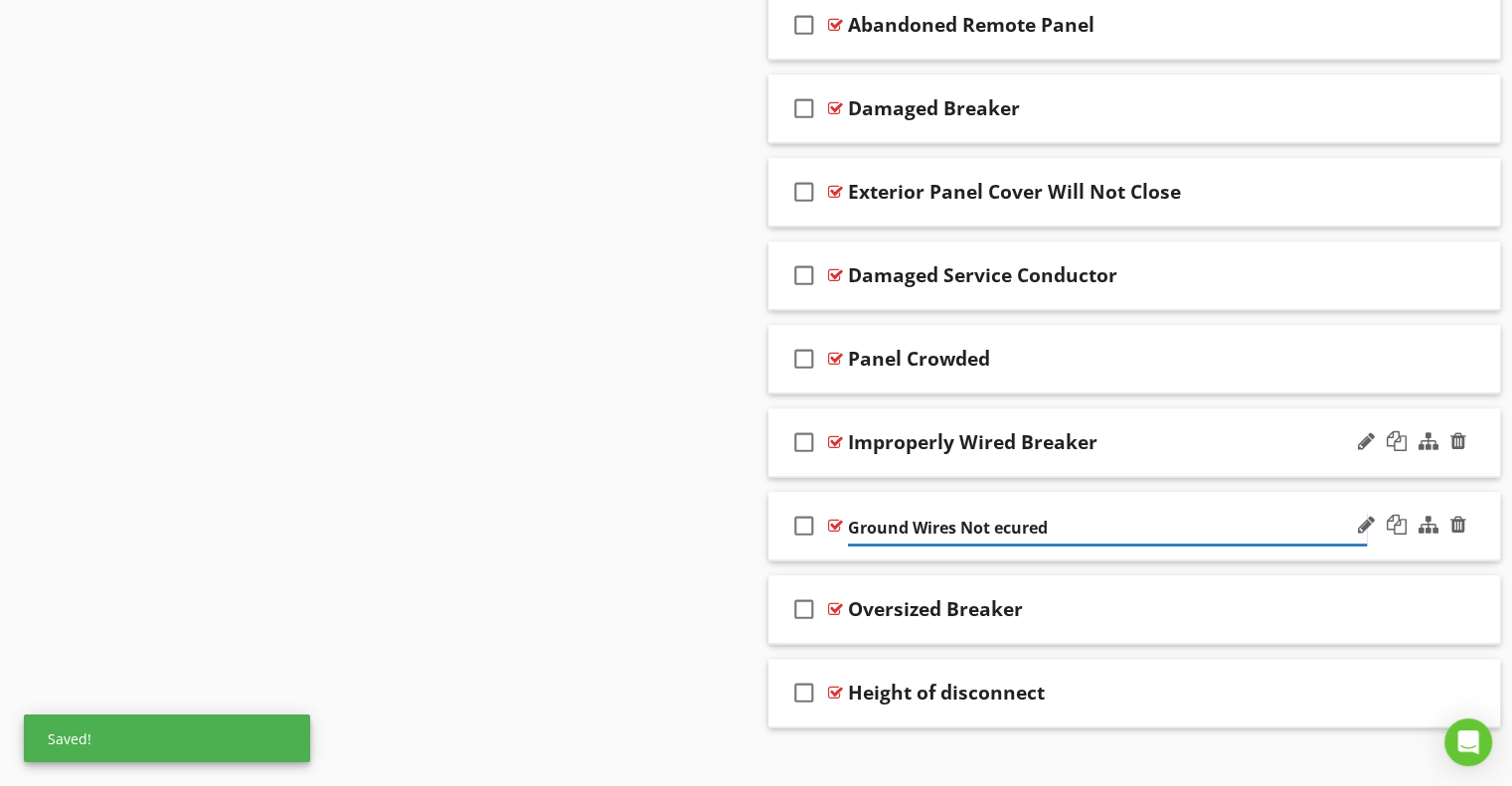type on "Ground Wires Not Secured" 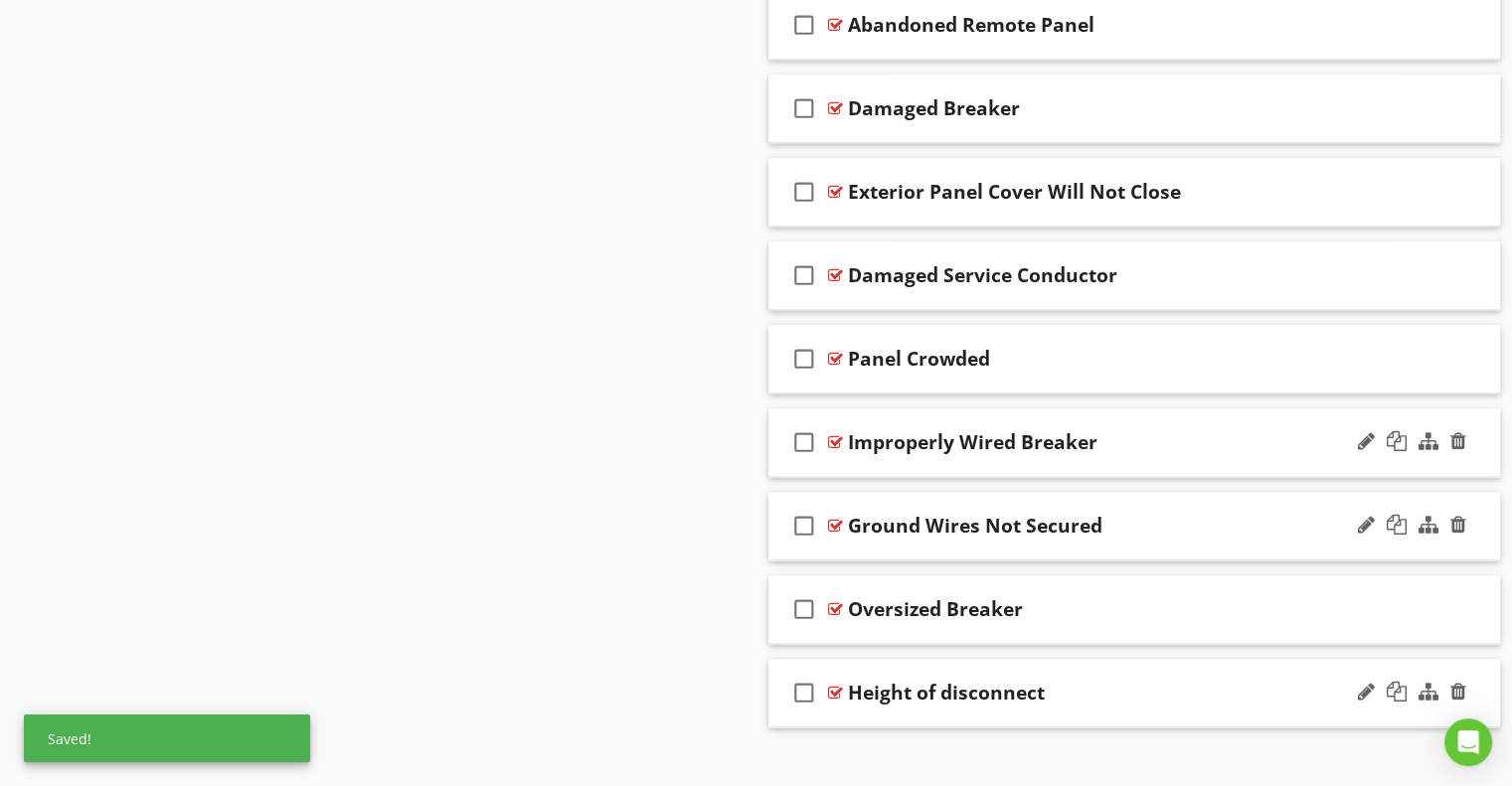 click on "Height of disconnect" at bounding box center (946, 693) 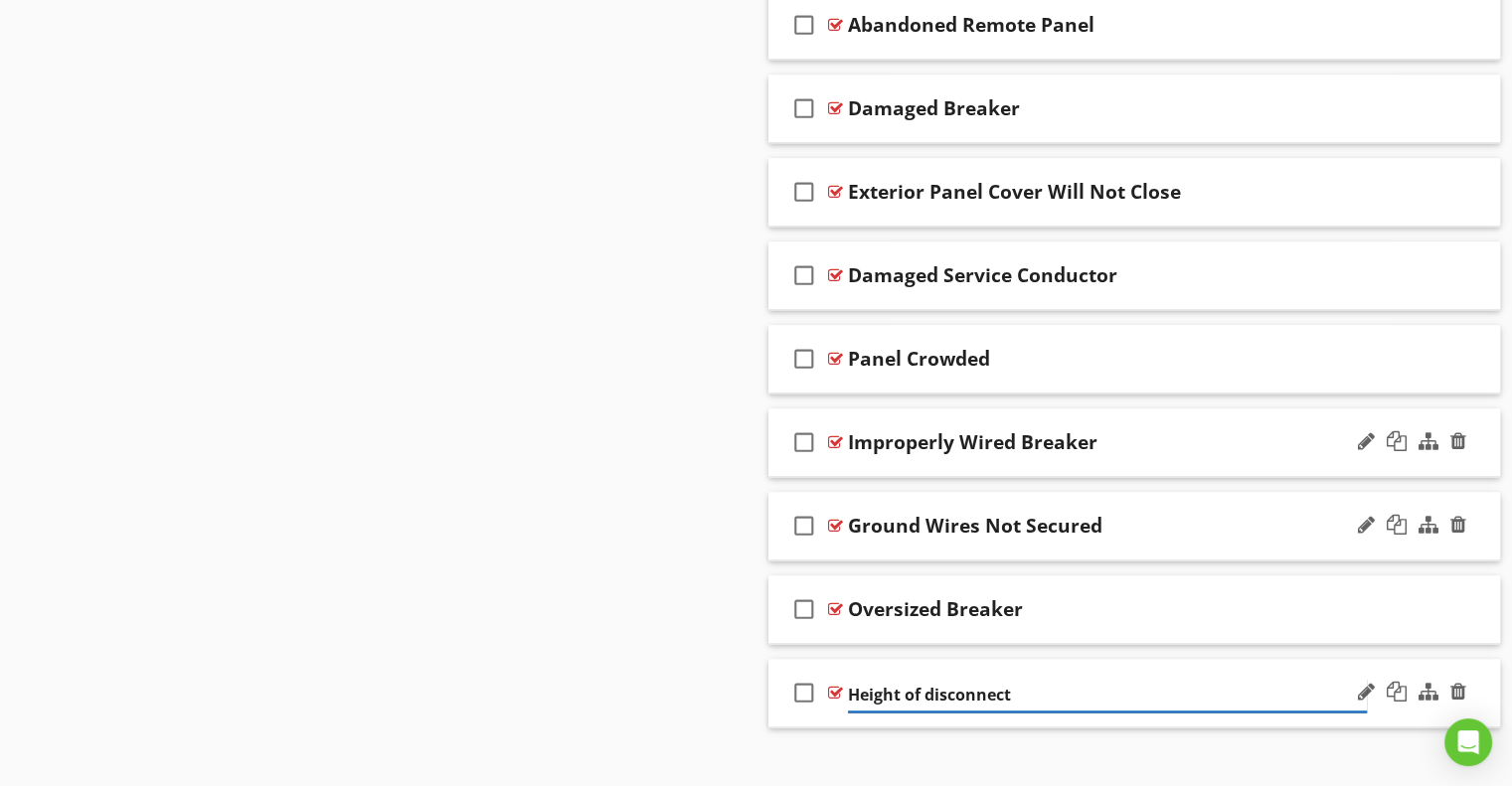 click on "Height of disconnect" at bounding box center [1107, 695] 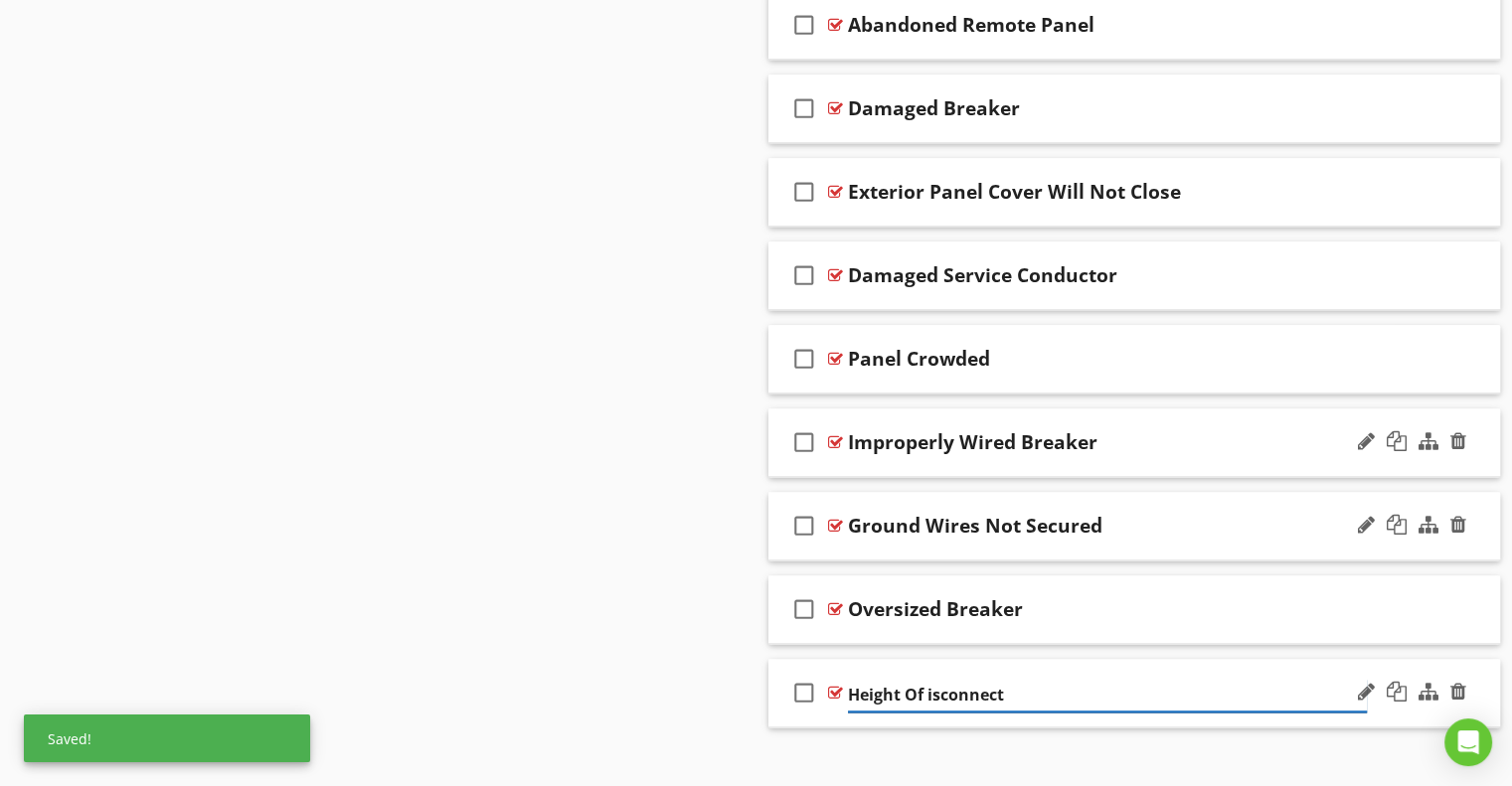 type on "Height Of Disconnect" 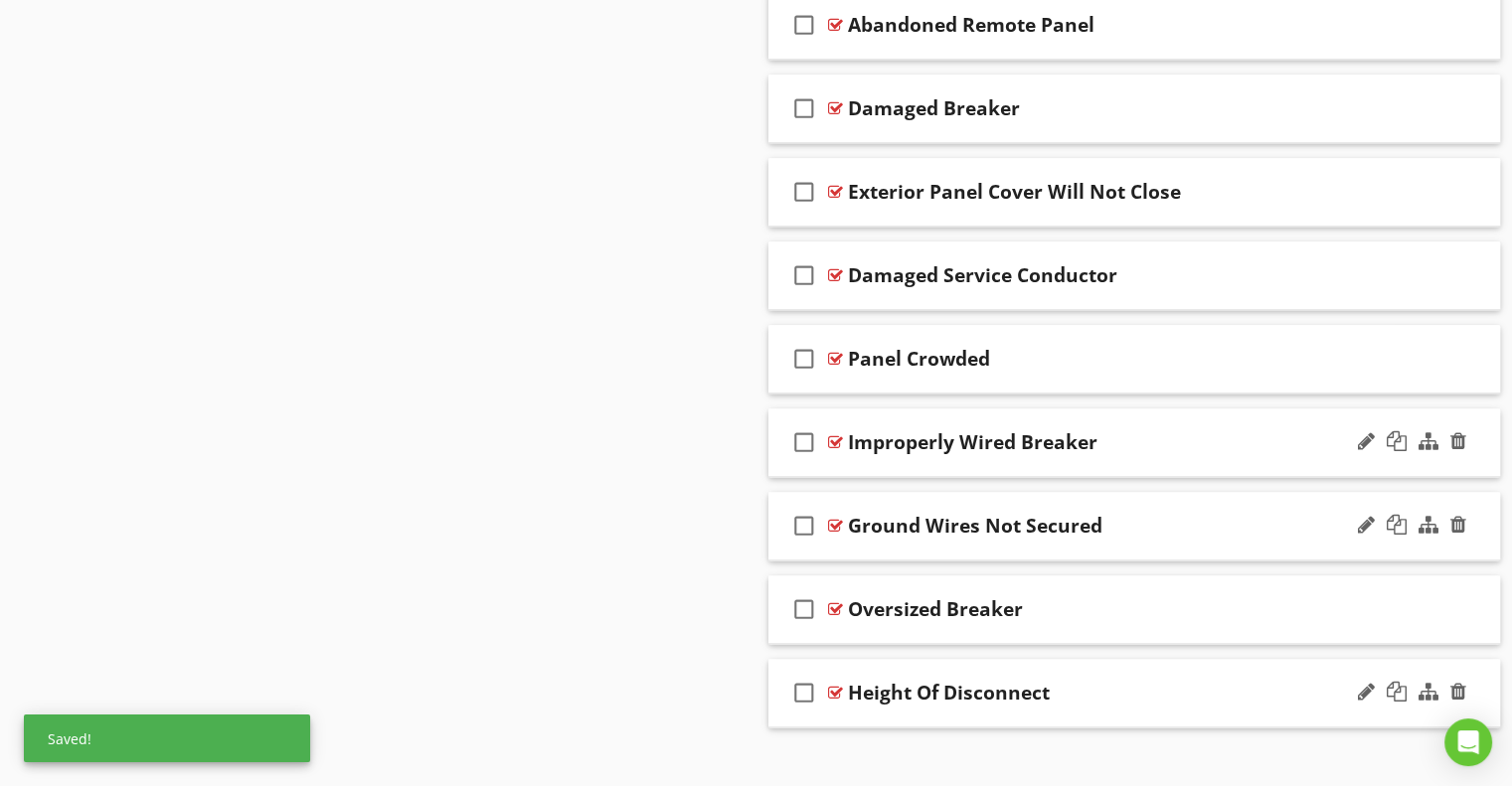 click on "Comments
New
Informational   check_box_outline_blank     Select All       check_box_outline_blank
Comments
check_box_outline_blank
Reference Photos - Electrical Panels Uncovered For Inspection
check_box_outline_blank
Service Entrance Type
check_box_outline_blank
Panel Manufacturer
check_box_outline_blank
Location Of Main Panel
check_box_outline_blank
Main Panel Rating Amps
check_box_outline_blank
Wire Types Found In Panels
check_box_outline_blank
Grounding And Bonding
check_box_outline_blank
Condenser Breaker Sufficient
check_box_outline_blank
Arc Fault Tested" at bounding box center (1134, -4483) 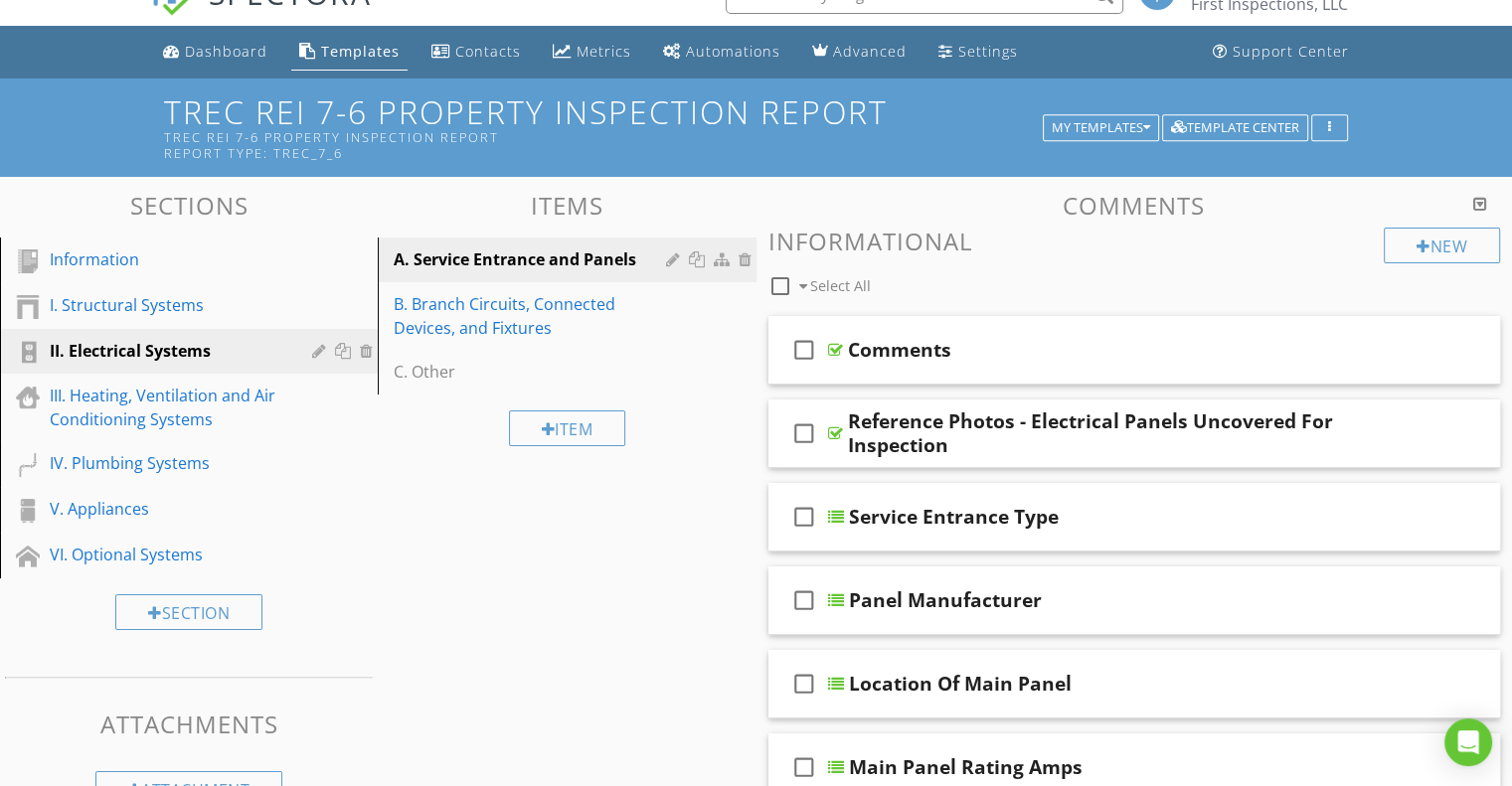 scroll, scrollTop: 0, scrollLeft: 0, axis: both 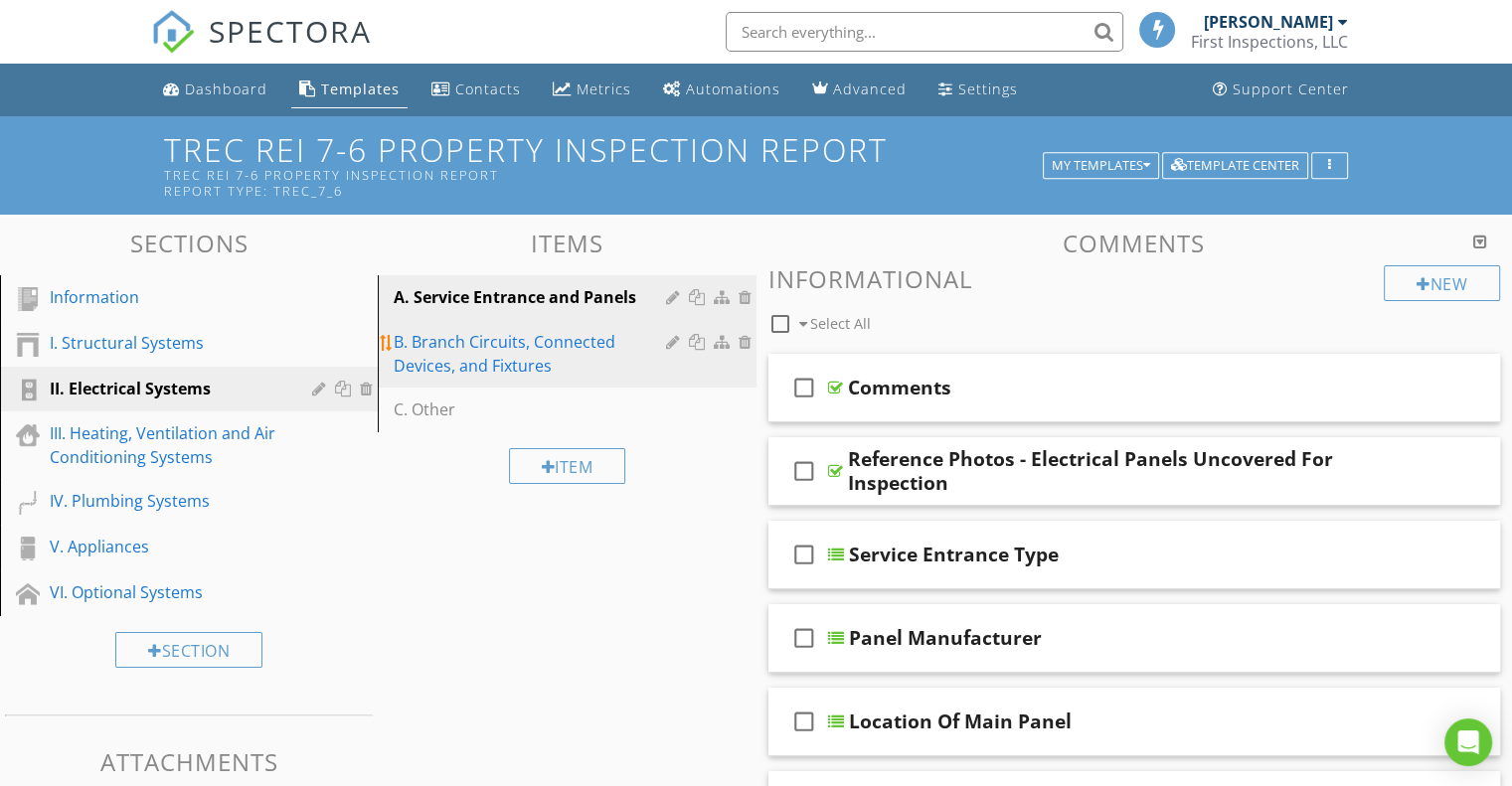 click on "B. Branch Circuits, Connected Devices, and Fixtures" at bounding box center (532, 354) 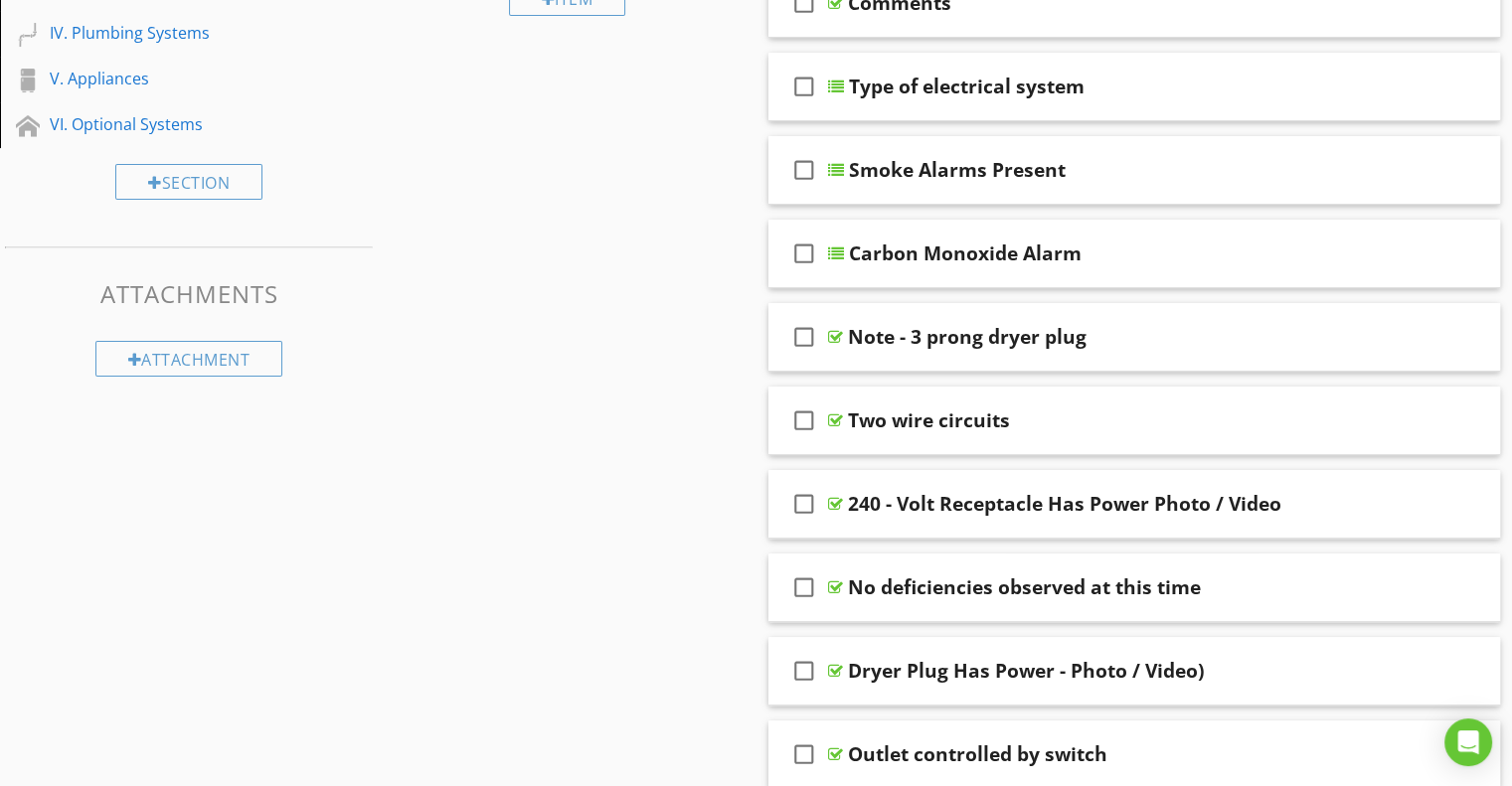 scroll, scrollTop: 472, scrollLeft: 0, axis: vertical 